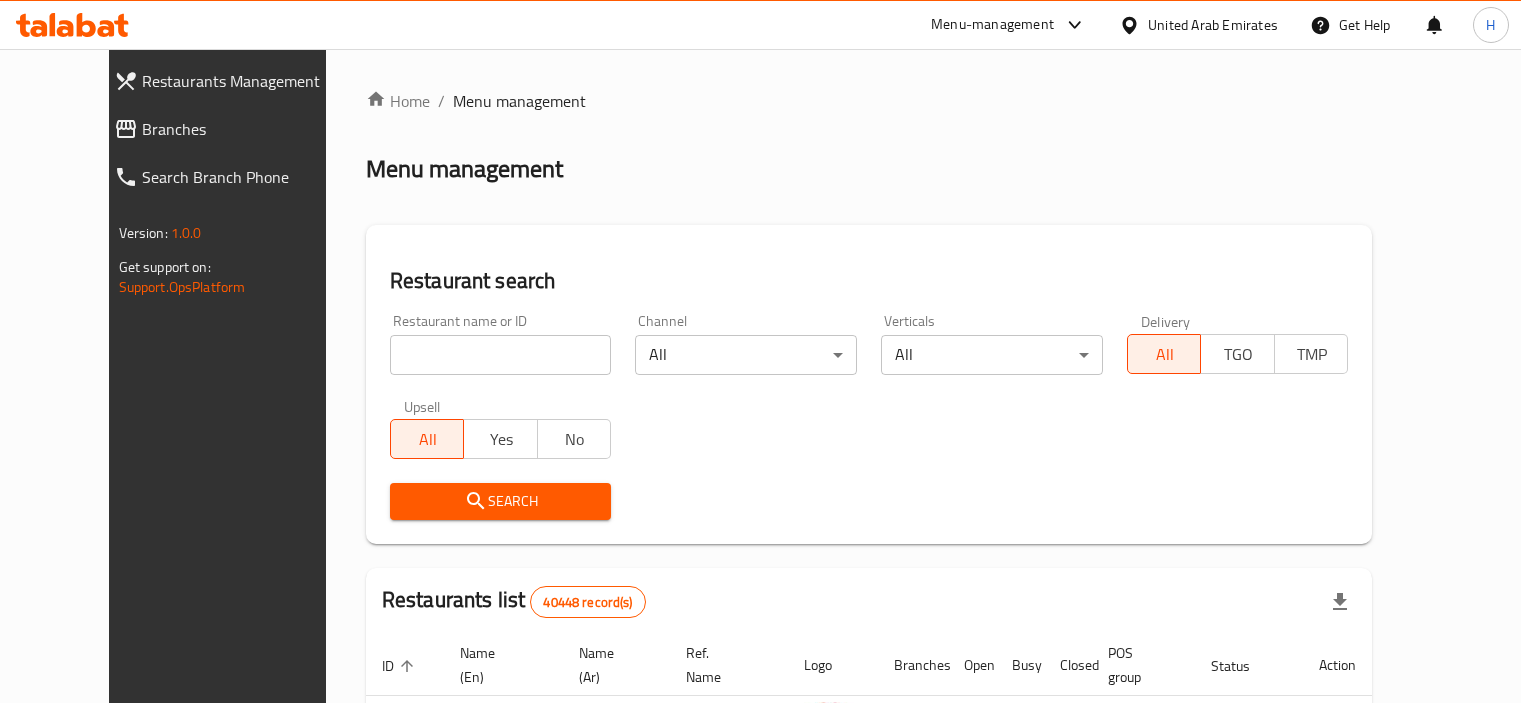 scroll, scrollTop: 0, scrollLeft: 0, axis: both 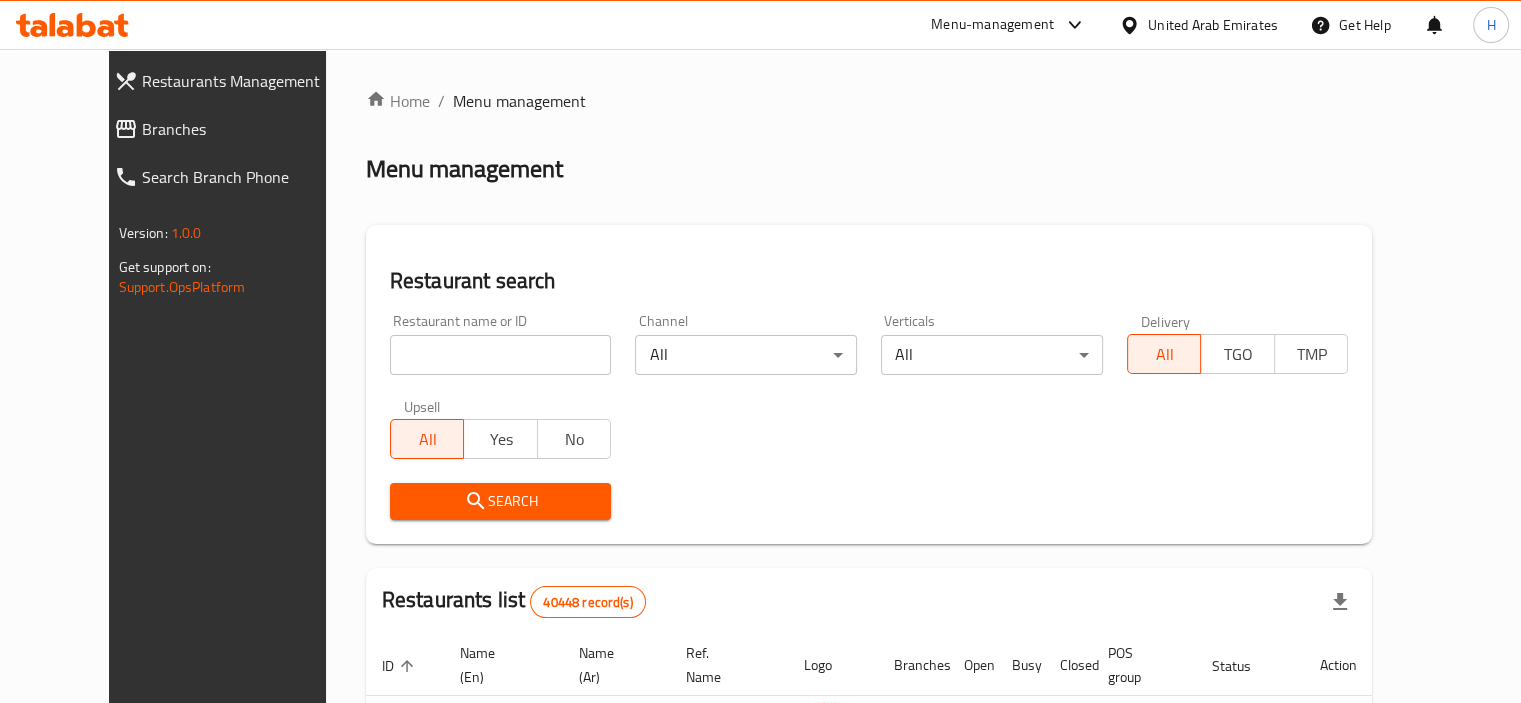 click on "Branches" at bounding box center (244, 129) 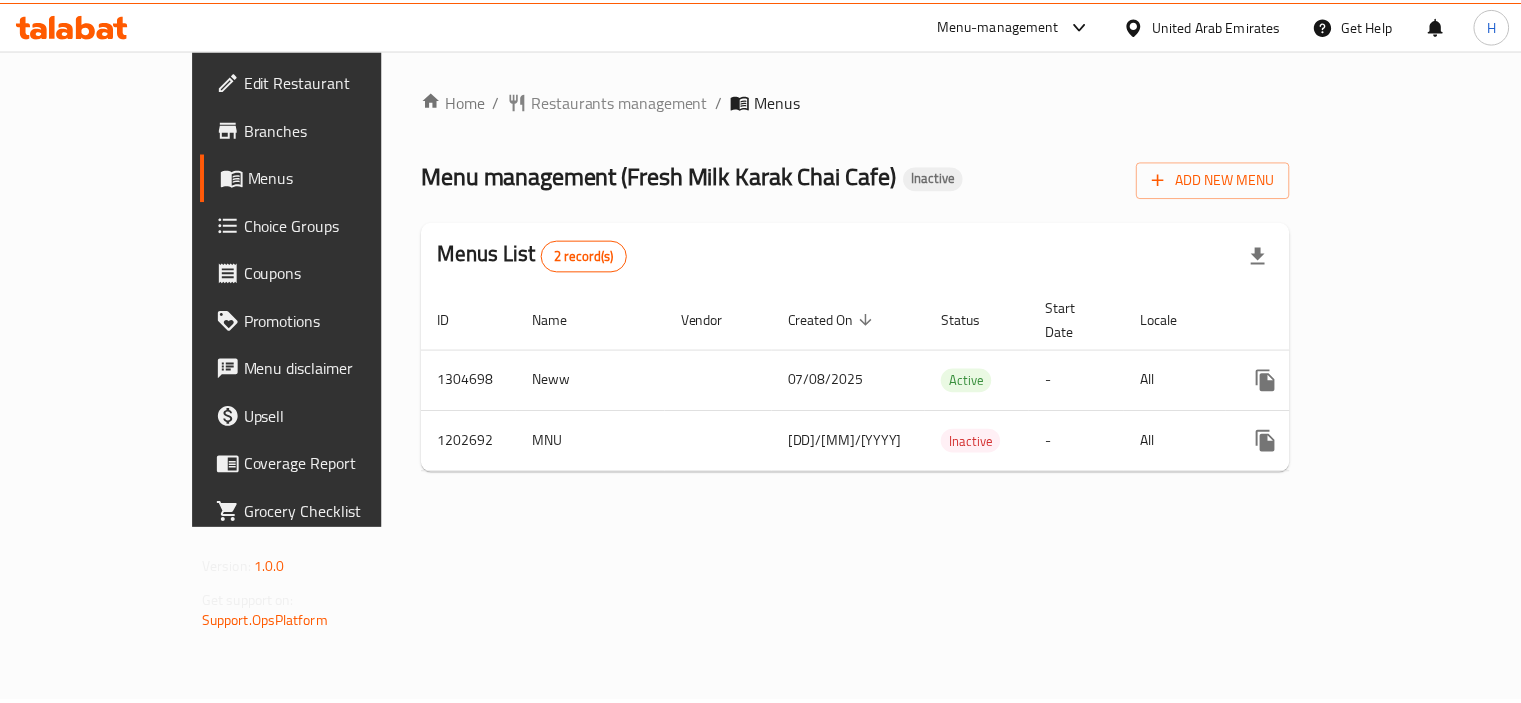 scroll, scrollTop: 0, scrollLeft: 0, axis: both 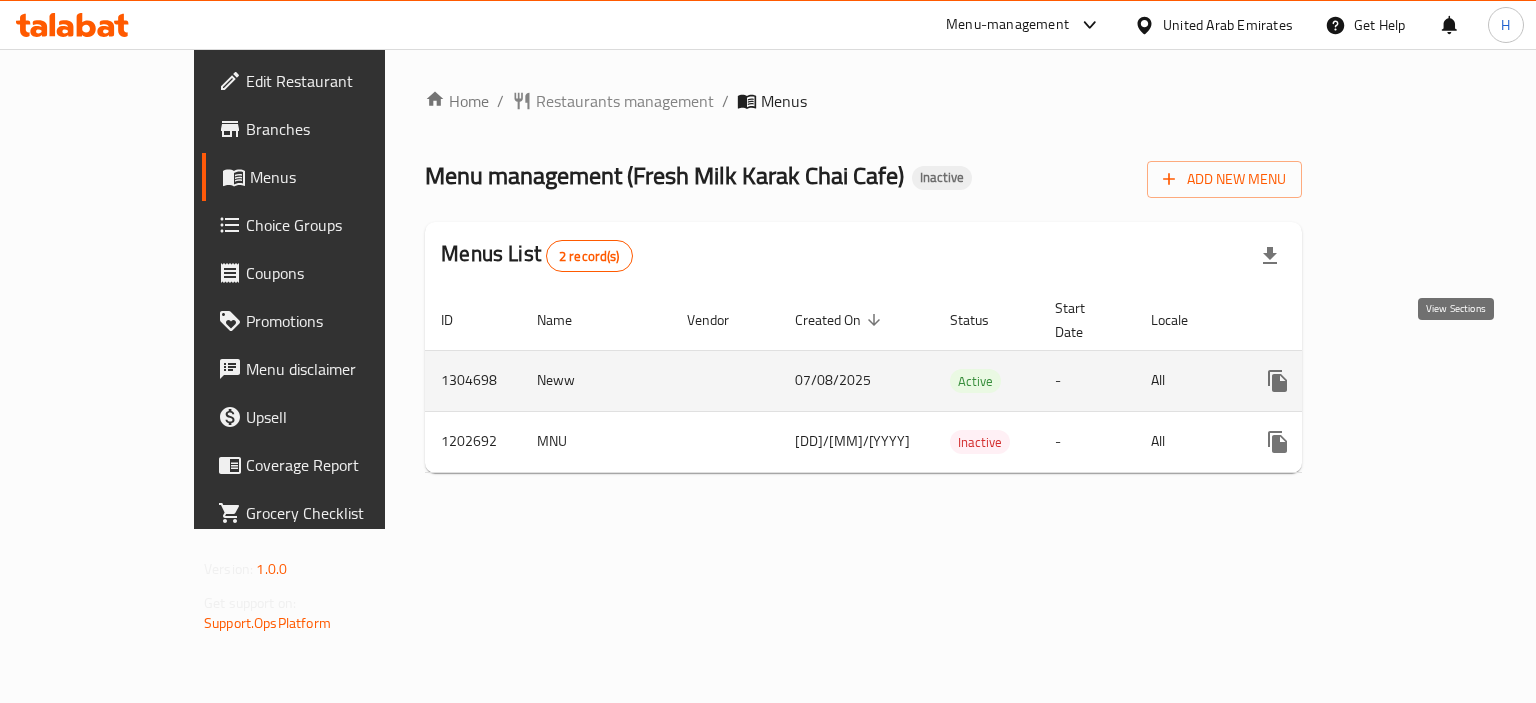 click 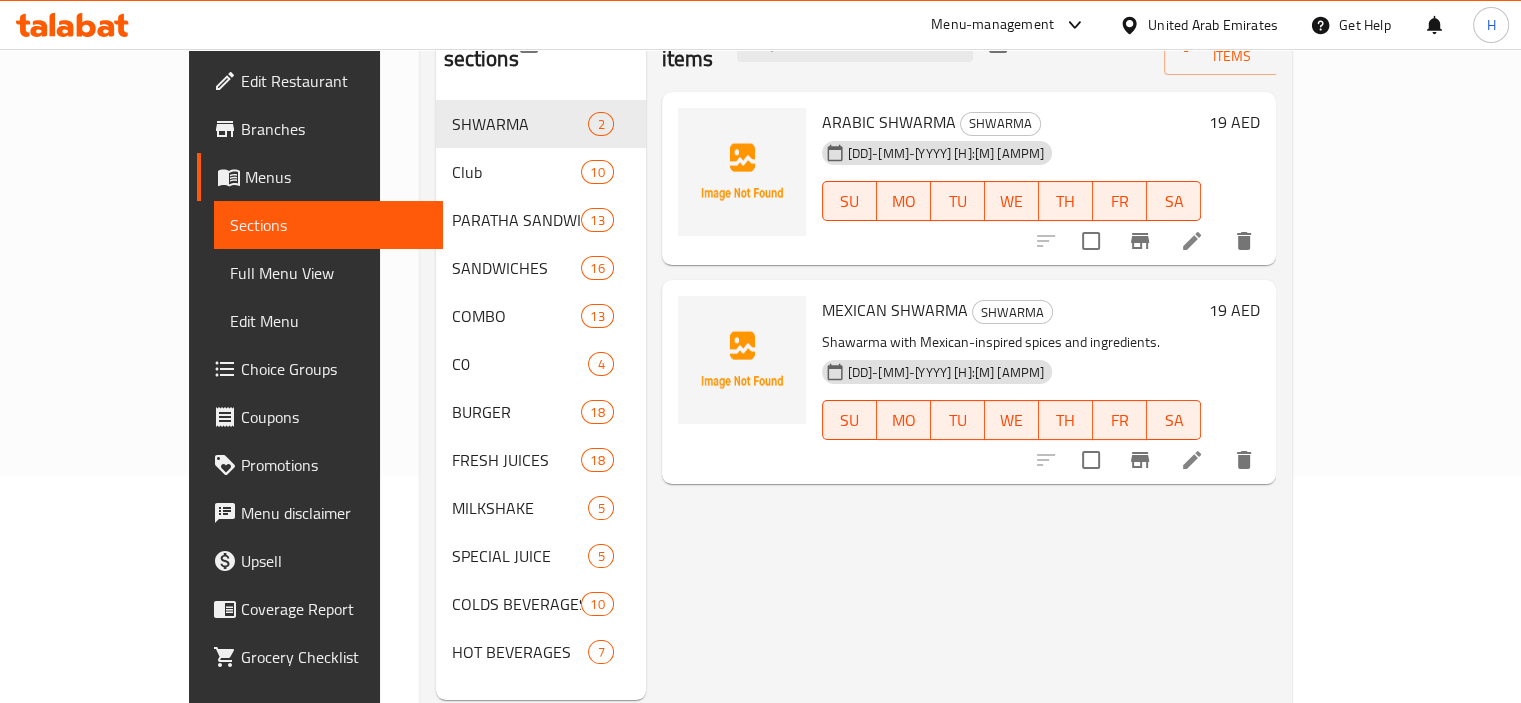 scroll, scrollTop: 228, scrollLeft: 0, axis: vertical 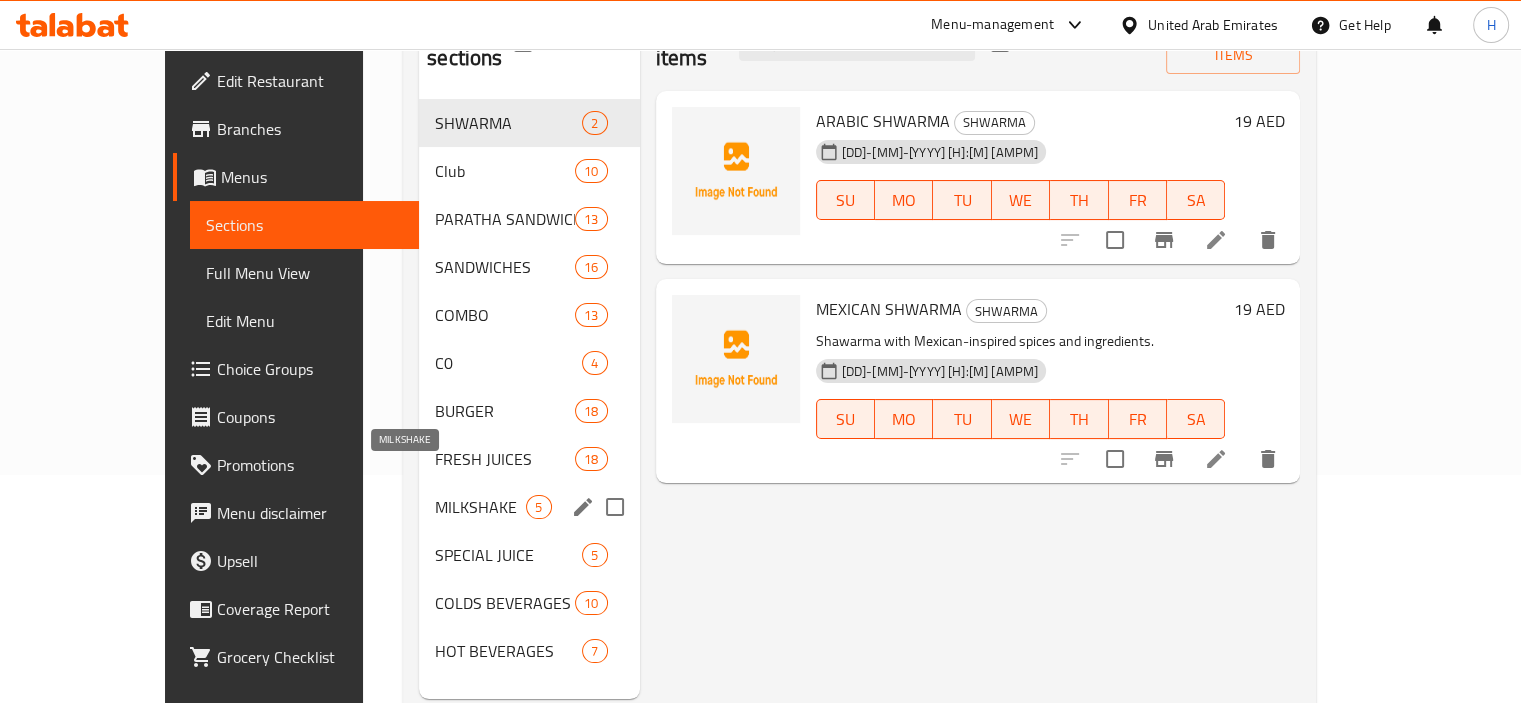click on "MILKSHAKE" at bounding box center [480, 507] 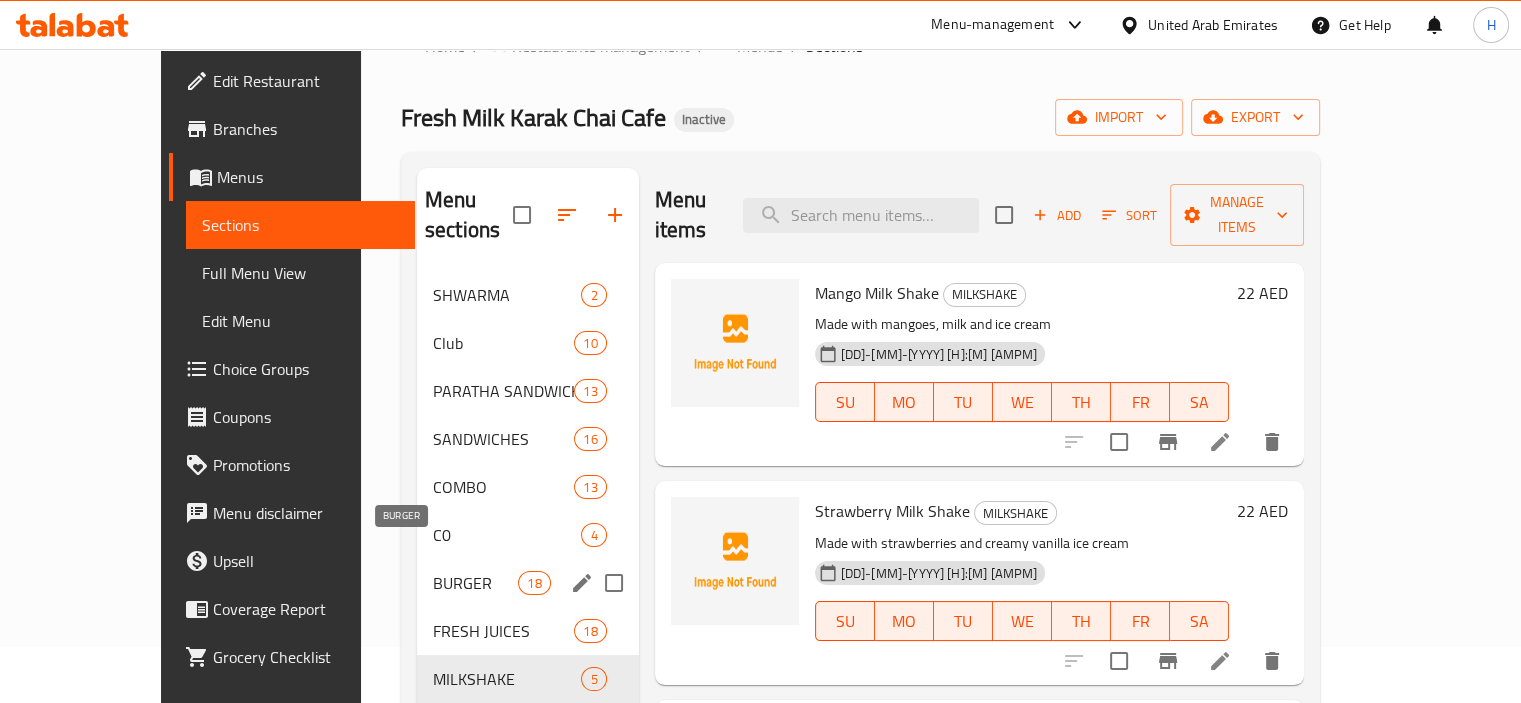 scroll, scrollTop: 280, scrollLeft: 0, axis: vertical 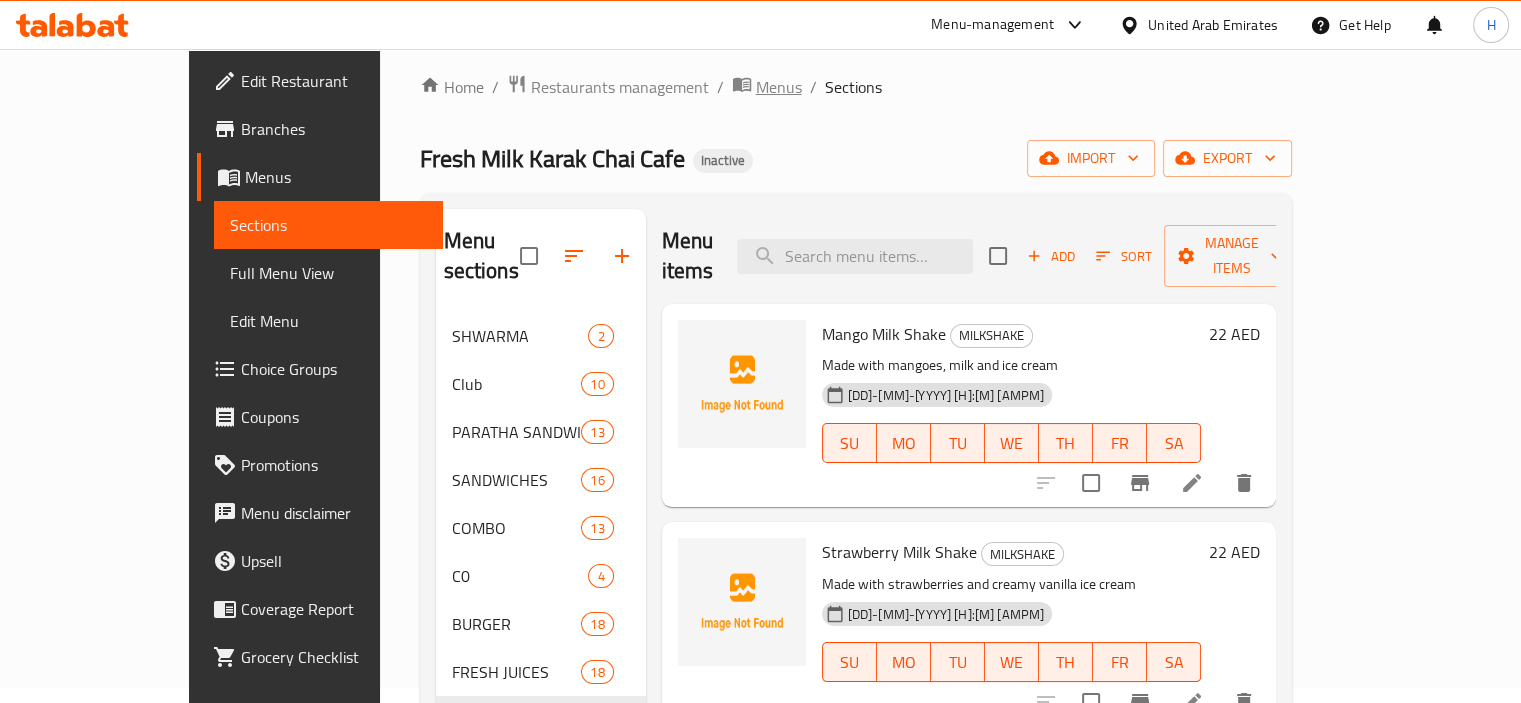 click on "Menus" at bounding box center (779, 87) 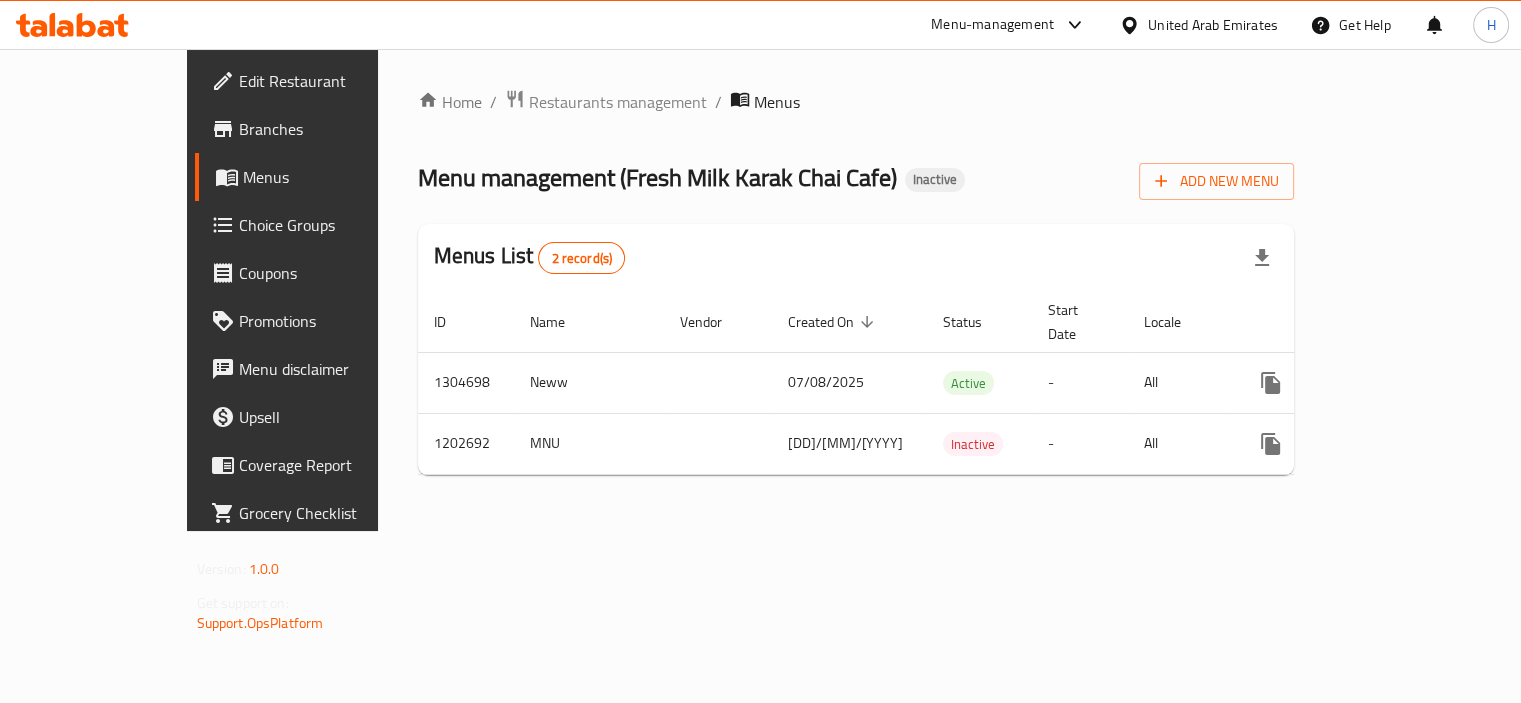 scroll, scrollTop: 0, scrollLeft: 0, axis: both 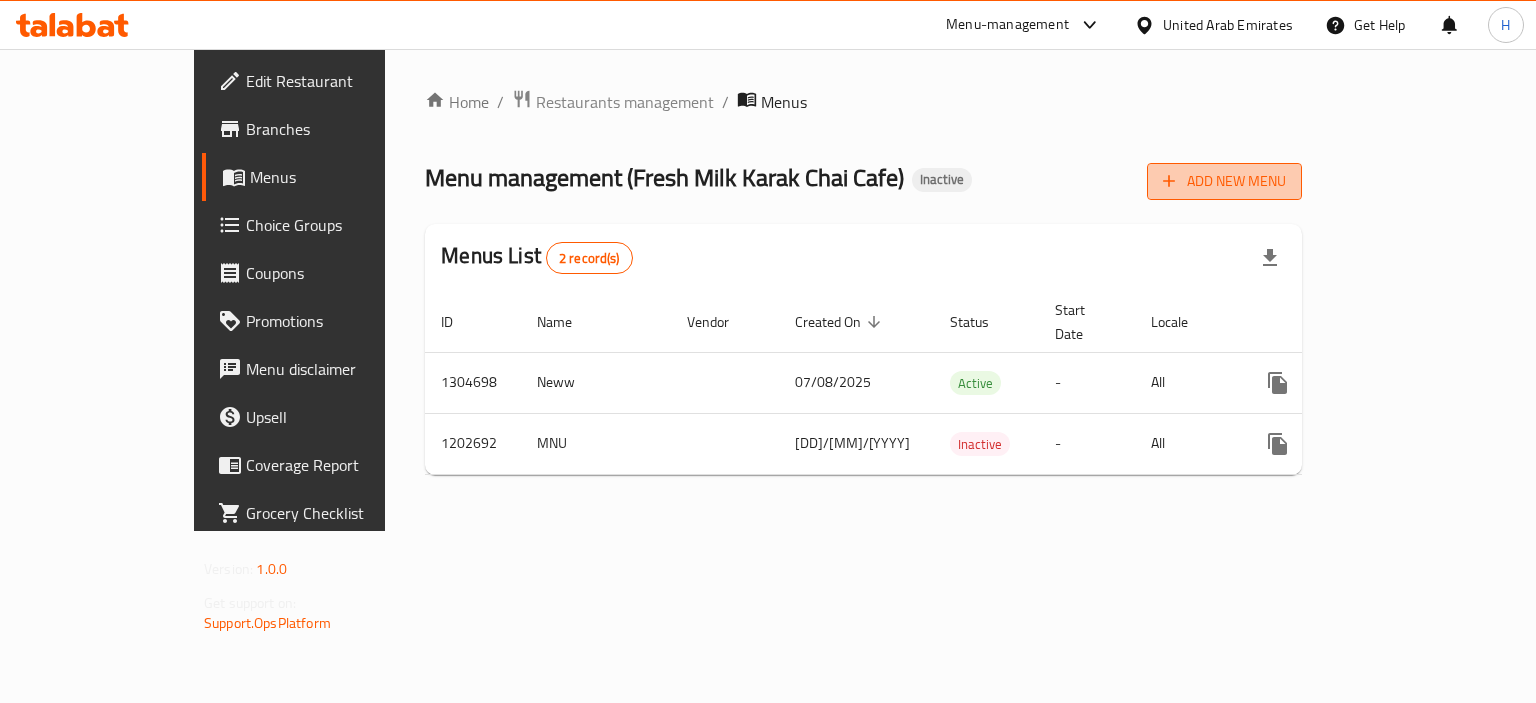 click on "Add New Menu" at bounding box center (1224, 181) 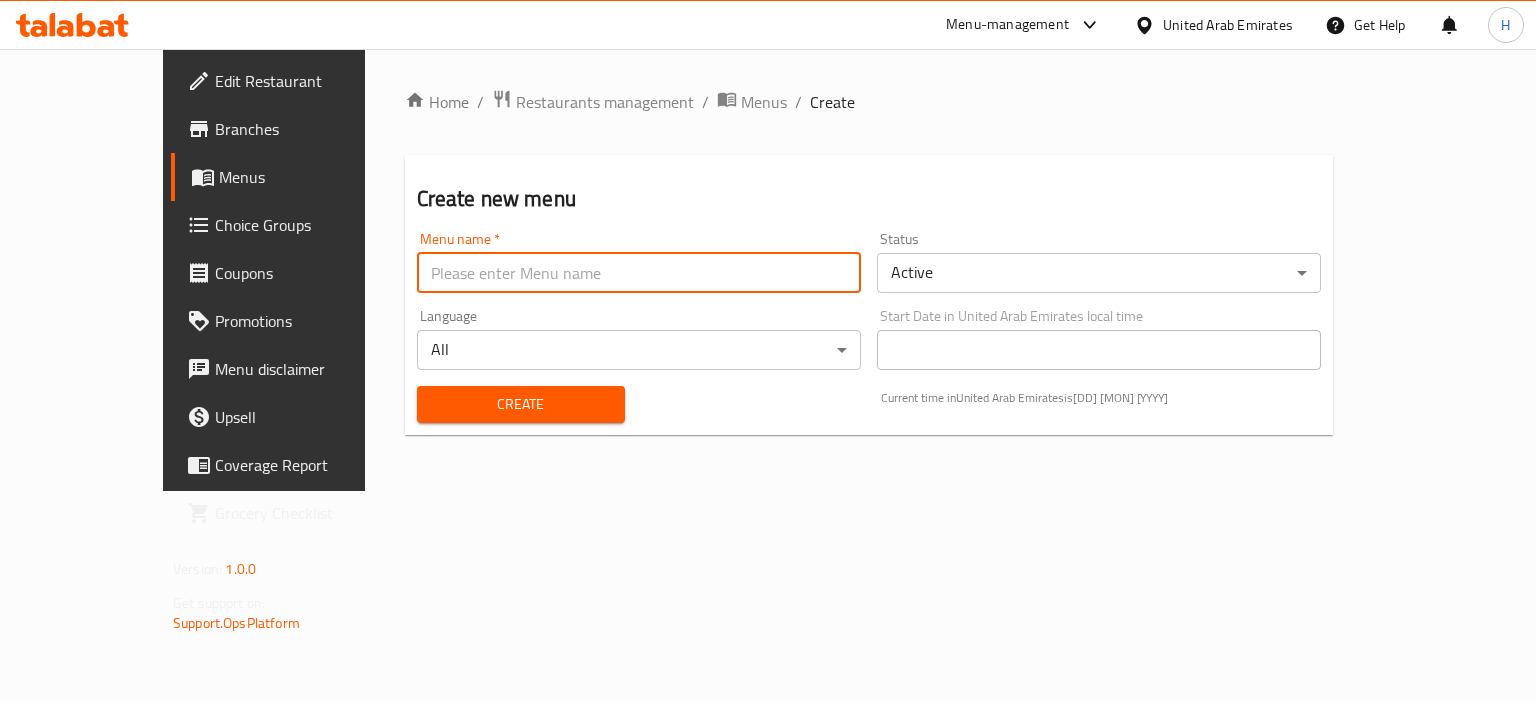 click at bounding box center (639, 273) 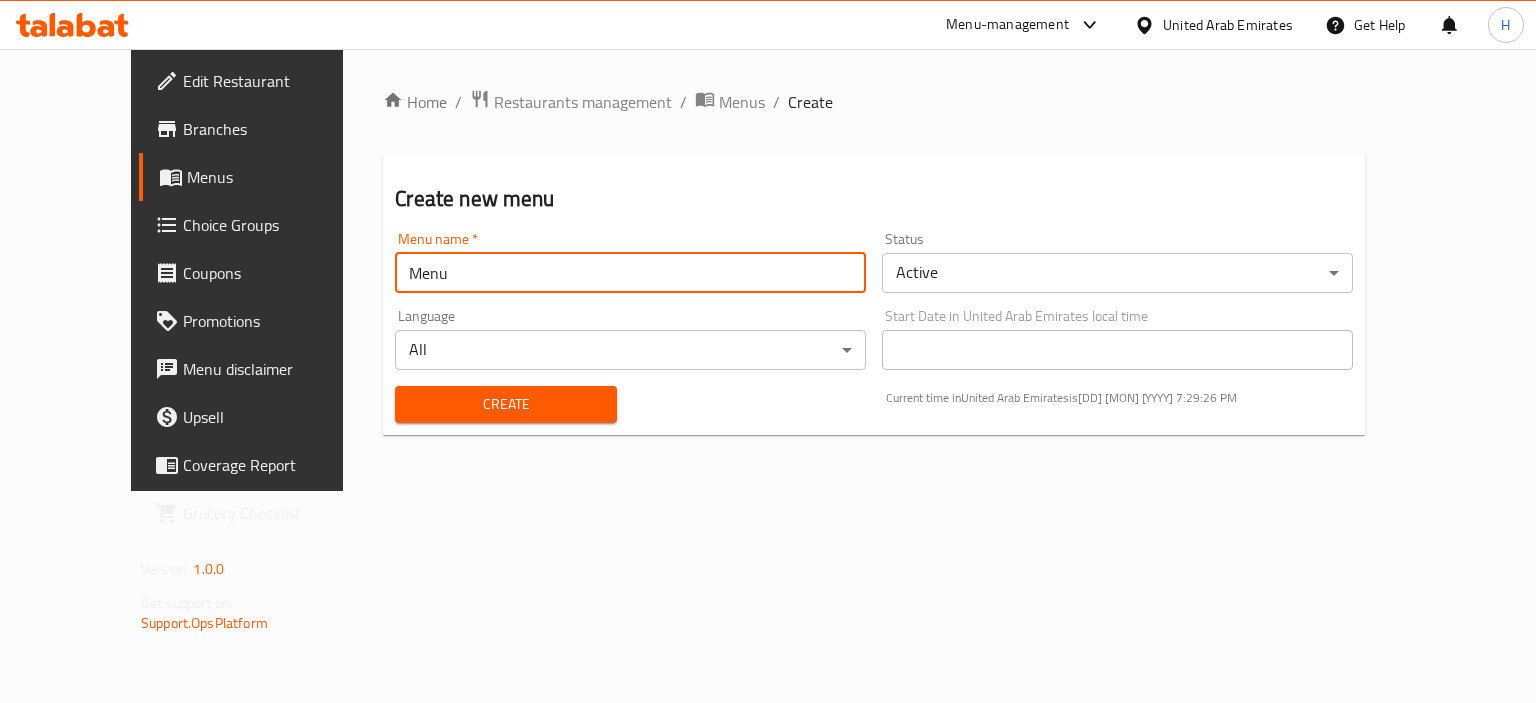 type on "Menu" 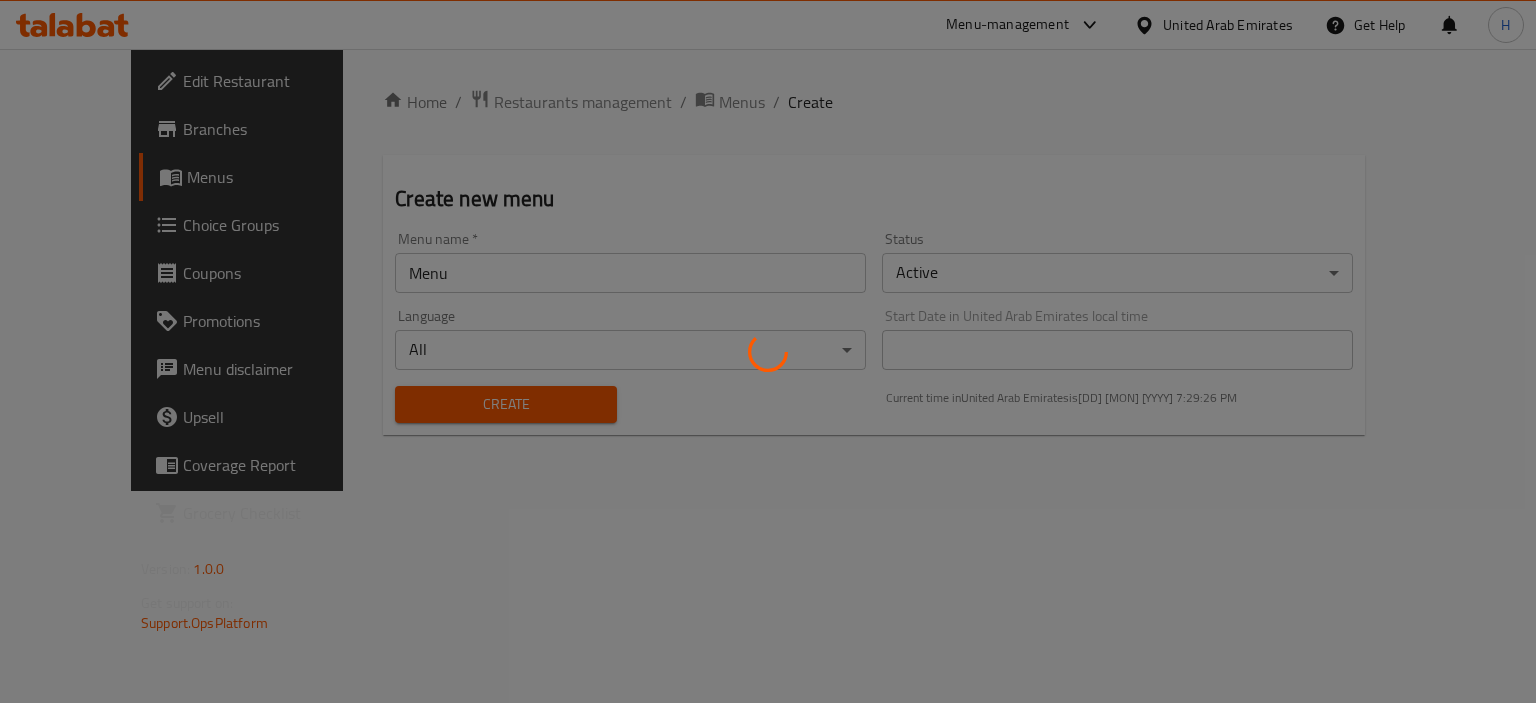 type 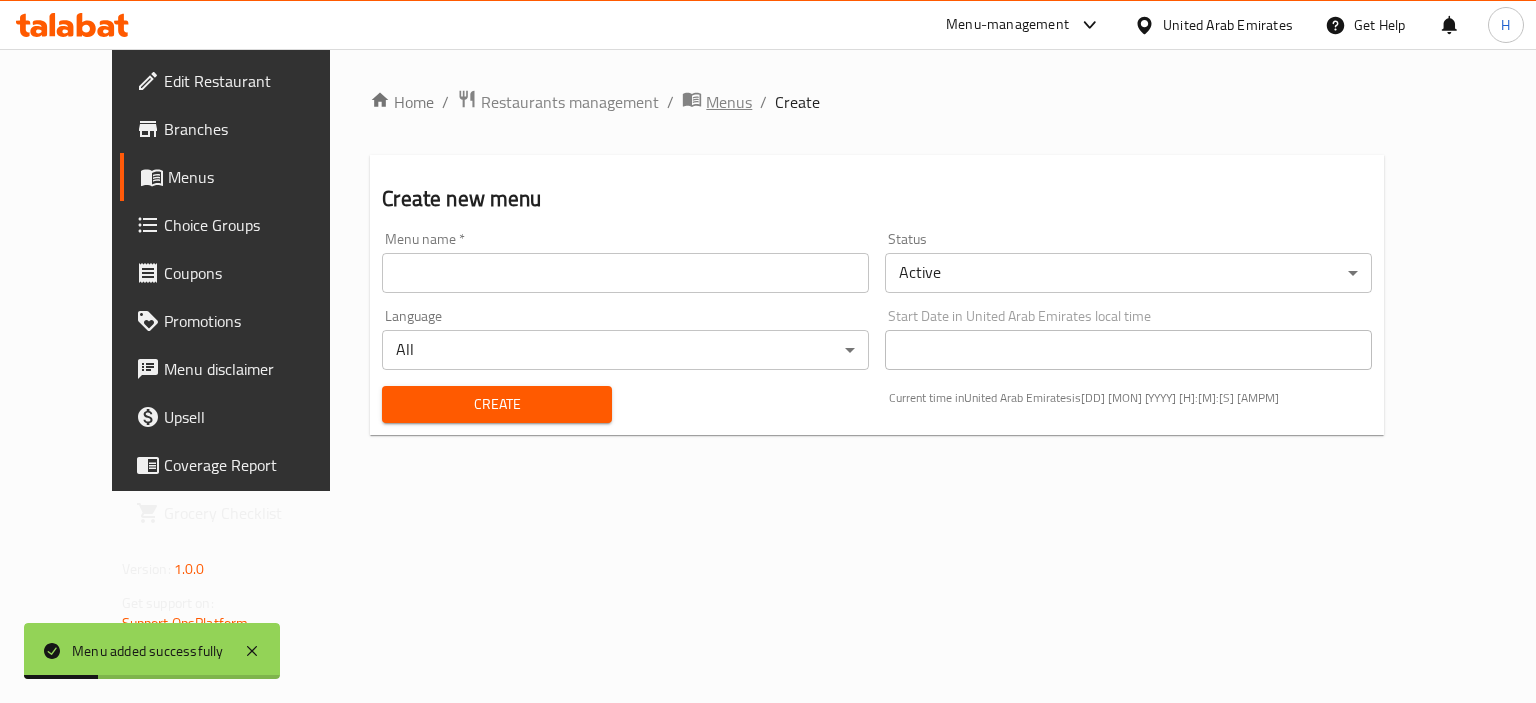 click on "Menus" at bounding box center [729, 102] 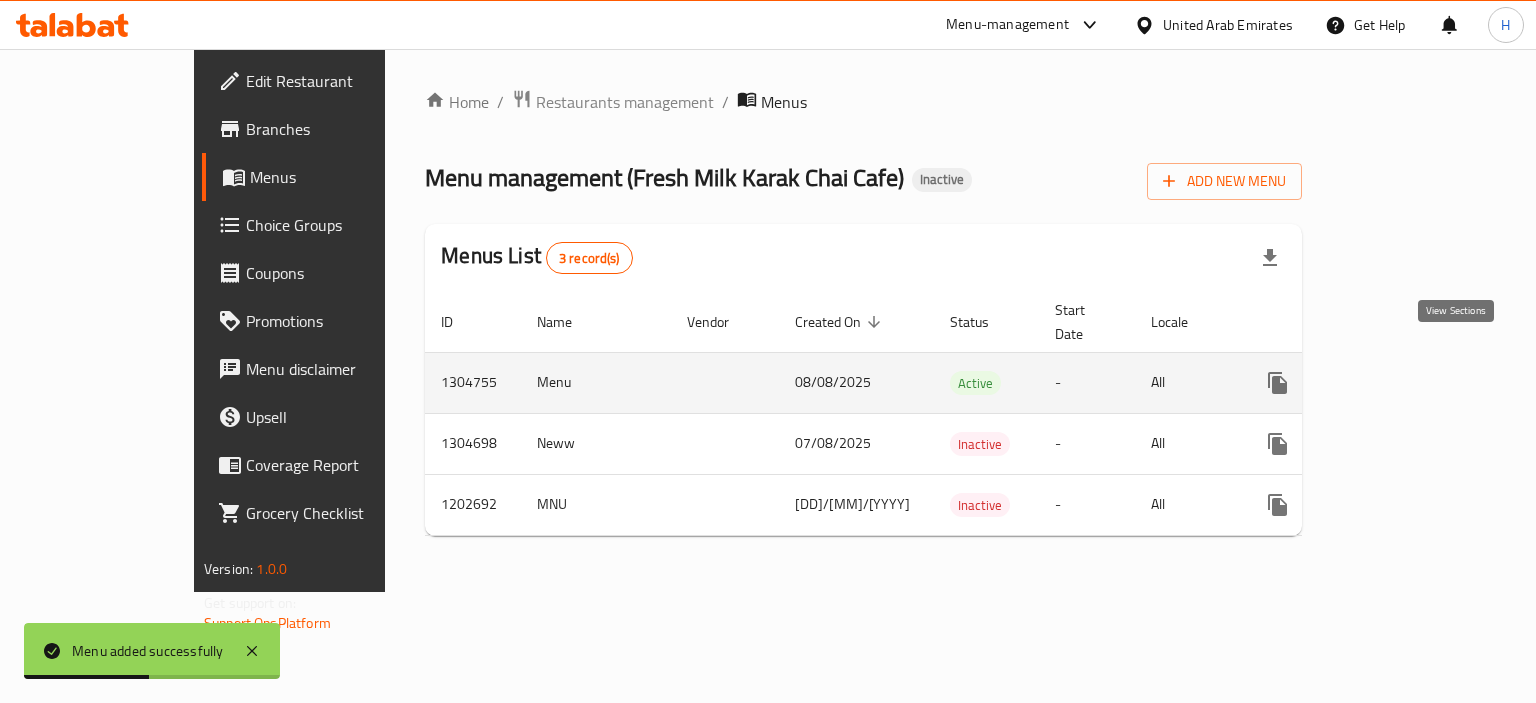 click 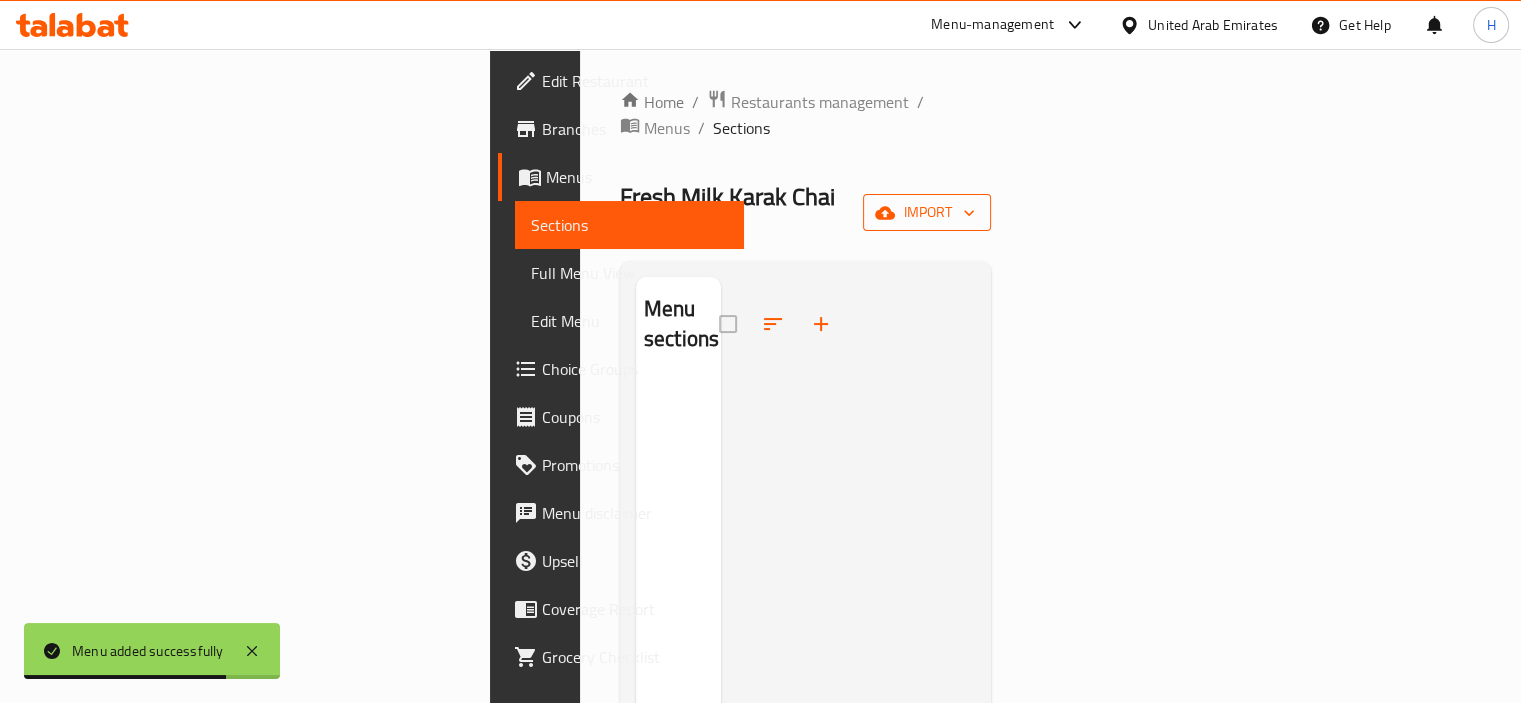 click on "import" at bounding box center [927, 212] 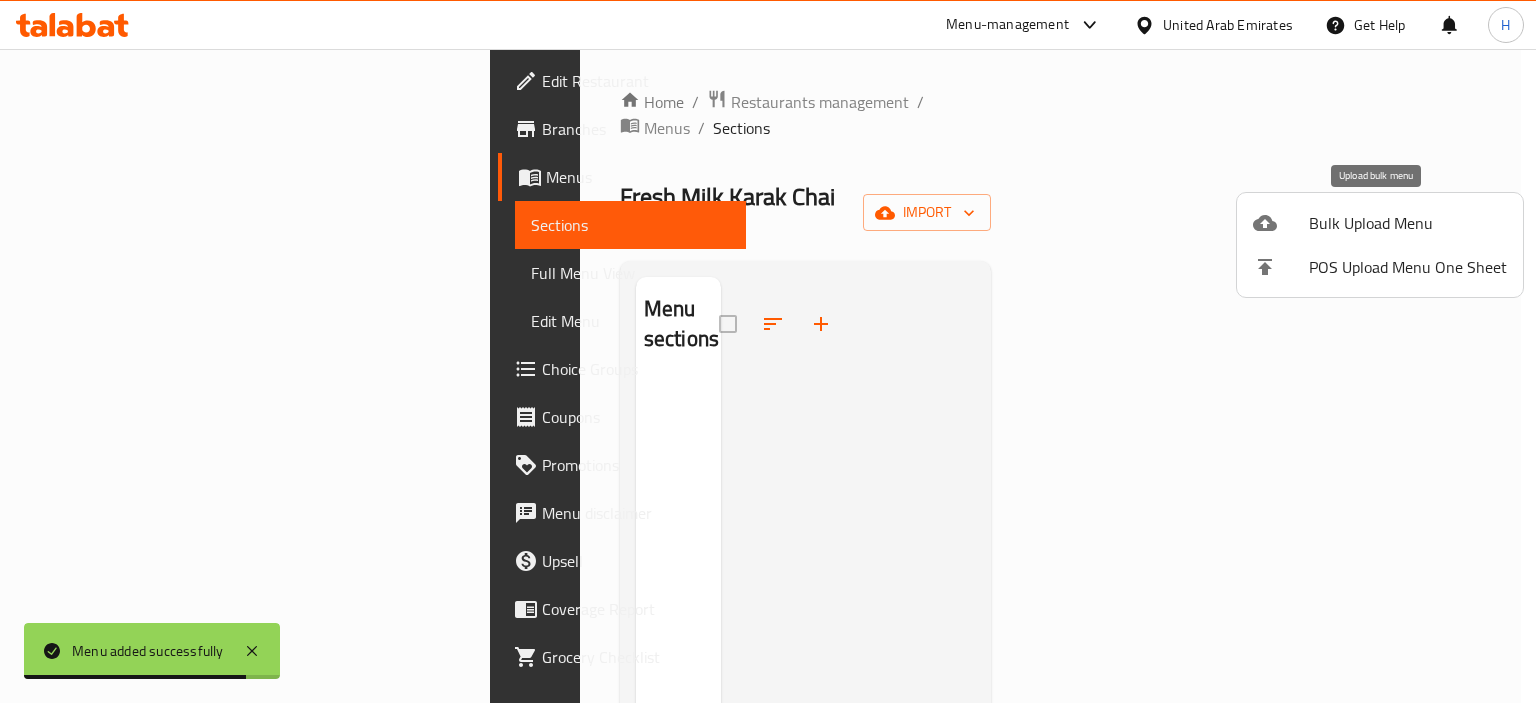 click at bounding box center (1281, 223) 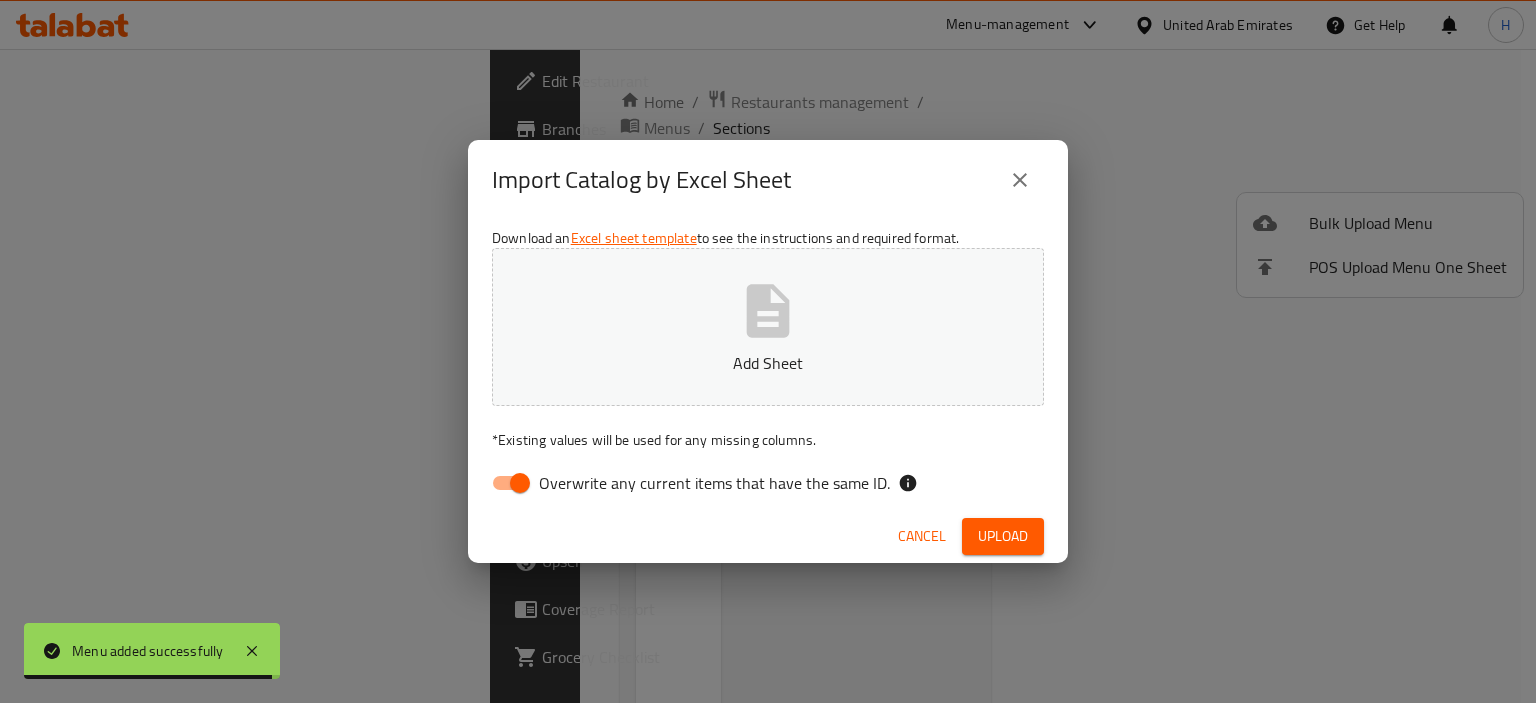 click on "Overwrite any current items that have the same ID." at bounding box center [714, 483] 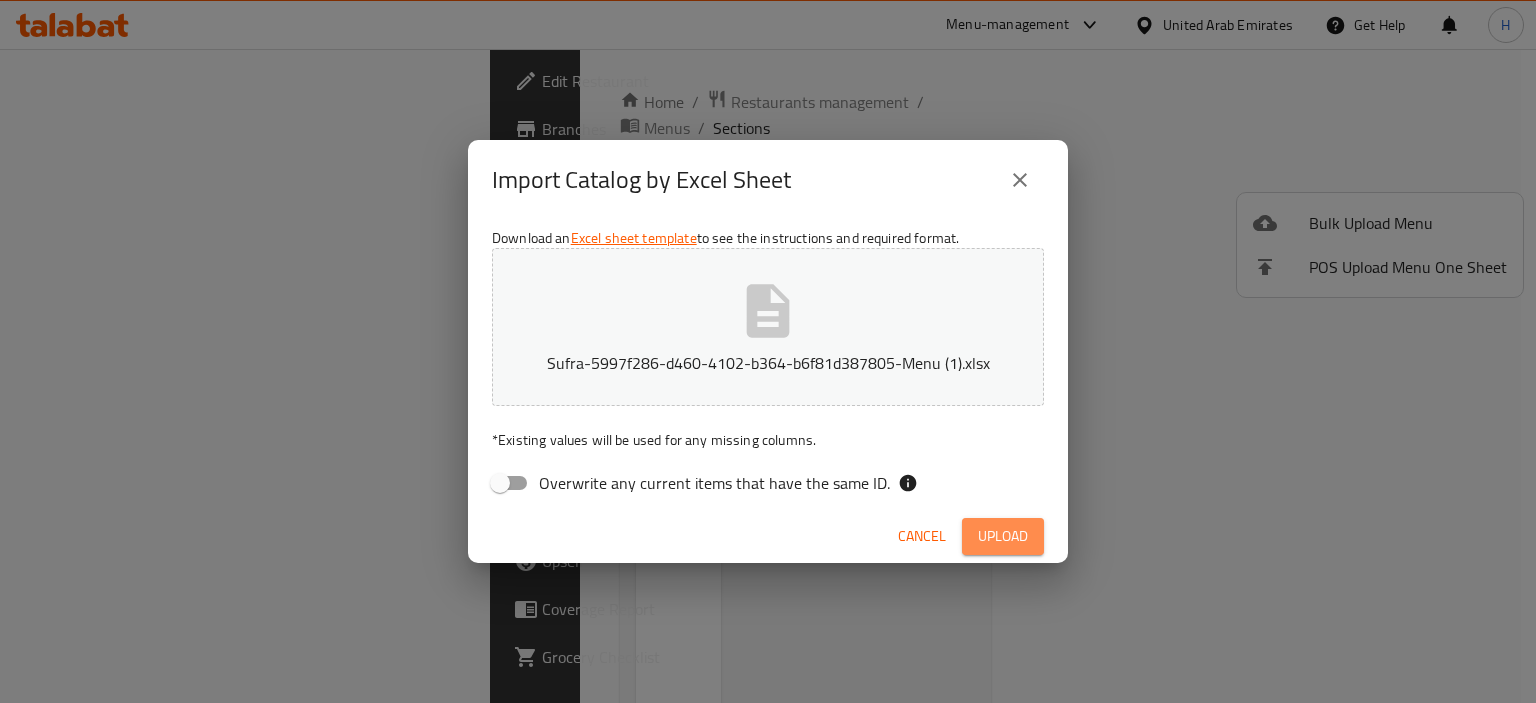 drag, startPoint x: 1001, startPoint y: 535, endPoint x: 944, endPoint y: 506, distance: 63.953106 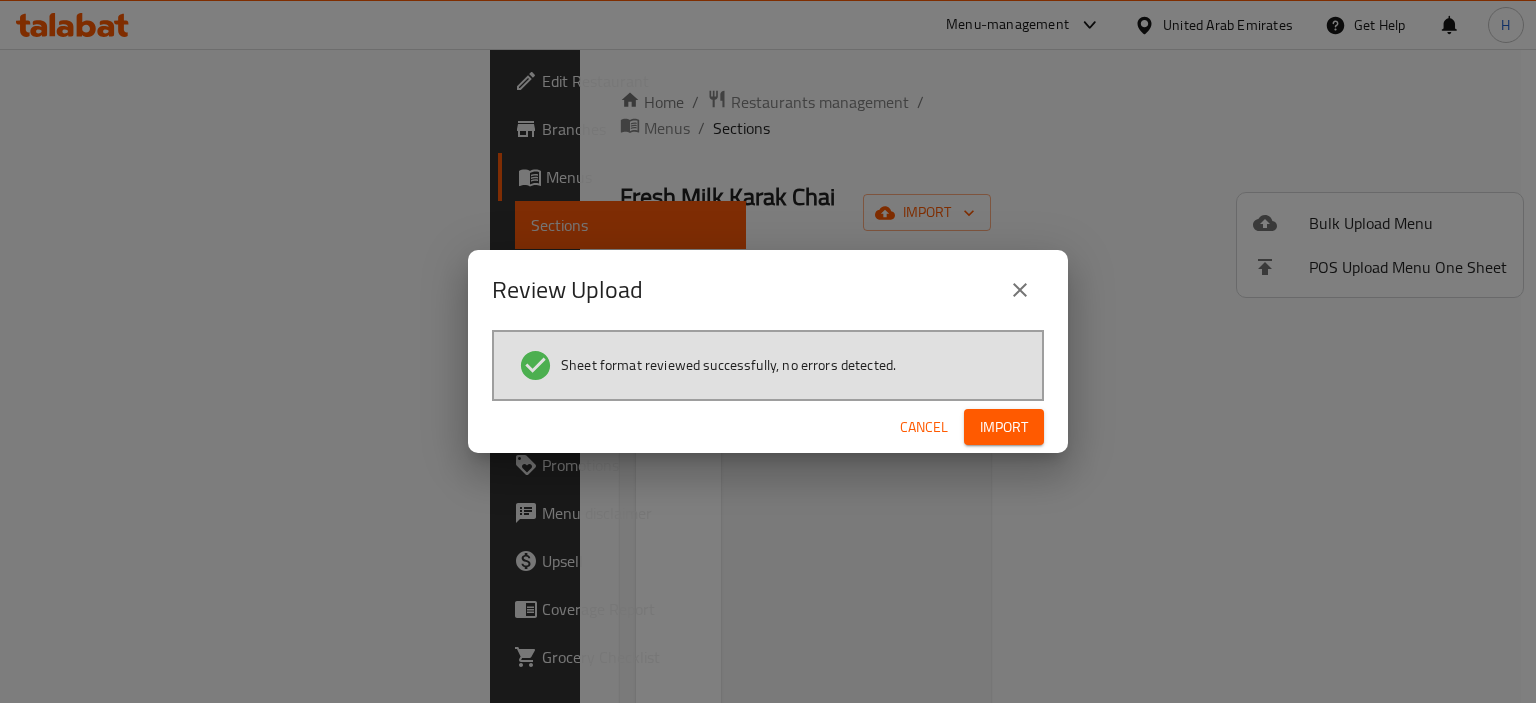 click on "Import" at bounding box center (1004, 427) 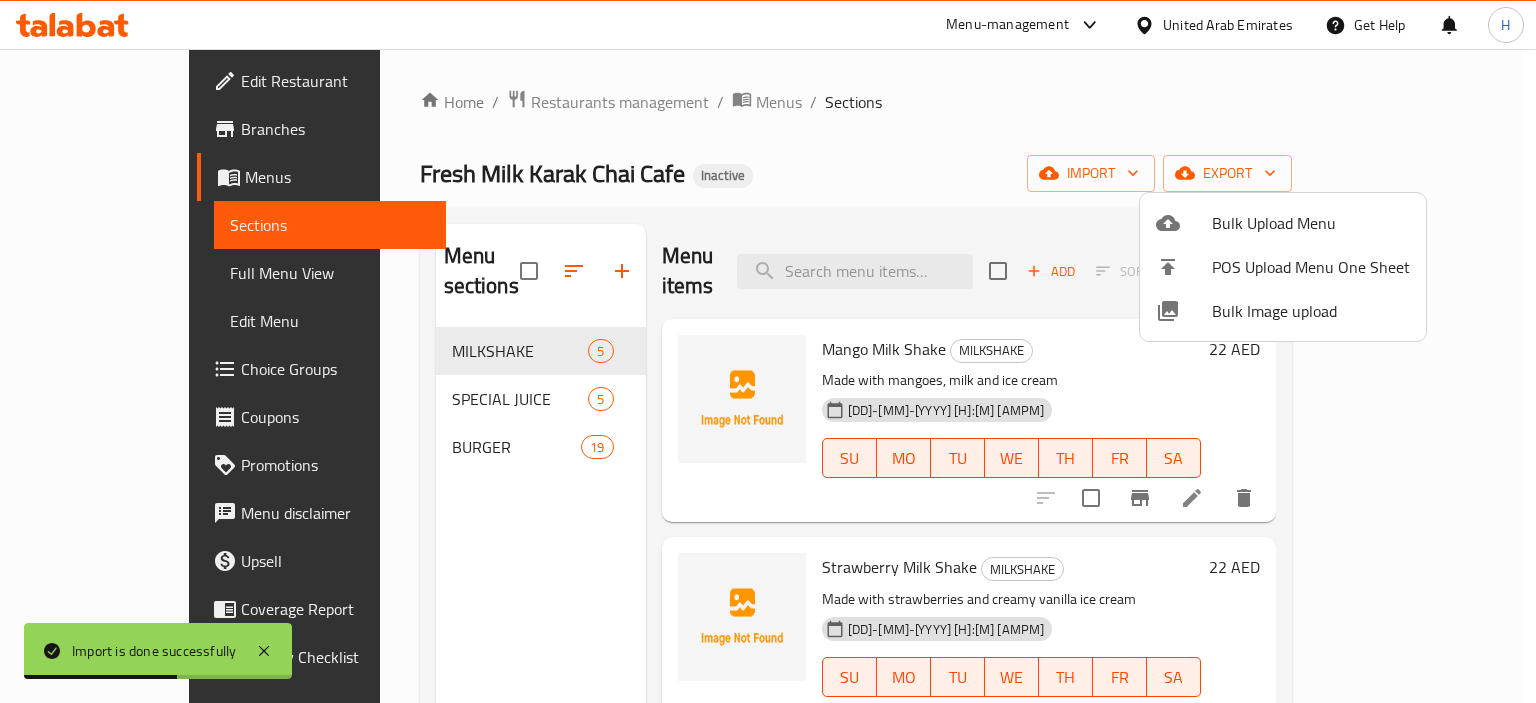 click at bounding box center [768, 351] 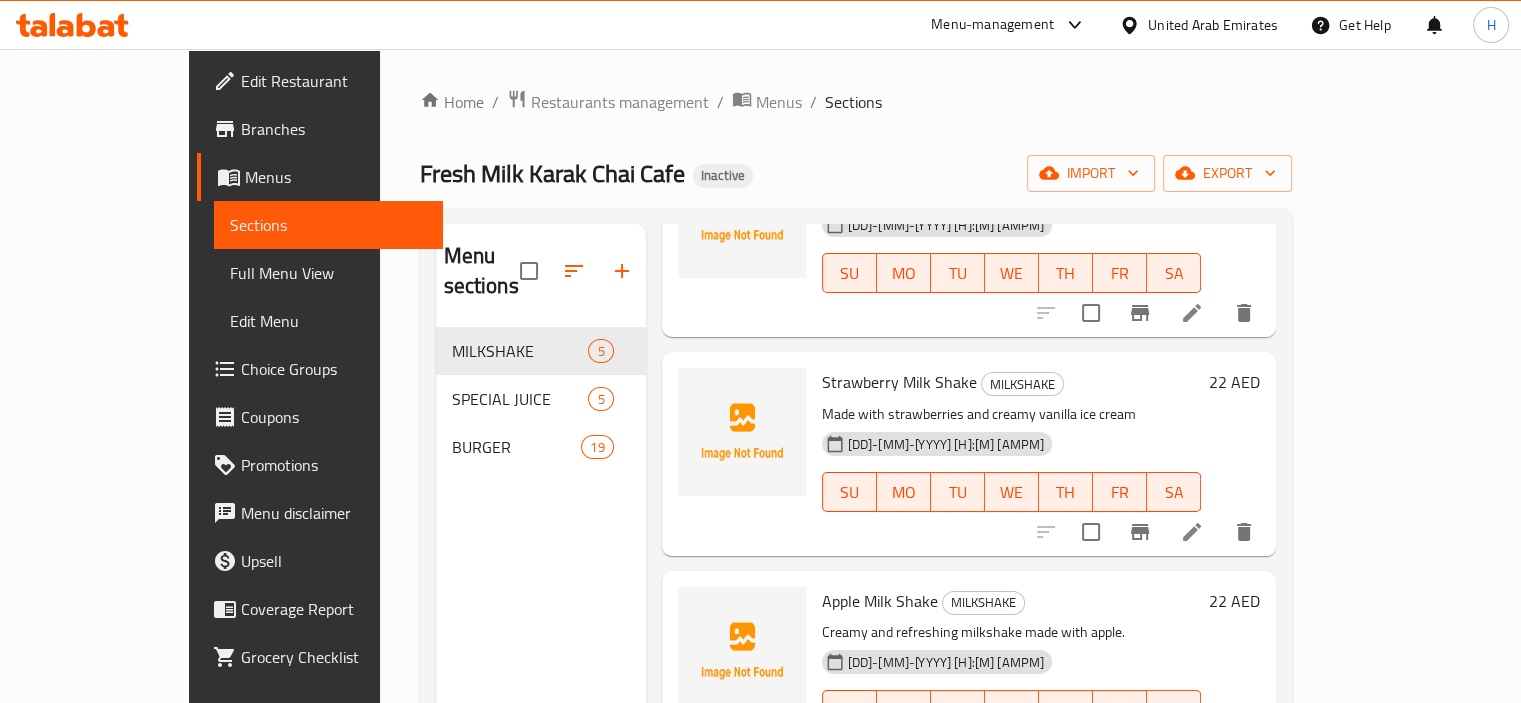 scroll, scrollTop: 0, scrollLeft: 0, axis: both 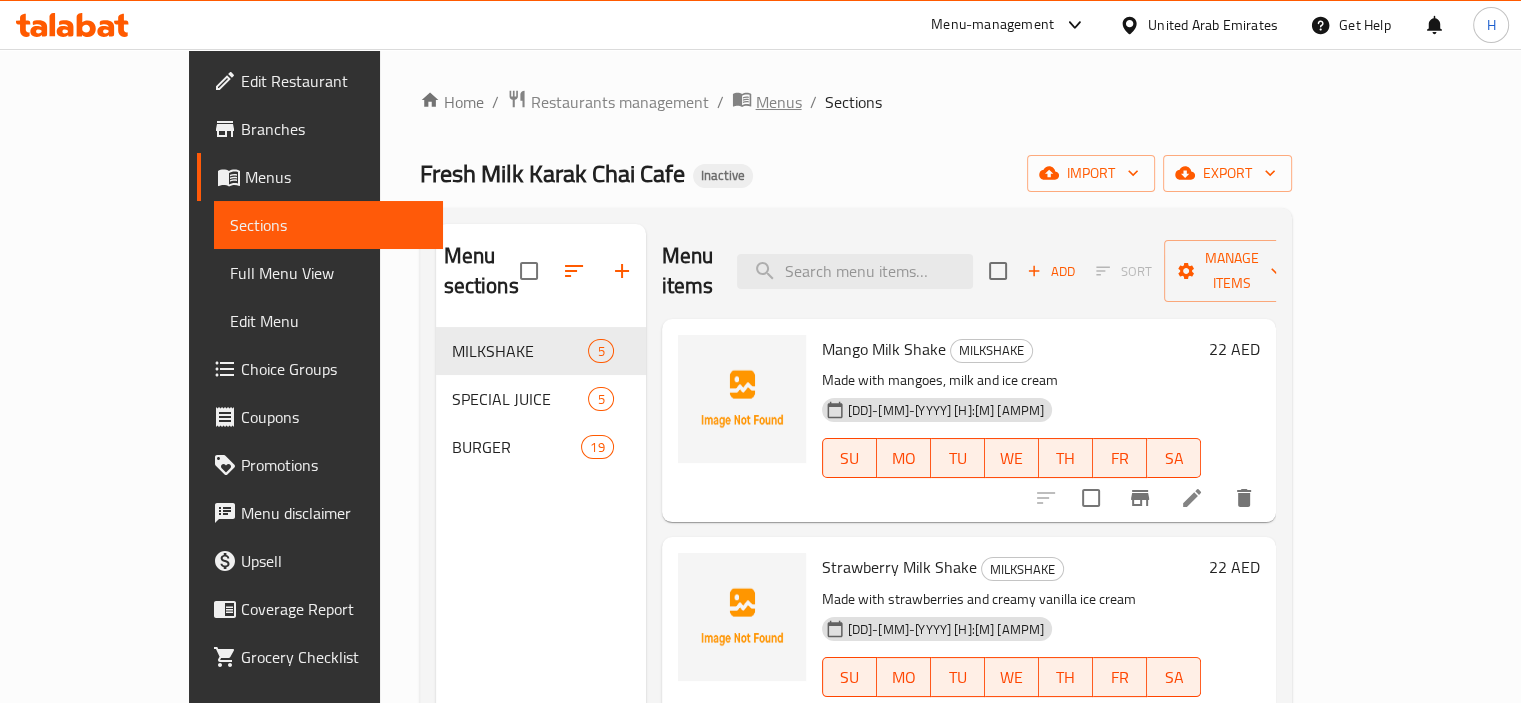 click on "Menus" at bounding box center [779, 102] 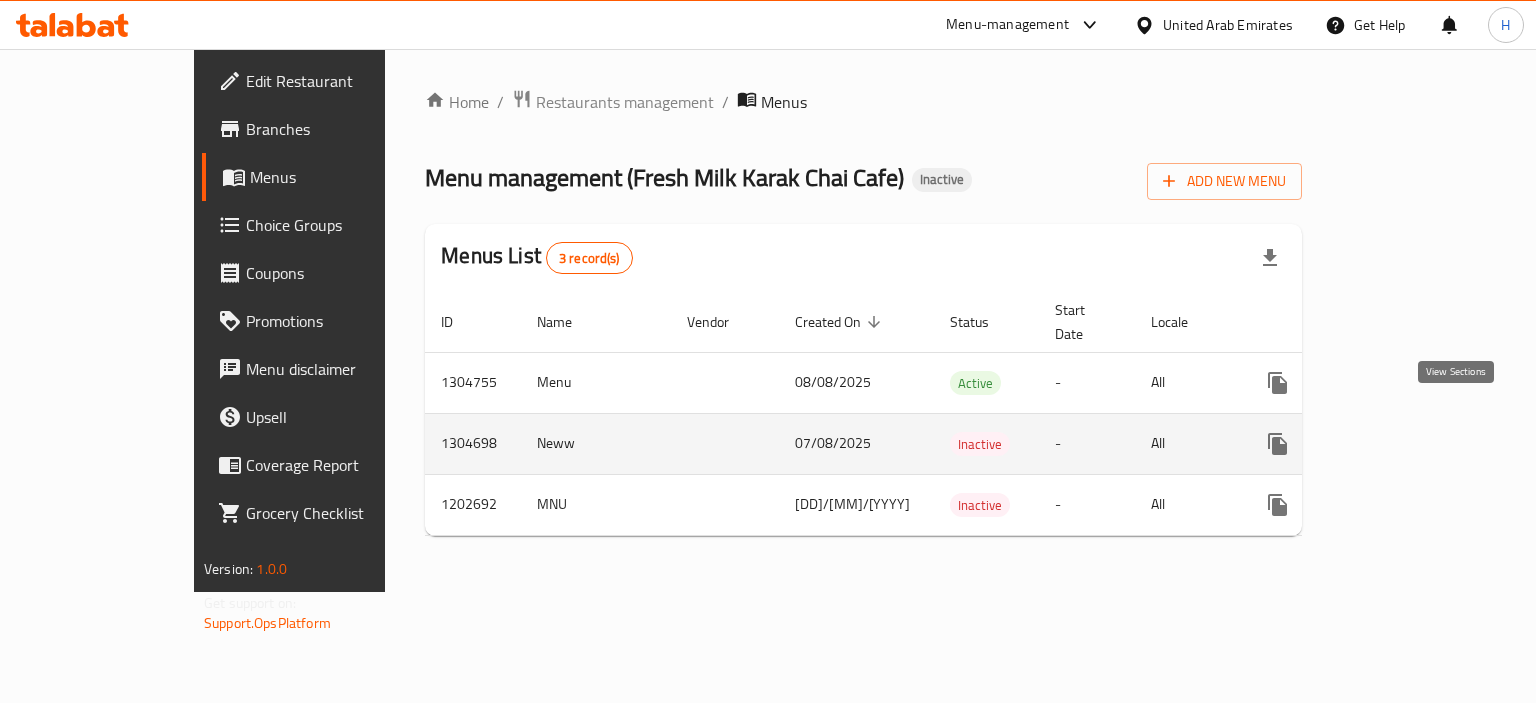 click at bounding box center [1422, 444] 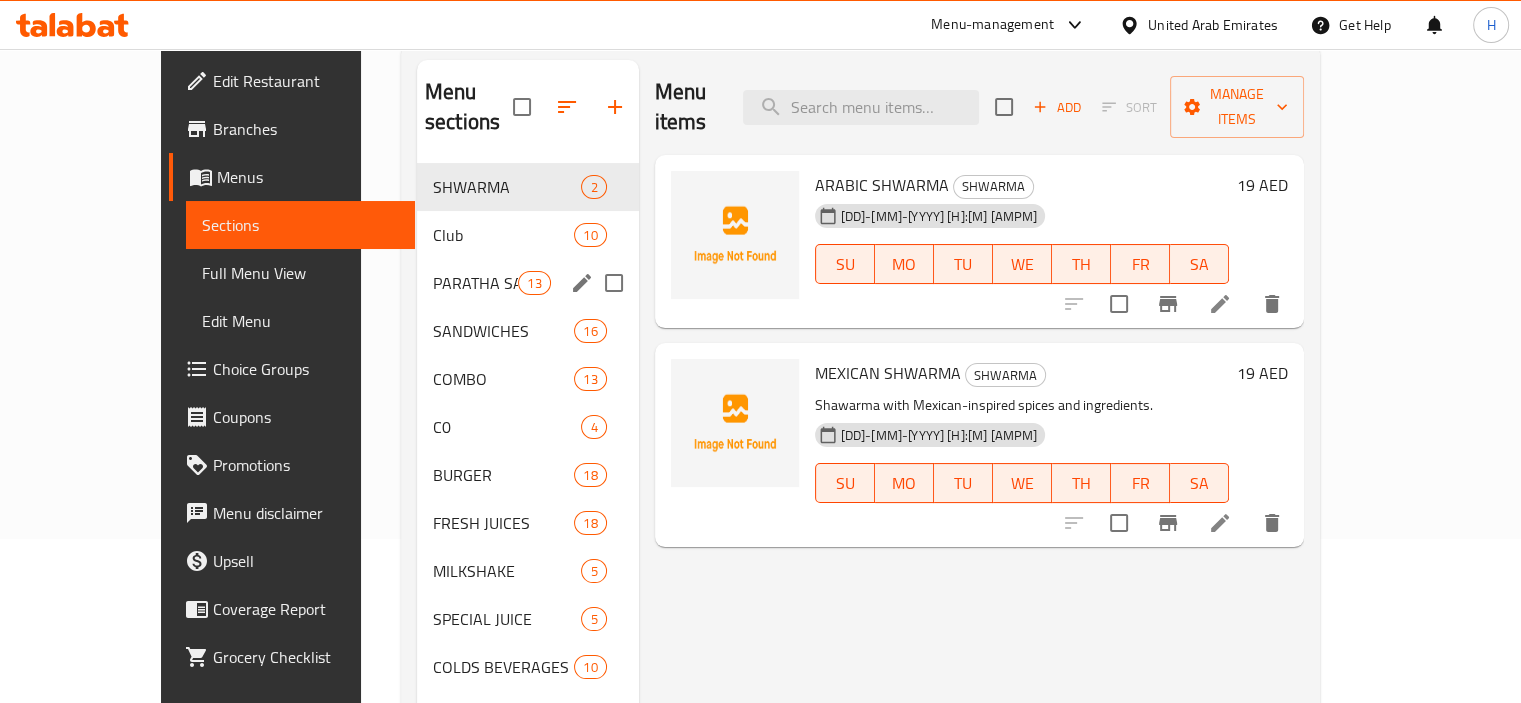 scroll, scrollTop: 280, scrollLeft: 0, axis: vertical 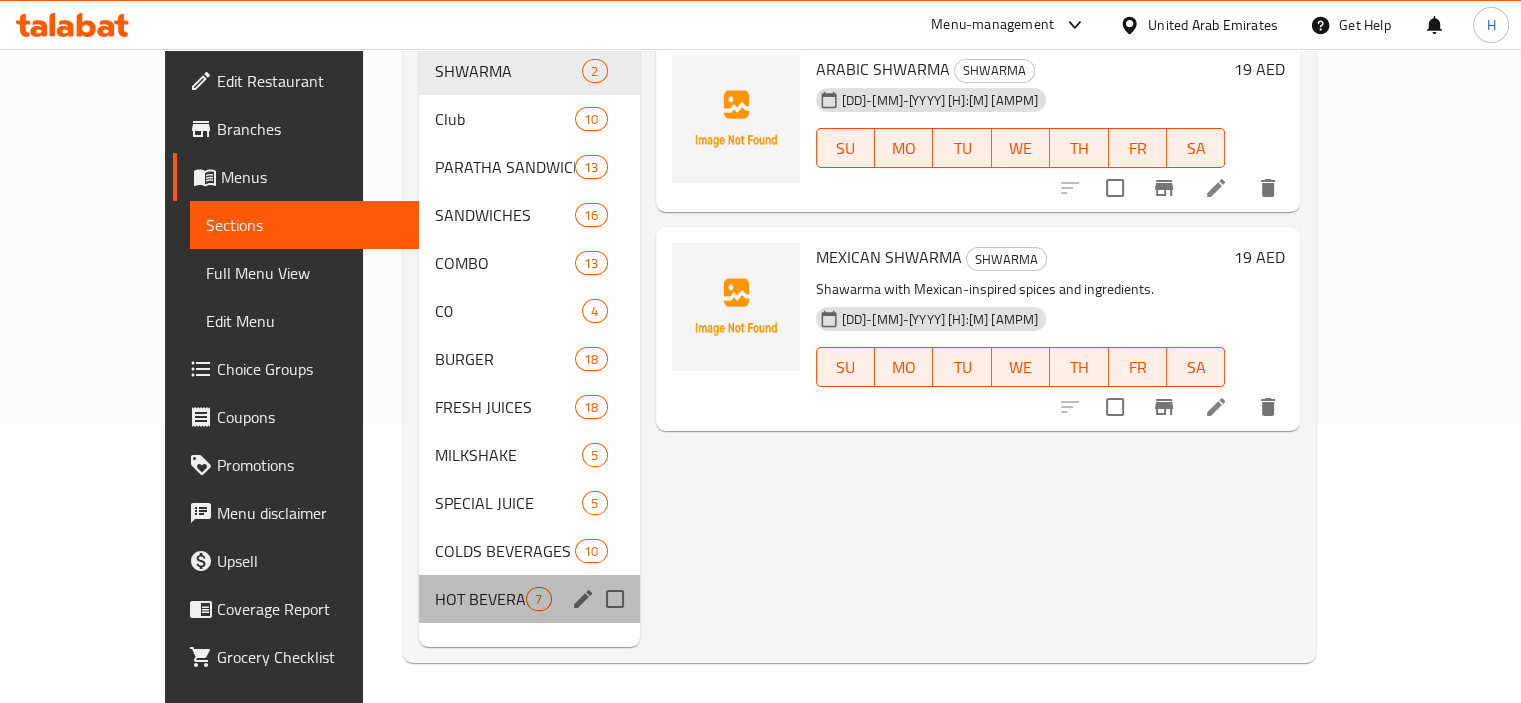 click on "HOT BEVERAGES 7" at bounding box center (529, 599) 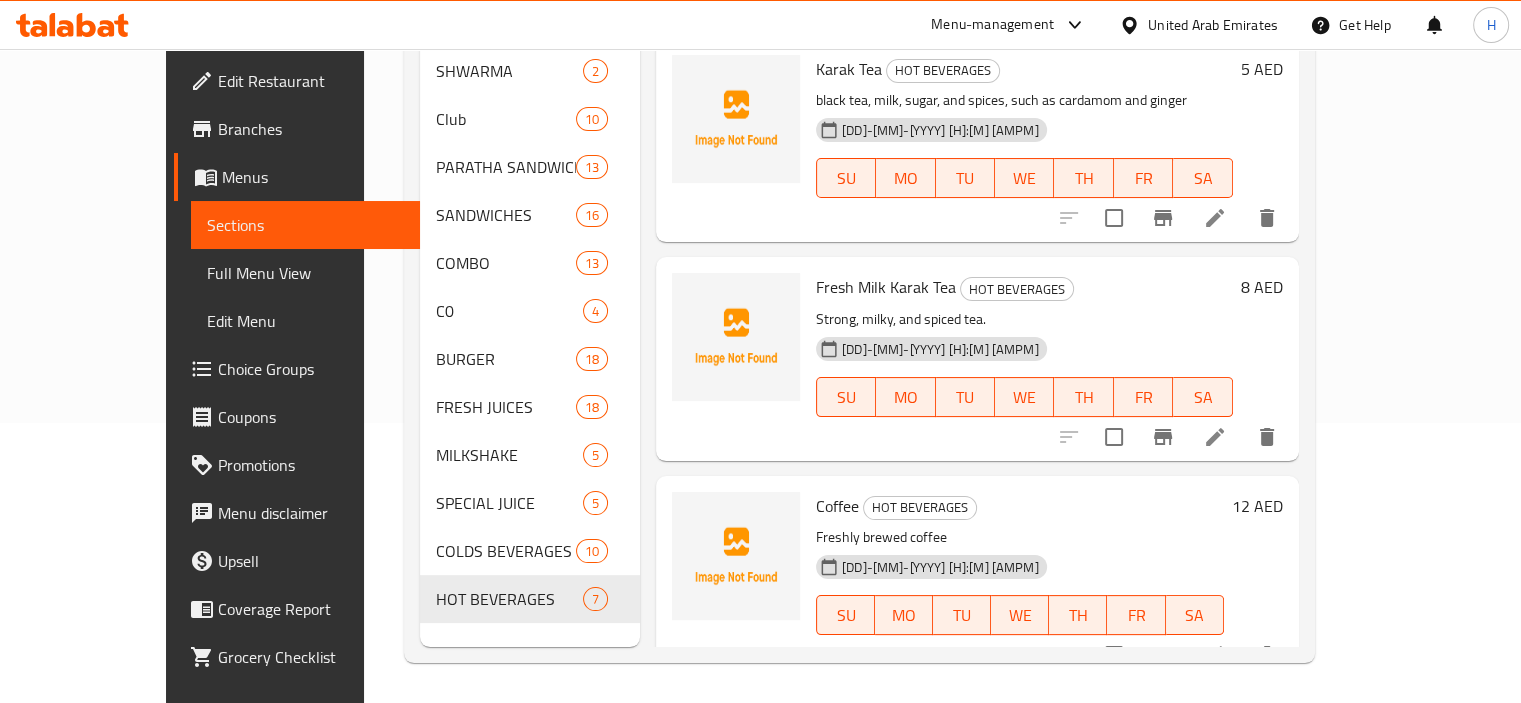 scroll, scrollTop: 0, scrollLeft: 0, axis: both 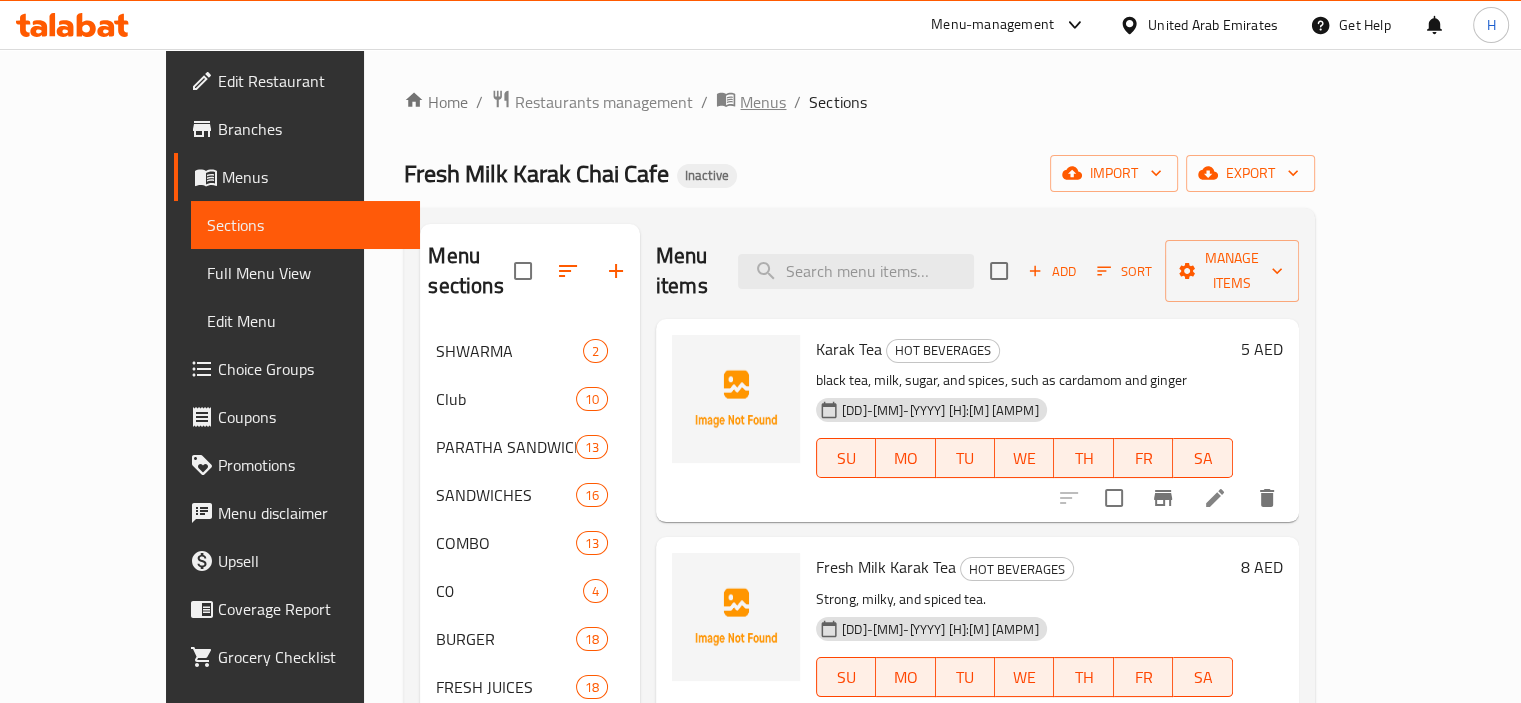 click on "Menus" at bounding box center [763, 102] 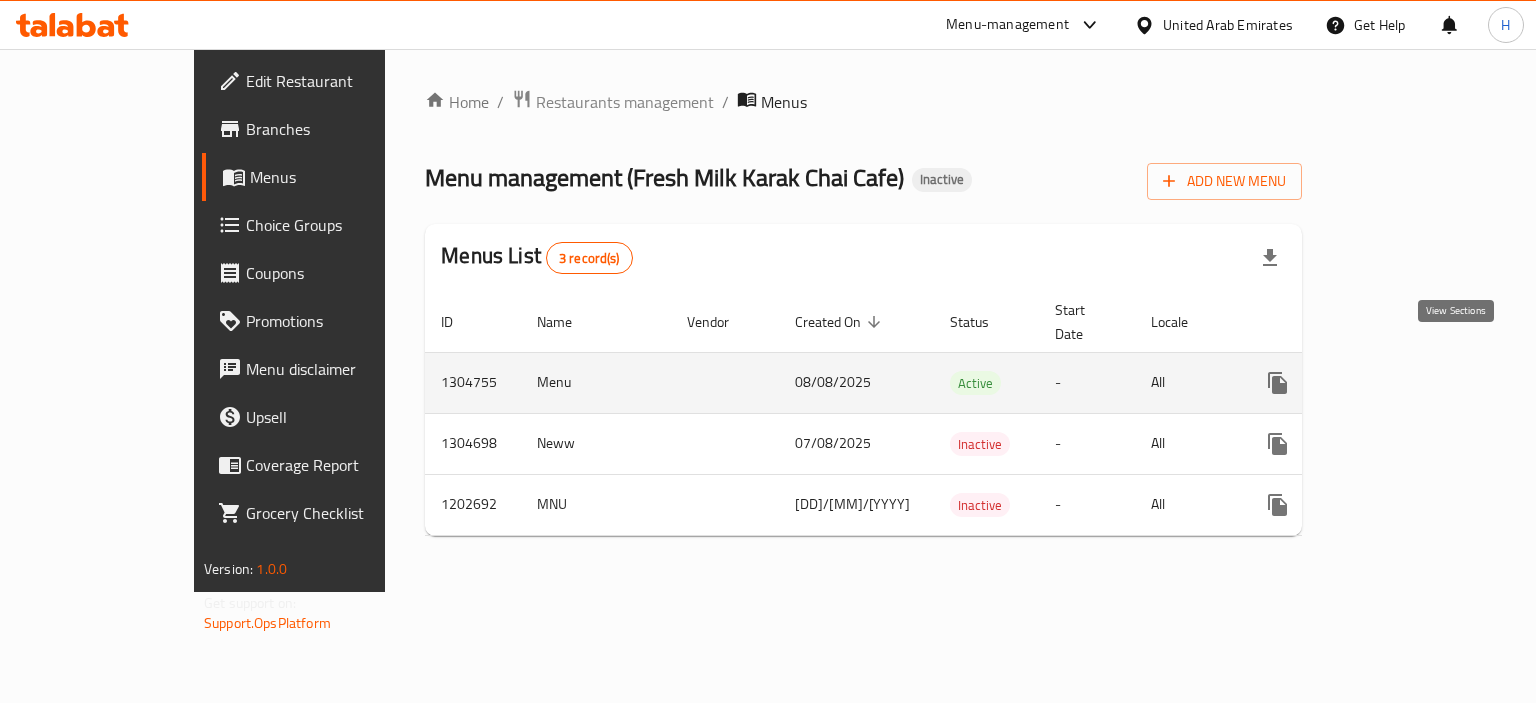 click at bounding box center (1422, 383) 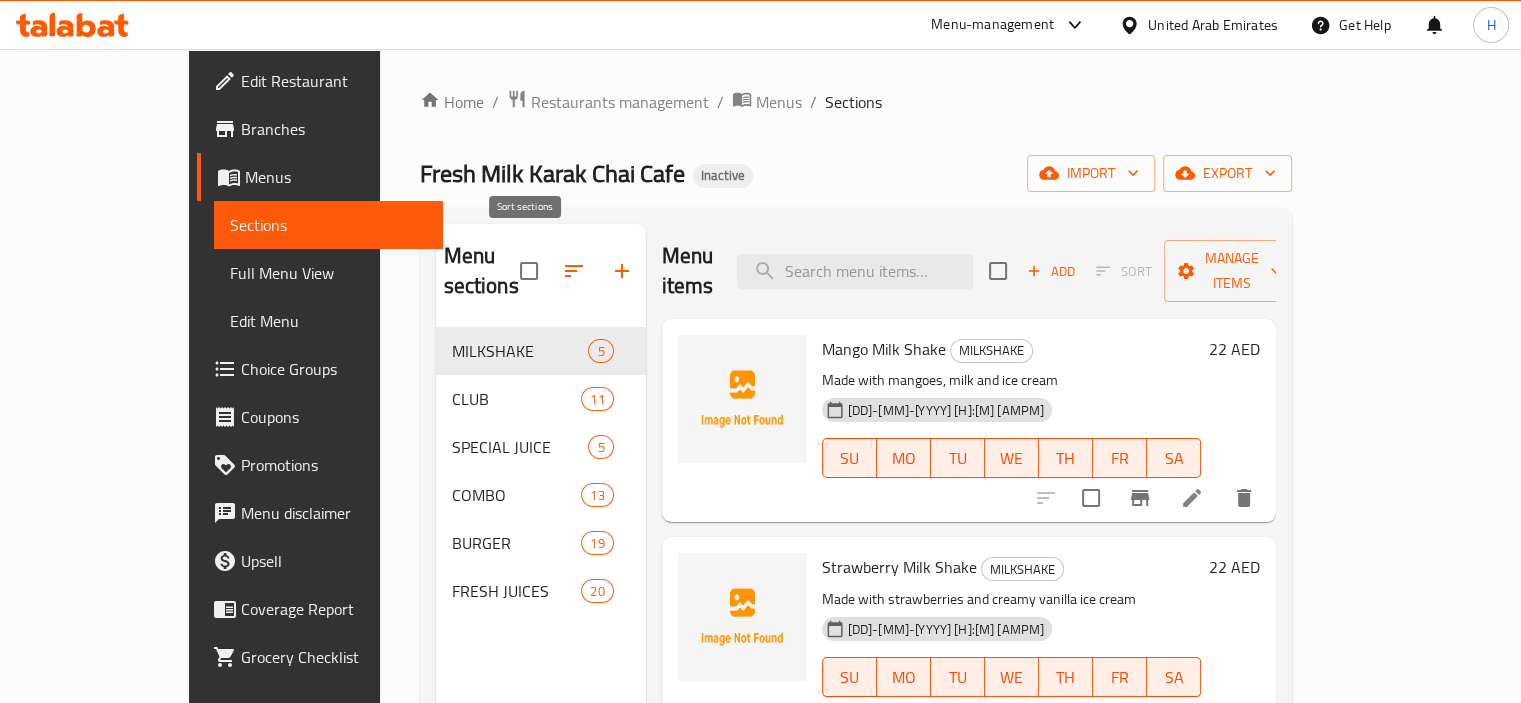 click 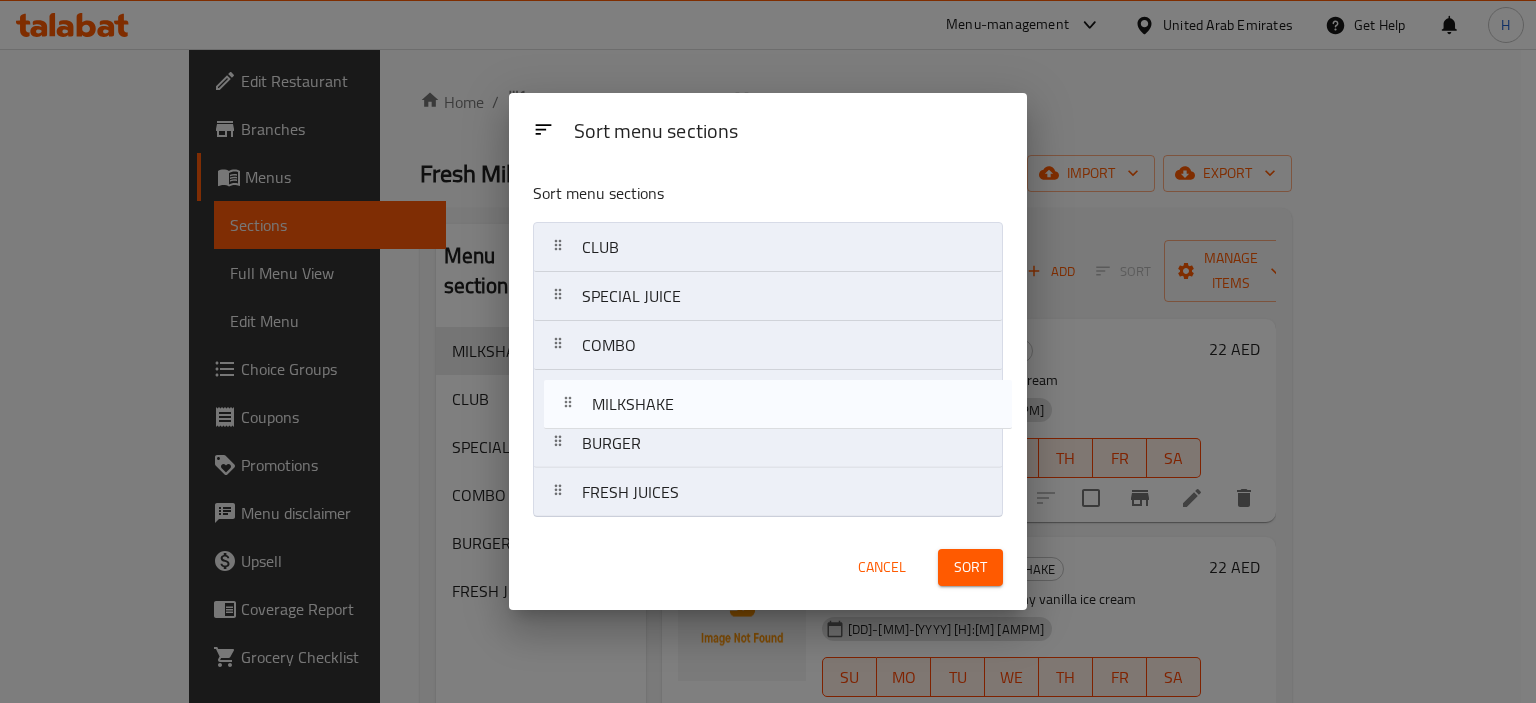 drag, startPoint x: 634, startPoint y: 246, endPoint x: 644, endPoint y: 410, distance: 164.3046 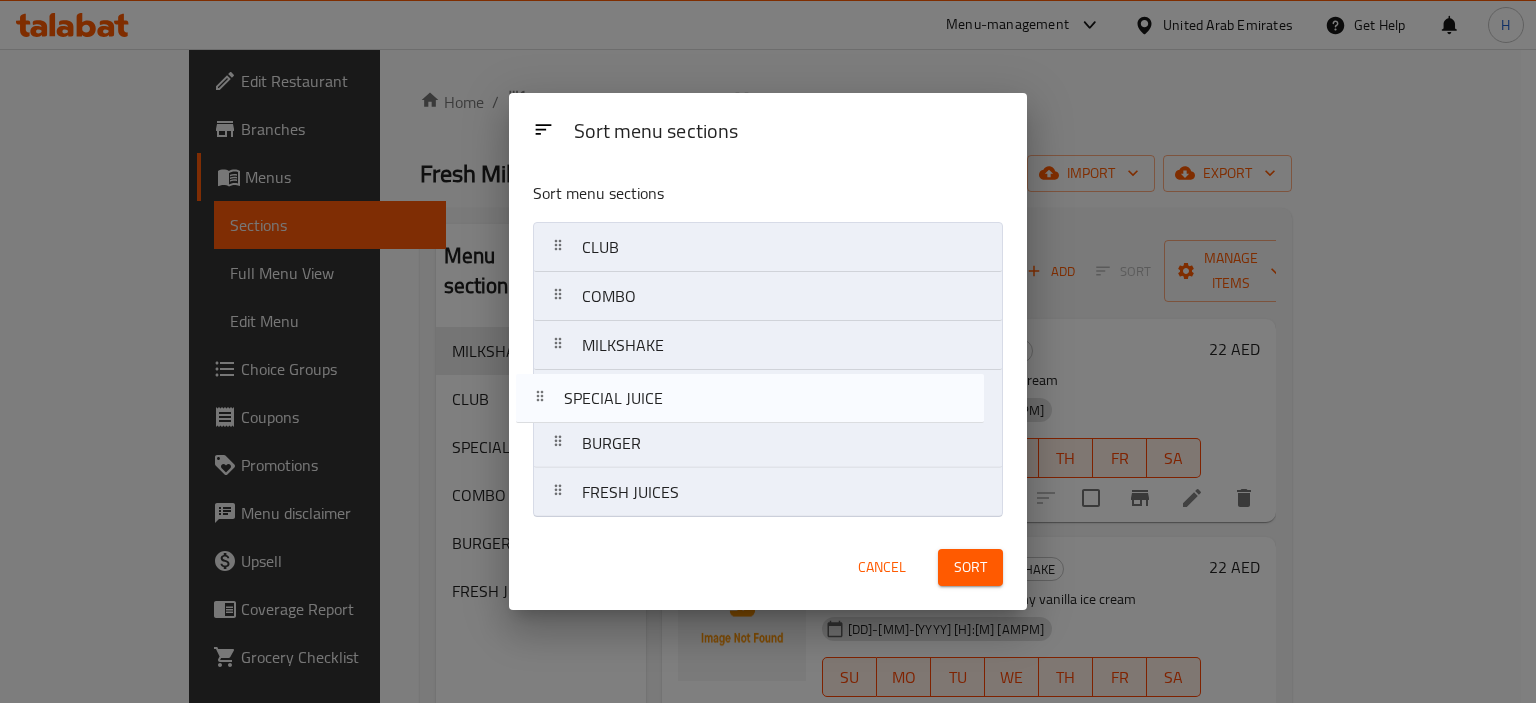 drag, startPoint x: 680, startPoint y: 306, endPoint x: 659, endPoint y: 417, distance: 112.969025 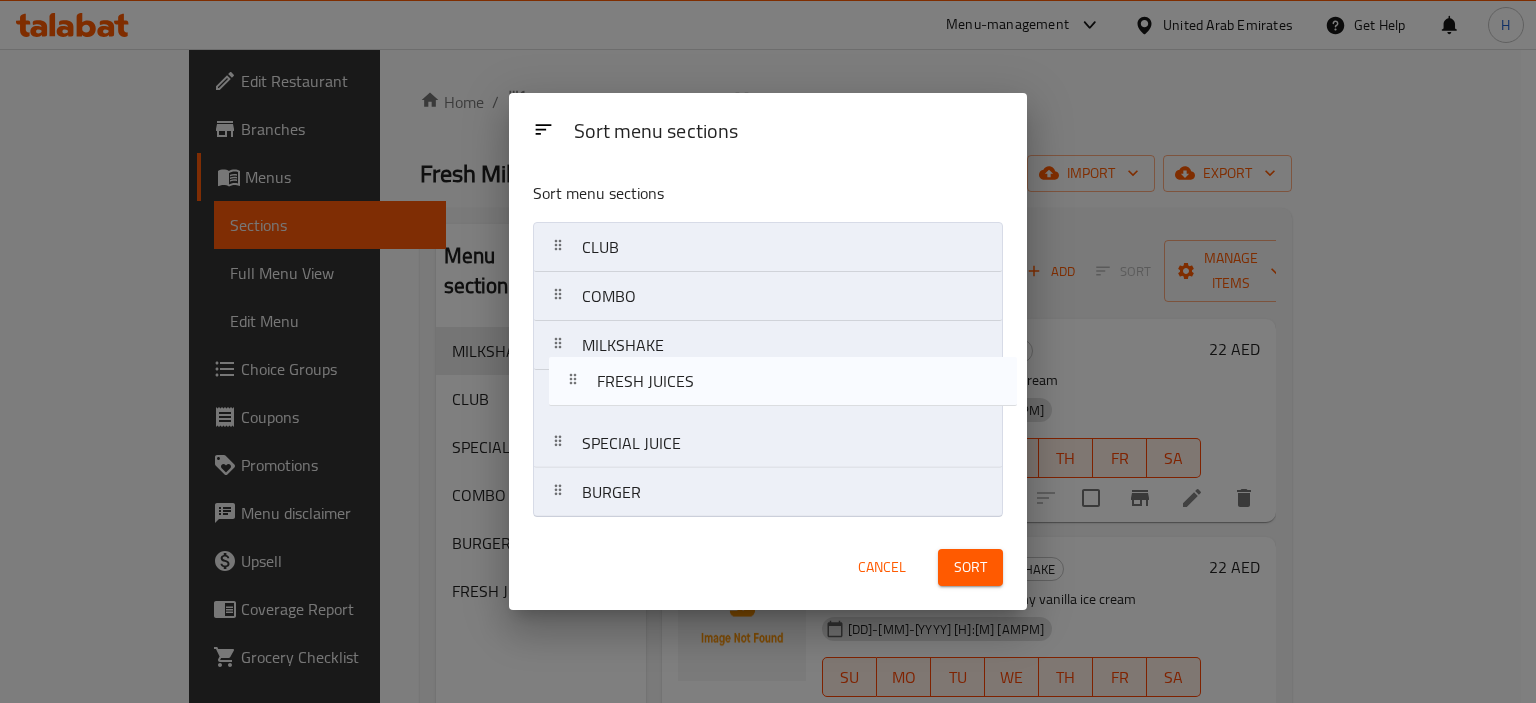 drag, startPoint x: 627, startPoint y: 494, endPoint x: 640, endPoint y: 383, distance: 111.75867 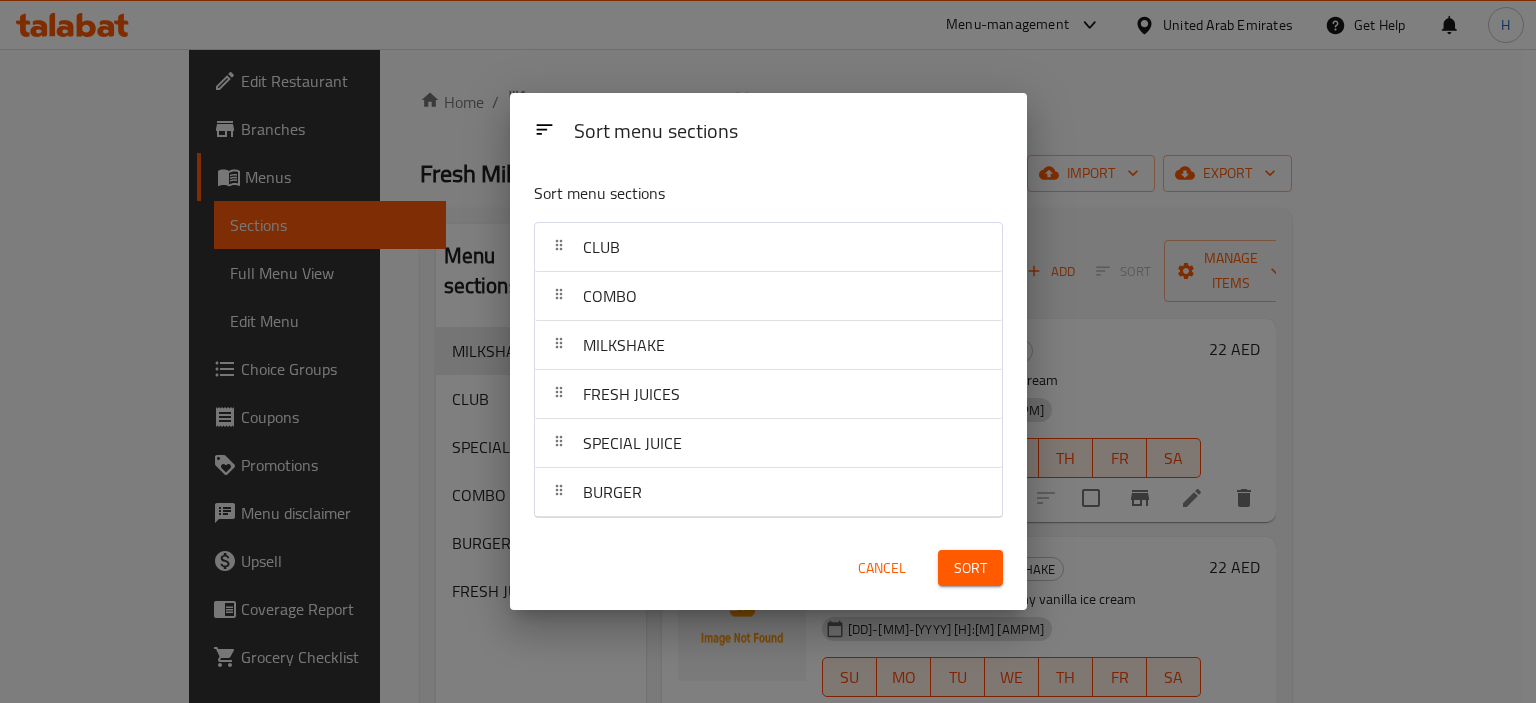 type 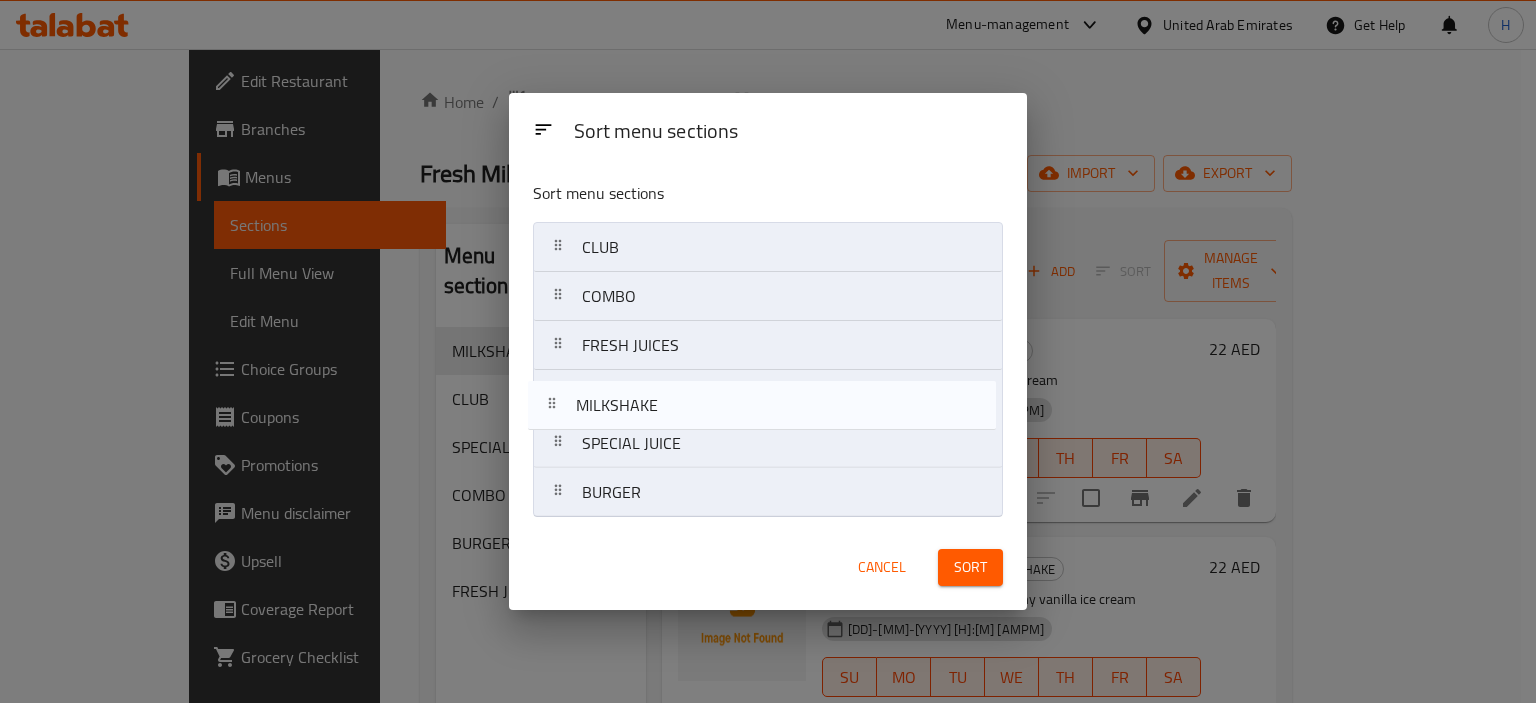 drag, startPoint x: 704, startPoint y: 350, endPoint x: 700, endPoint y: 411, distance: 61.13101 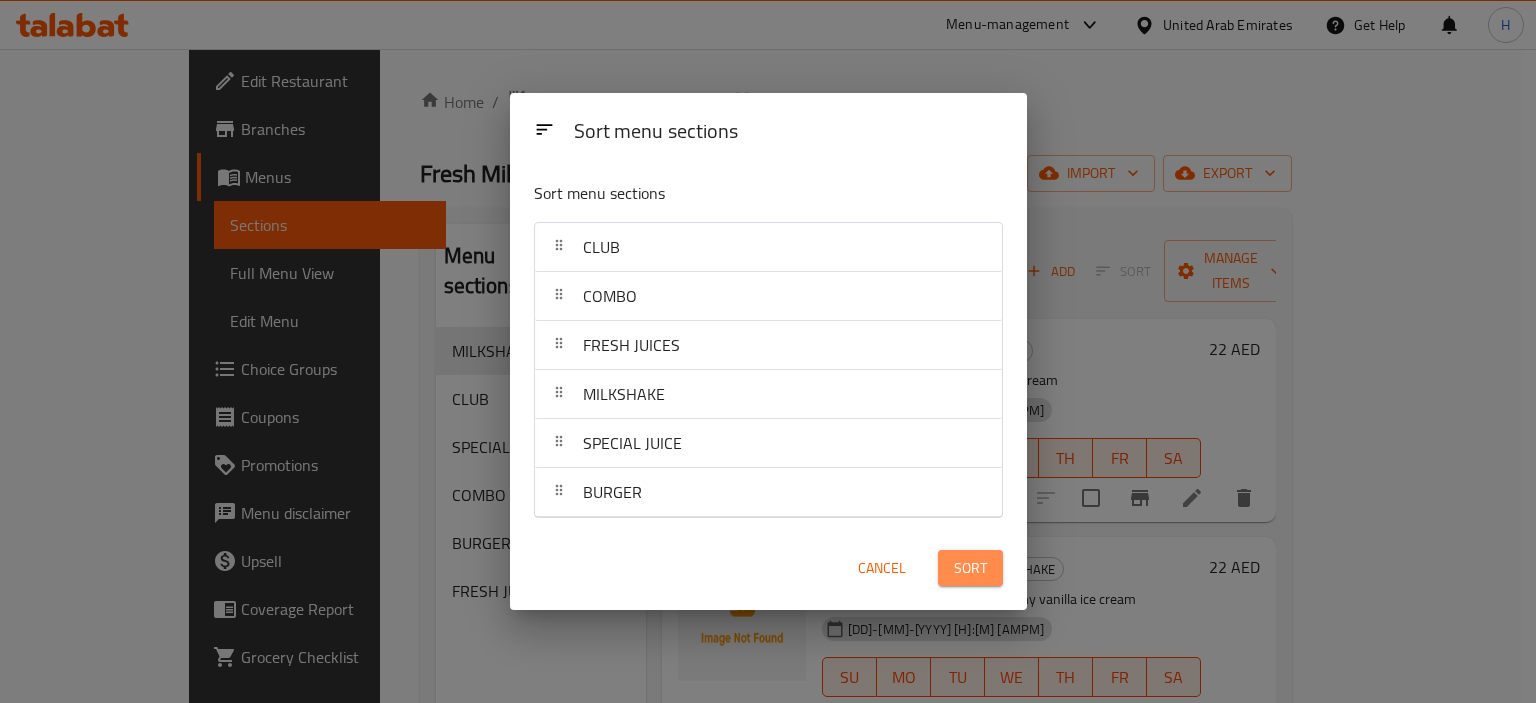 click on "Sort" at bounding box center (970, 568) 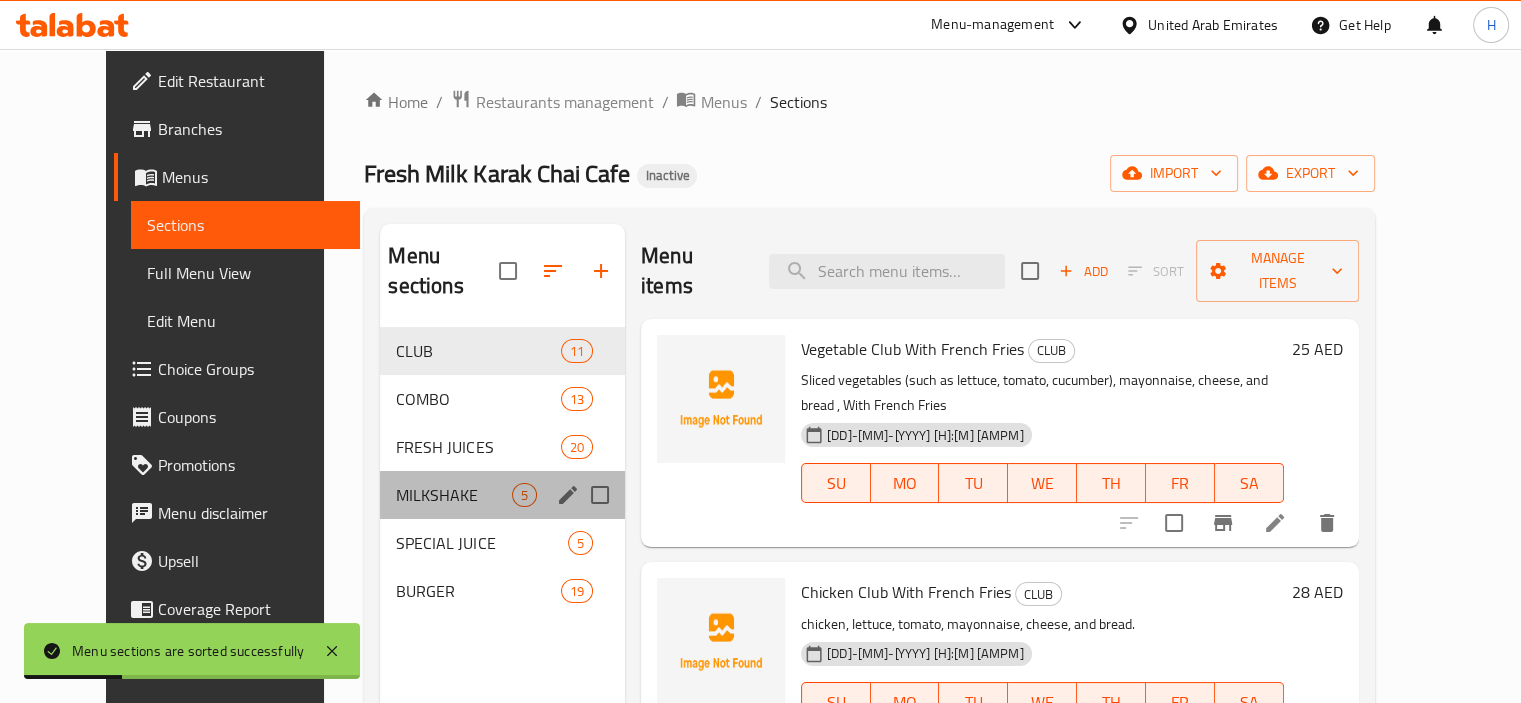 click on "MILKSHAKE 5" at bounding box center [502, 495] 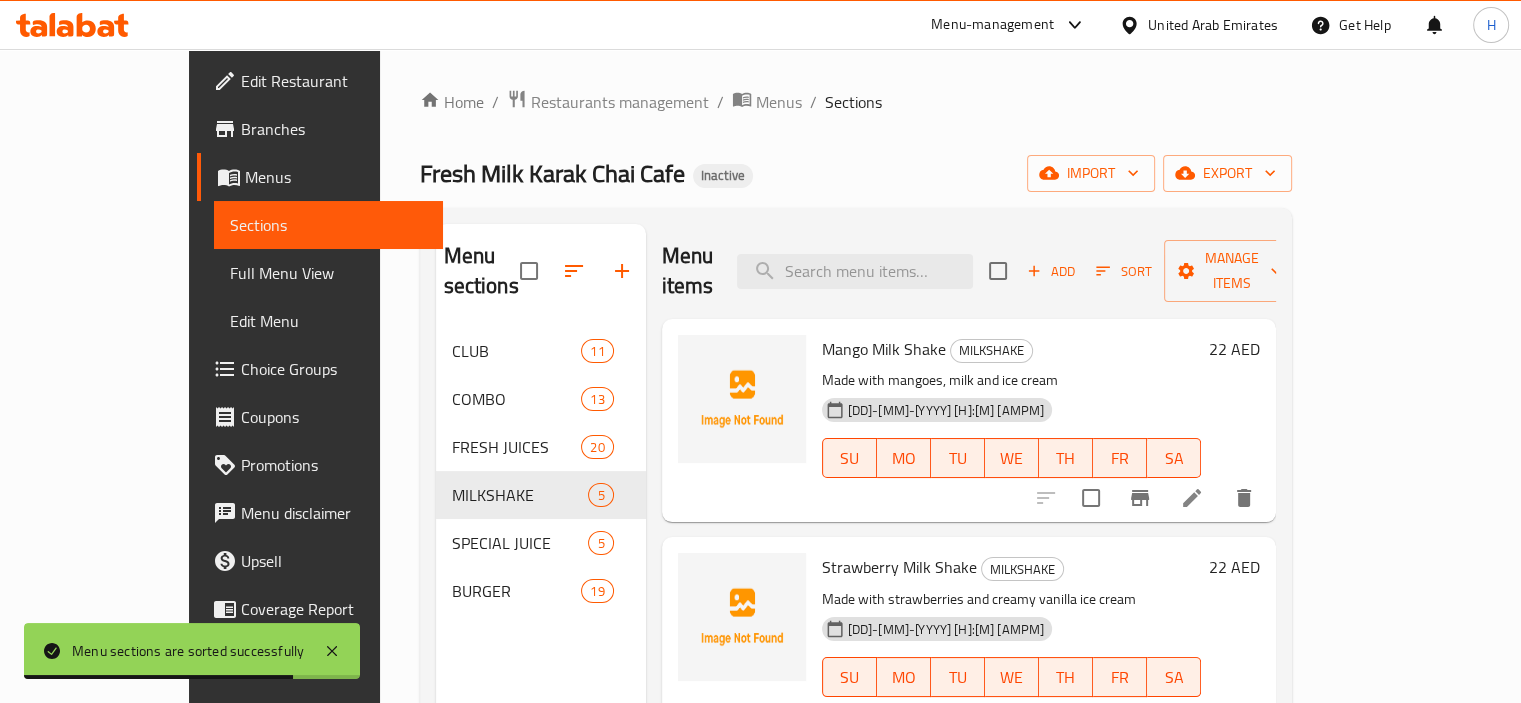click on "Full Menu View" at bounding box center [328, 273] 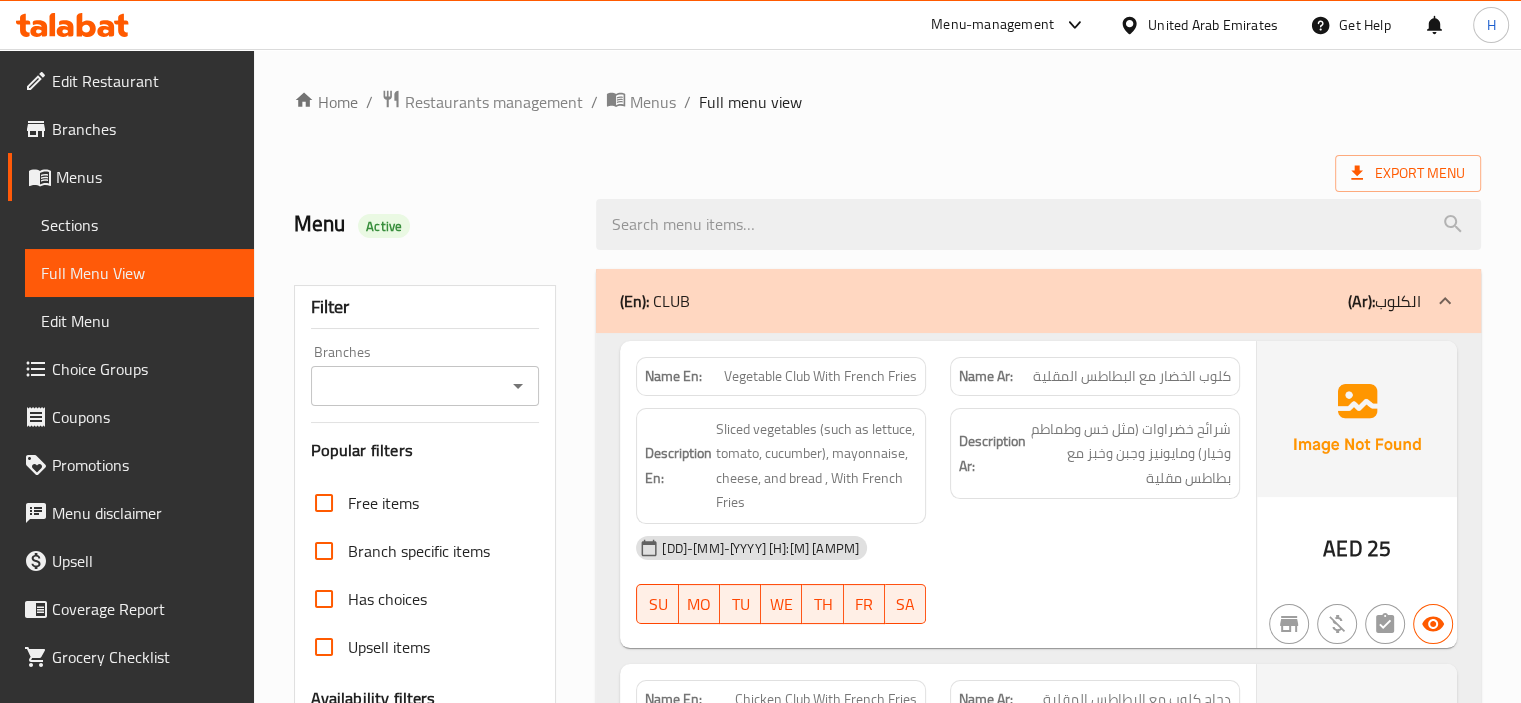 scroll, scrollTop: 524, scrollLeft: 0, axis: vertical 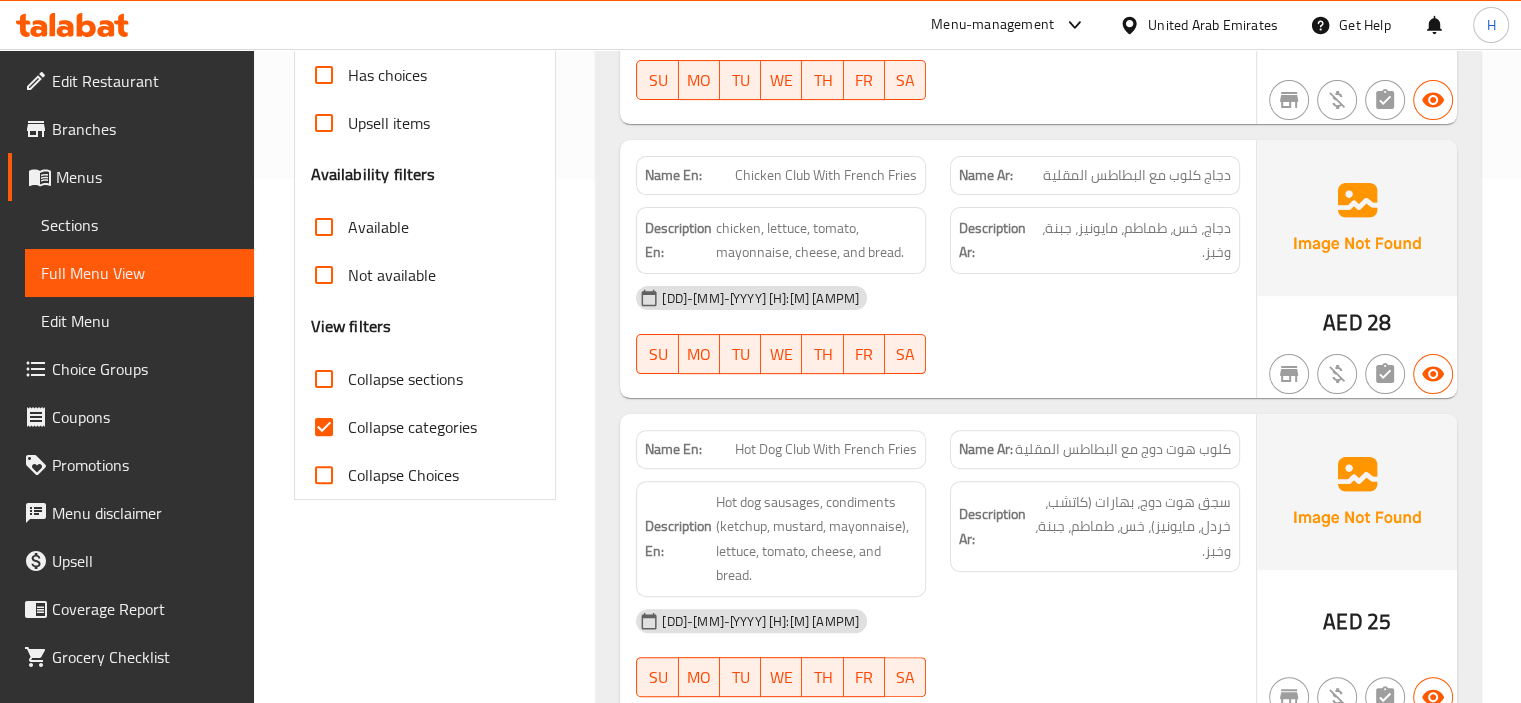click on "Collapse sections" at bounding box center (324, 379) 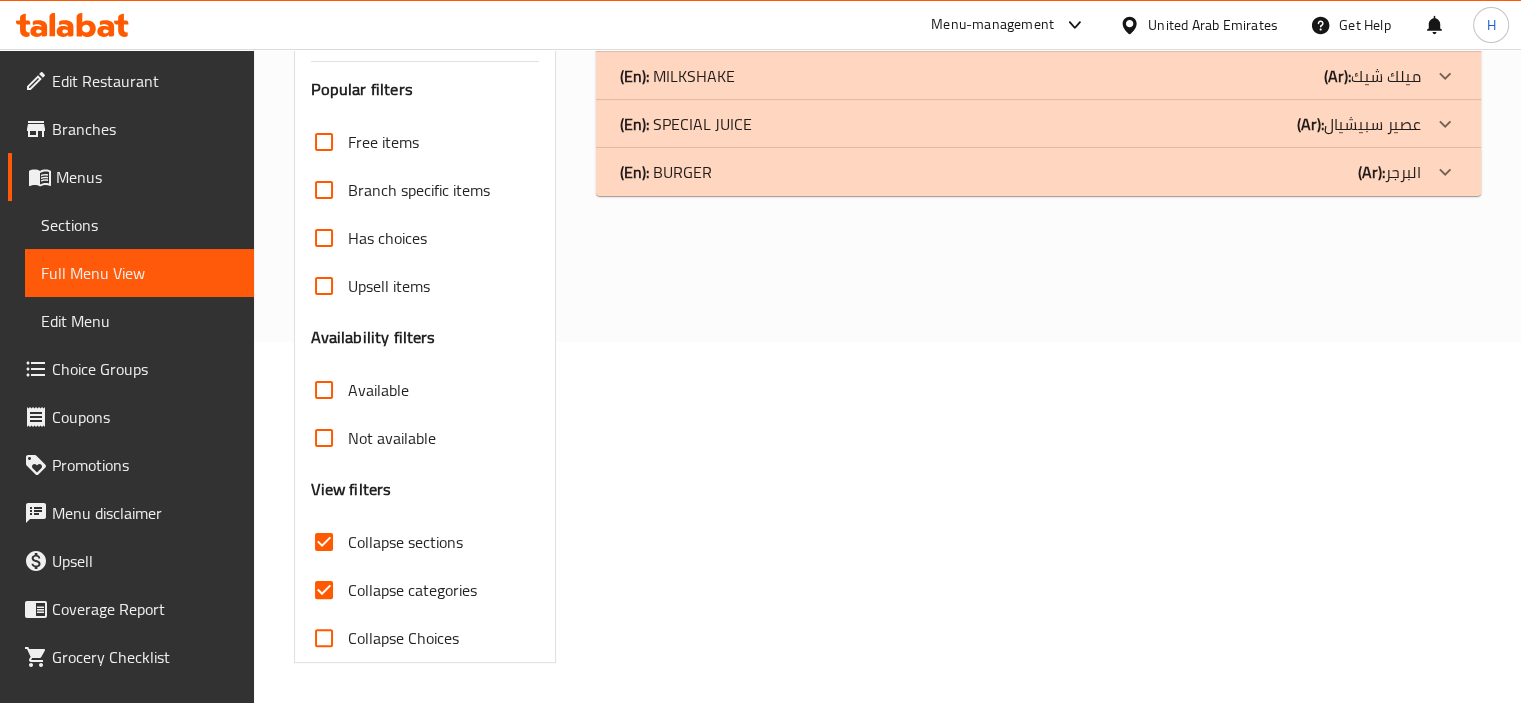 click on "Free items Branch specific items Has choices Upsell items Availability filters Available Not available View filters Collapse sections Collapse categories Collapse Choices" at bounding box center (425, 390) 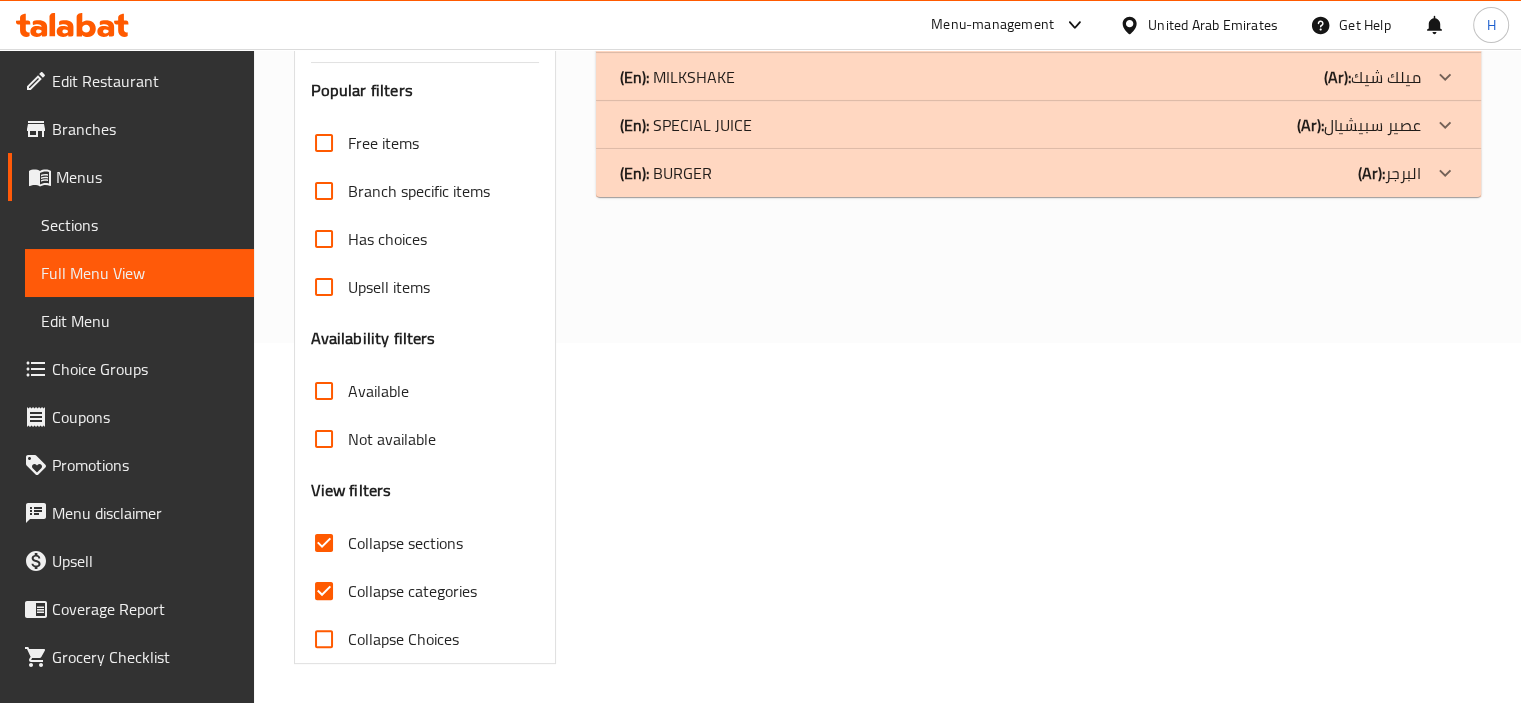 click on "Collapse categories" at bounding box center (324, 591) 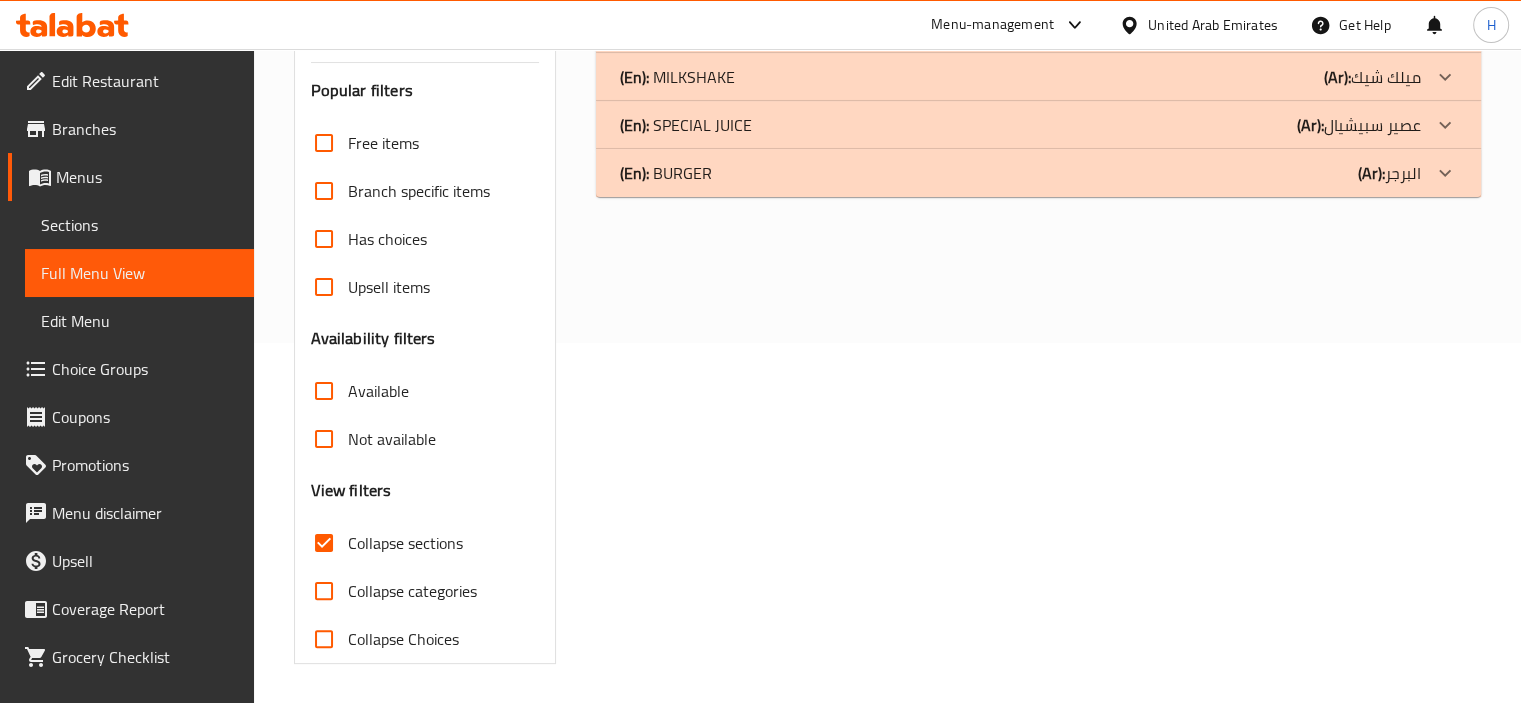 click on "(En):   BURGER (Ar): البرجر" at bounding box center [1020, -67] 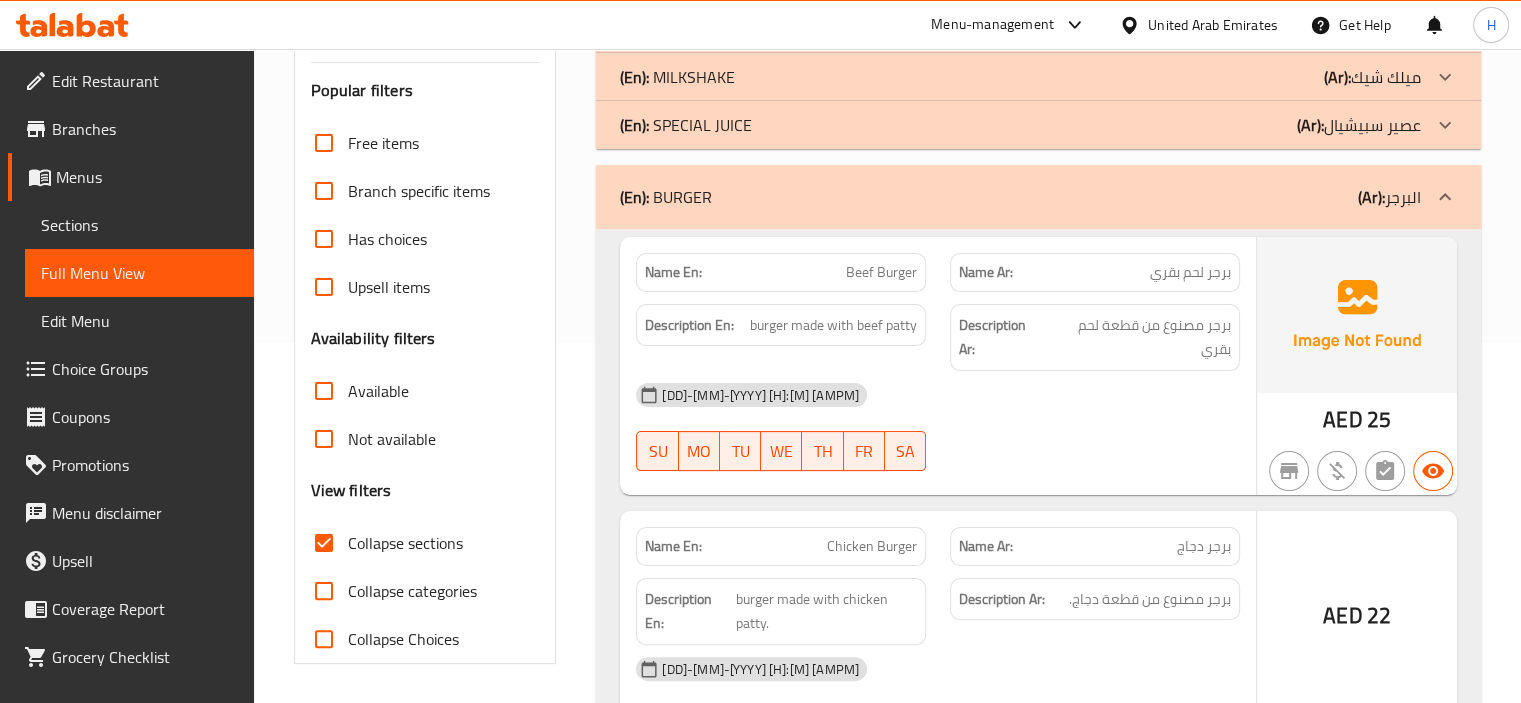 click on "(En):   SPECIAL JUICE (Ar): عصير سبيشيال" at bounding box center (1020, -67) 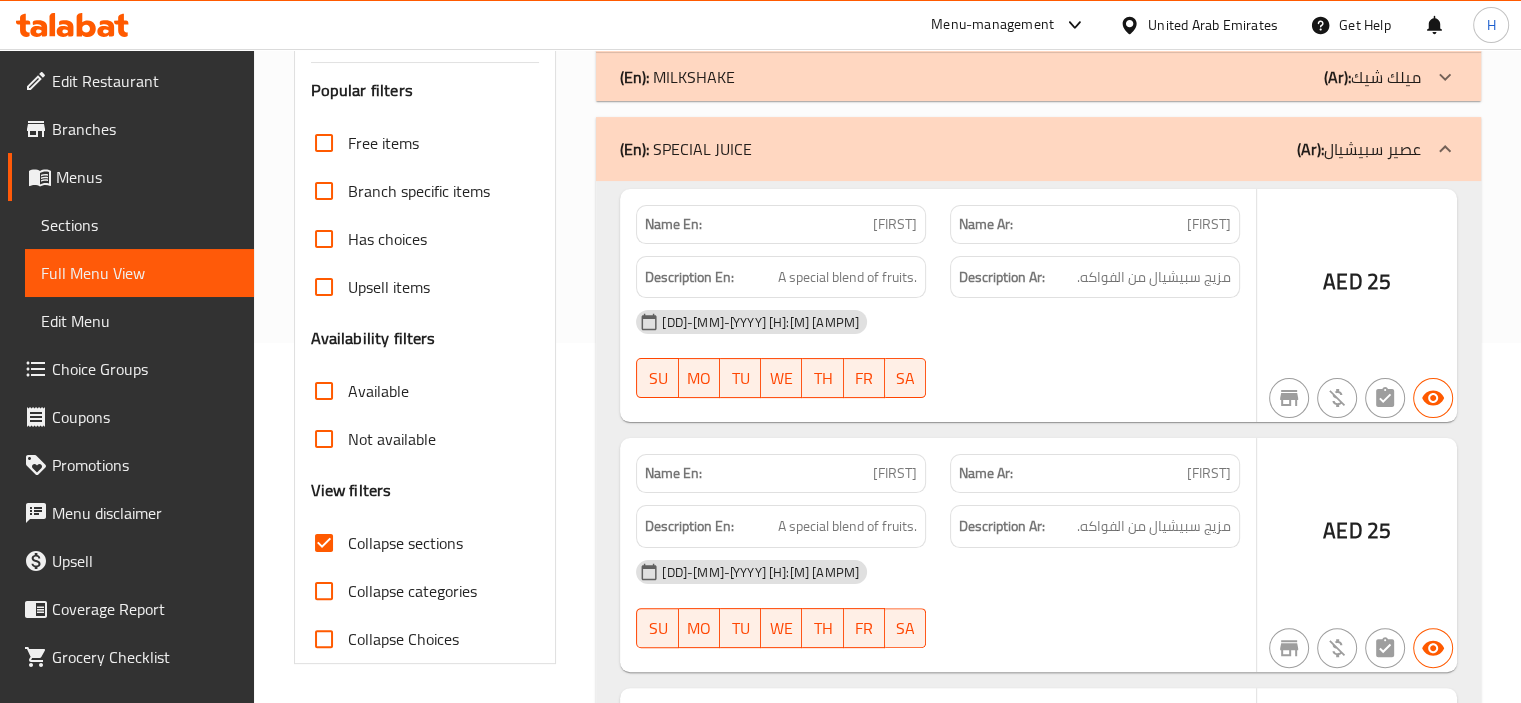 click on "(En):   MILKSHAKE (Ar): ميلك شيك" at bounding box center [1020, -67] 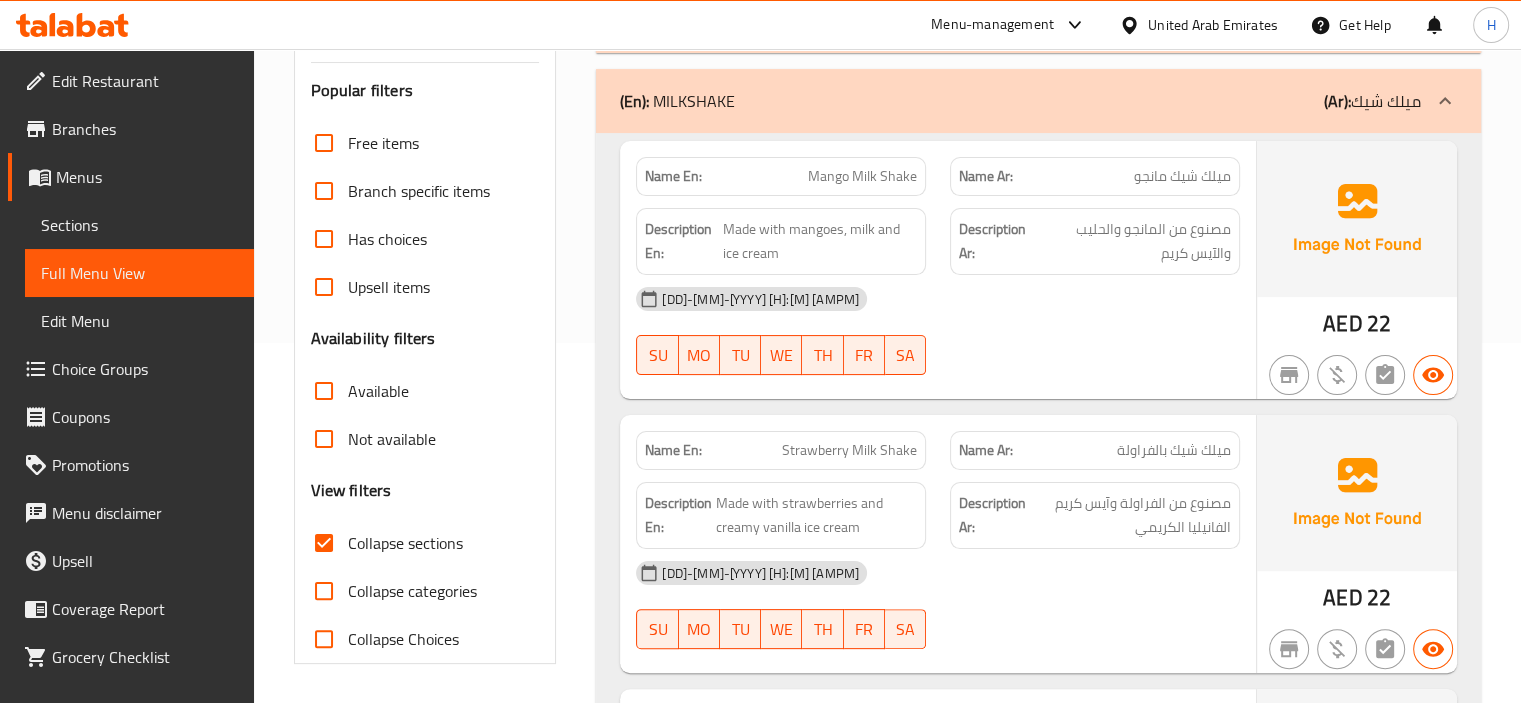 scroll, scrollTop: 264, scrollLeft: 0, axis: vertical 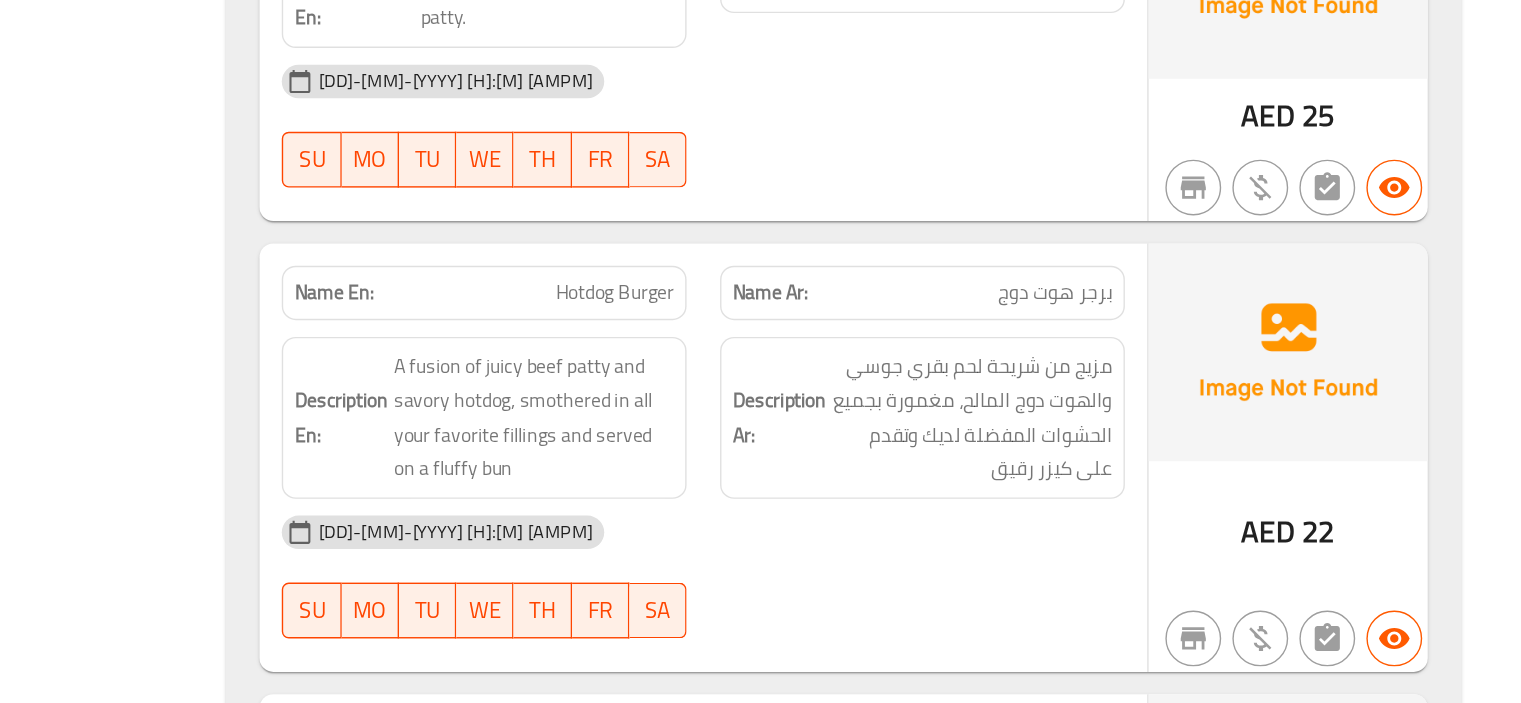 click on "Hotdog Burger" at bounding box center [863, -2486] 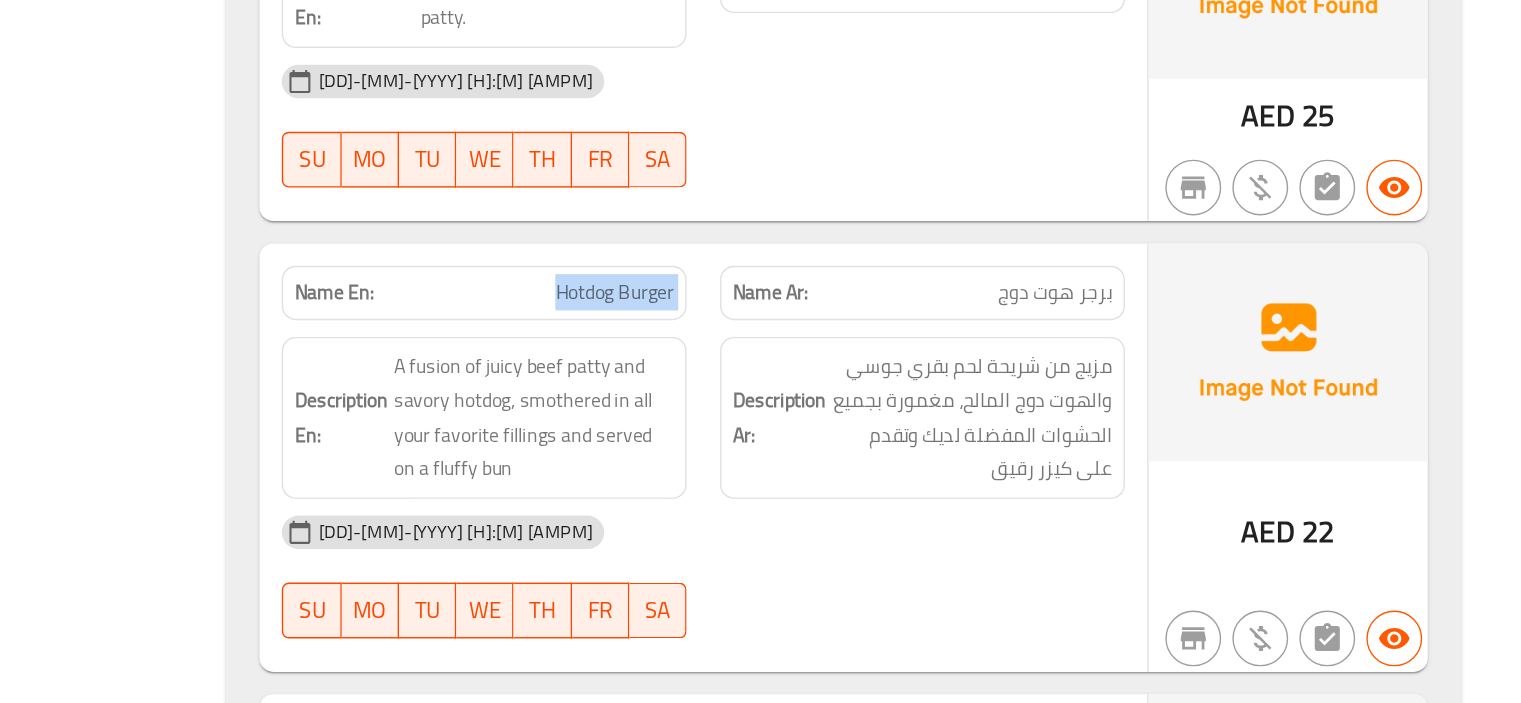 click on "Hotdog Burger" at bounding box center [863, -2486] 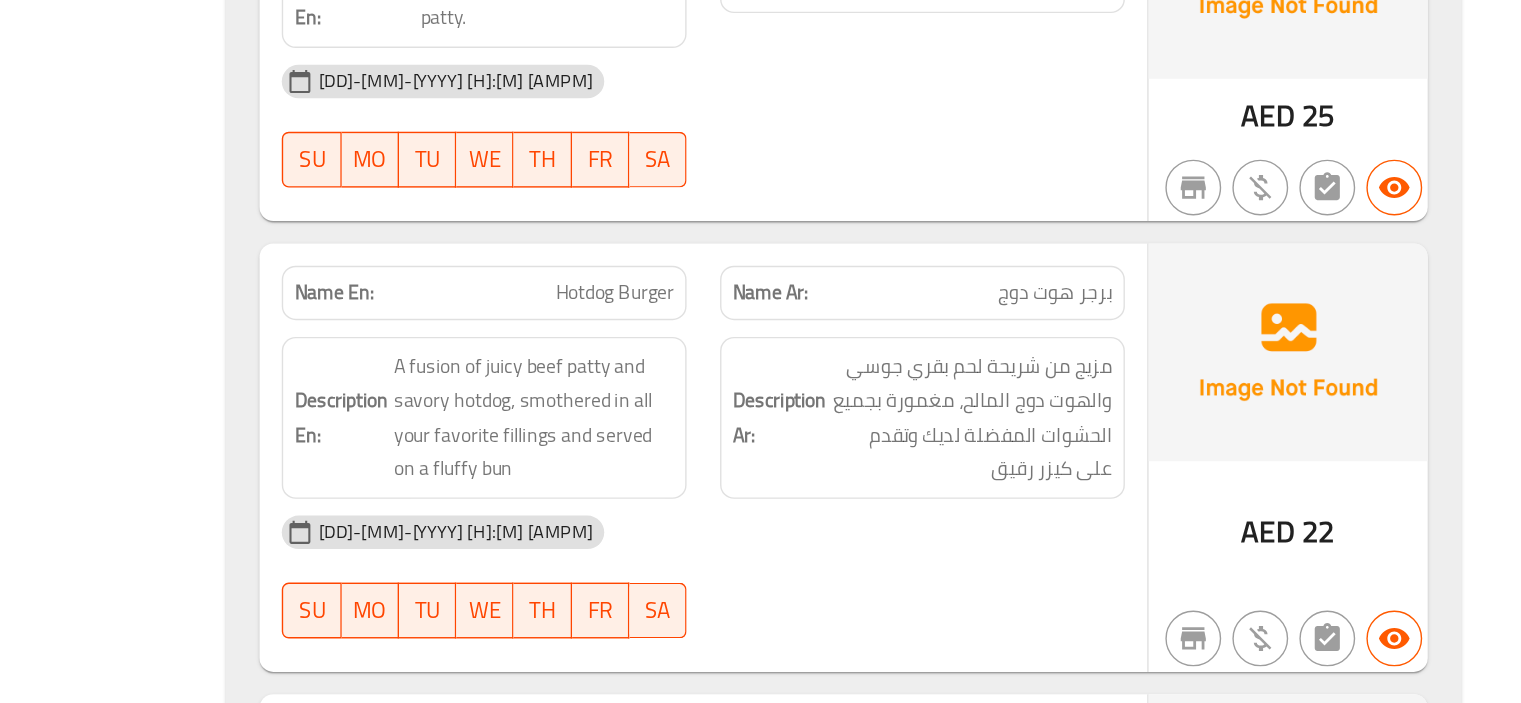 click on "Description En: A fusion of juicy beef patty and savory hotdog, smothered in all your favorite fillings and served on a fluffy bun" at bounding box center [781, -2421] 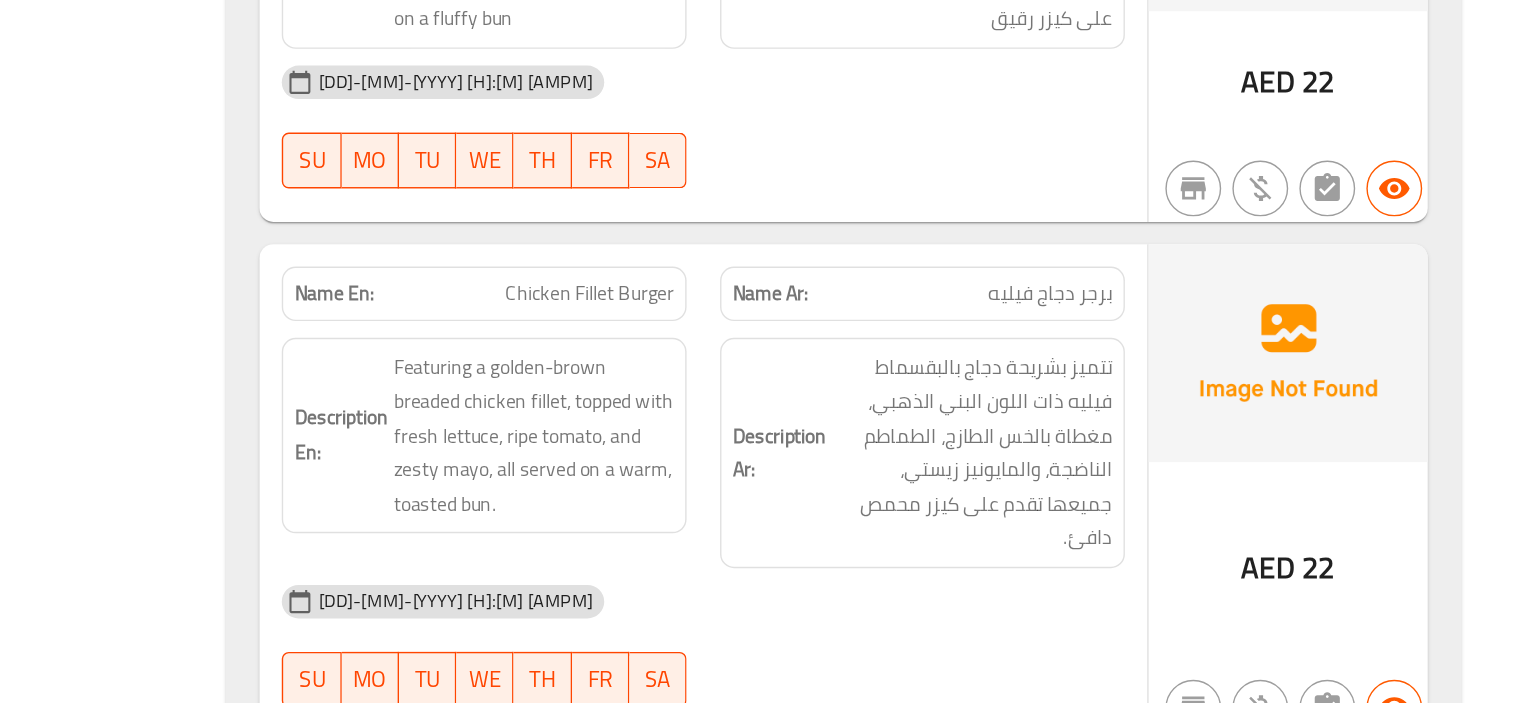 scroll, scrollTop: 4206, scrollLeft: 0, axis: vertical 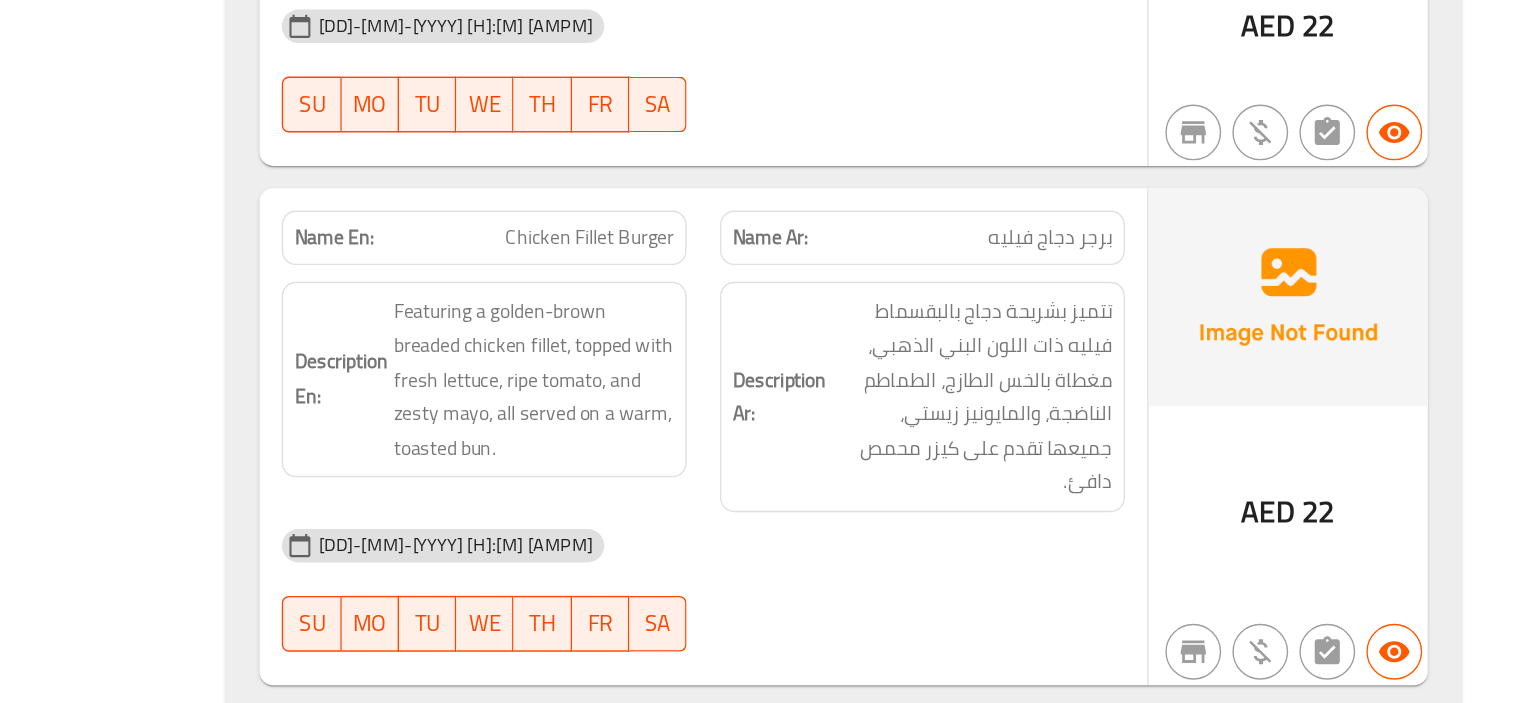 click on "Chicken Fillet Burger" at bounding box center (856, -2574) 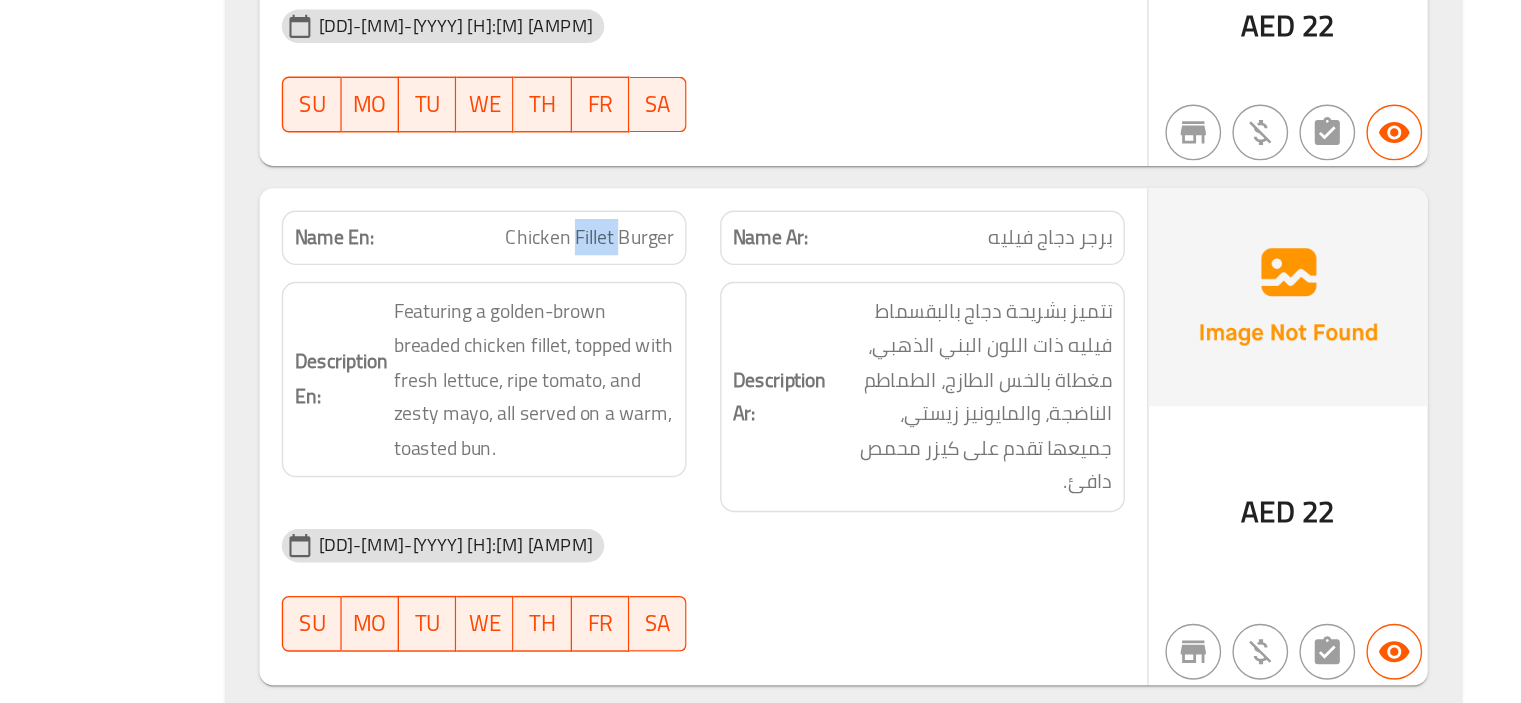 click on "Chicken Fillet Burger" at bounding box center (856, -2574) 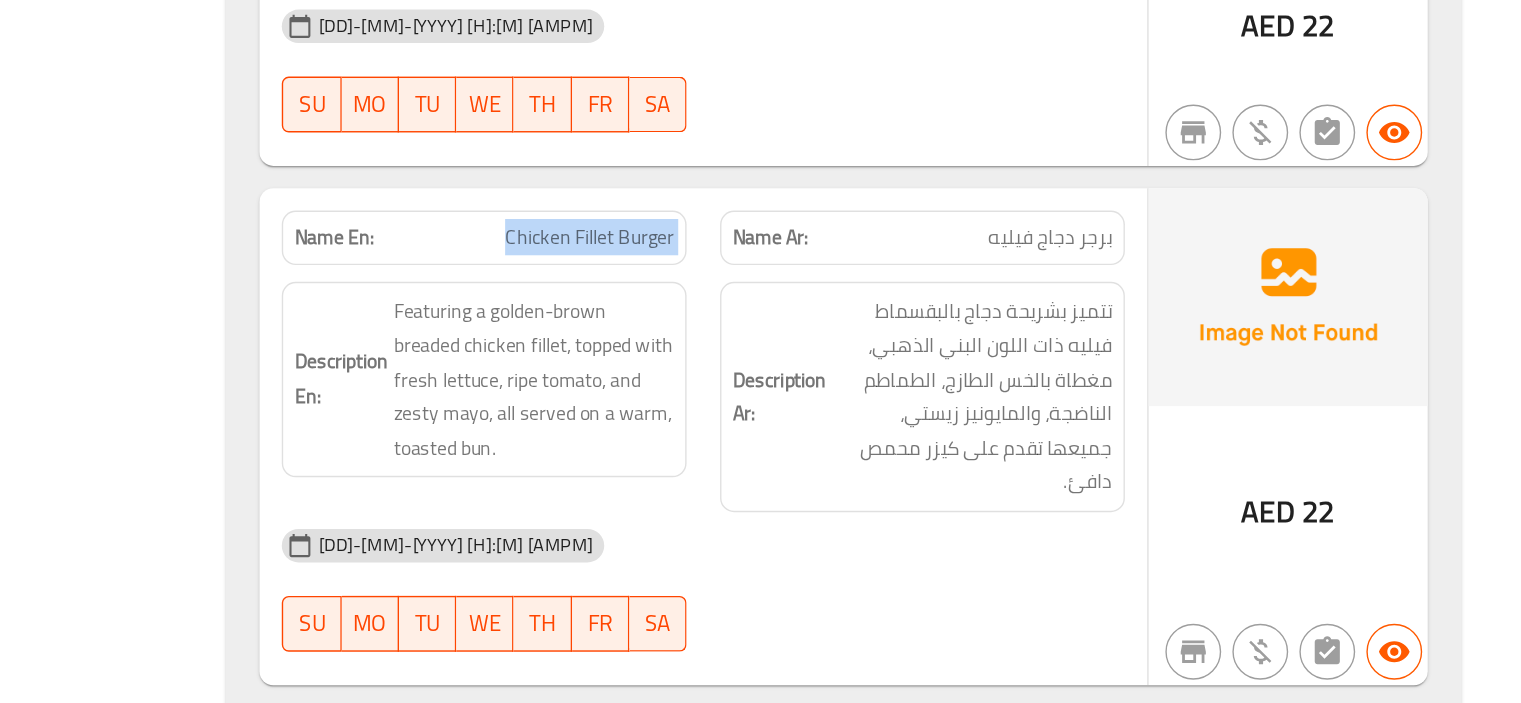 click on "Chicken Fillet Burger" at bounding box center [856, -2574] 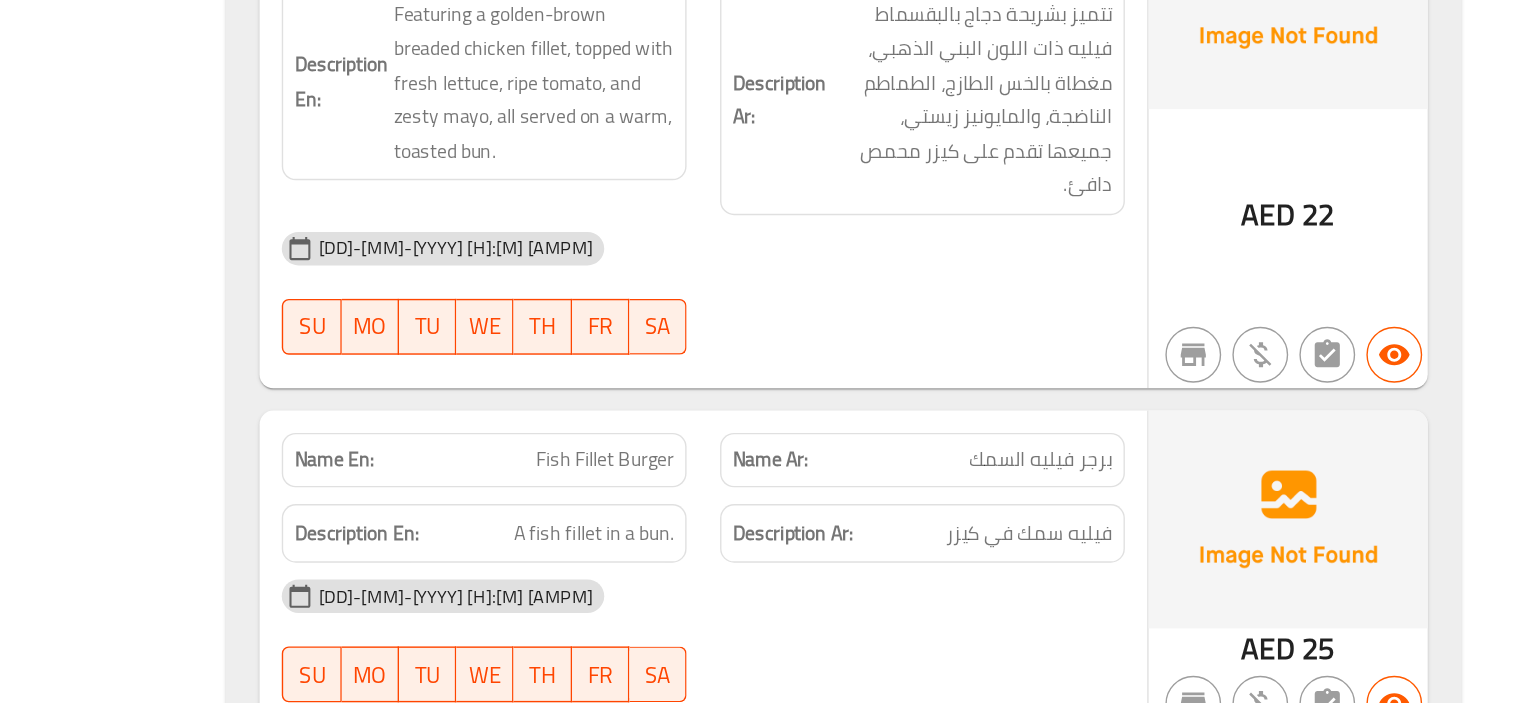 scroll, scrollTop: 4450, scrollLeft: 0, axis: vertical 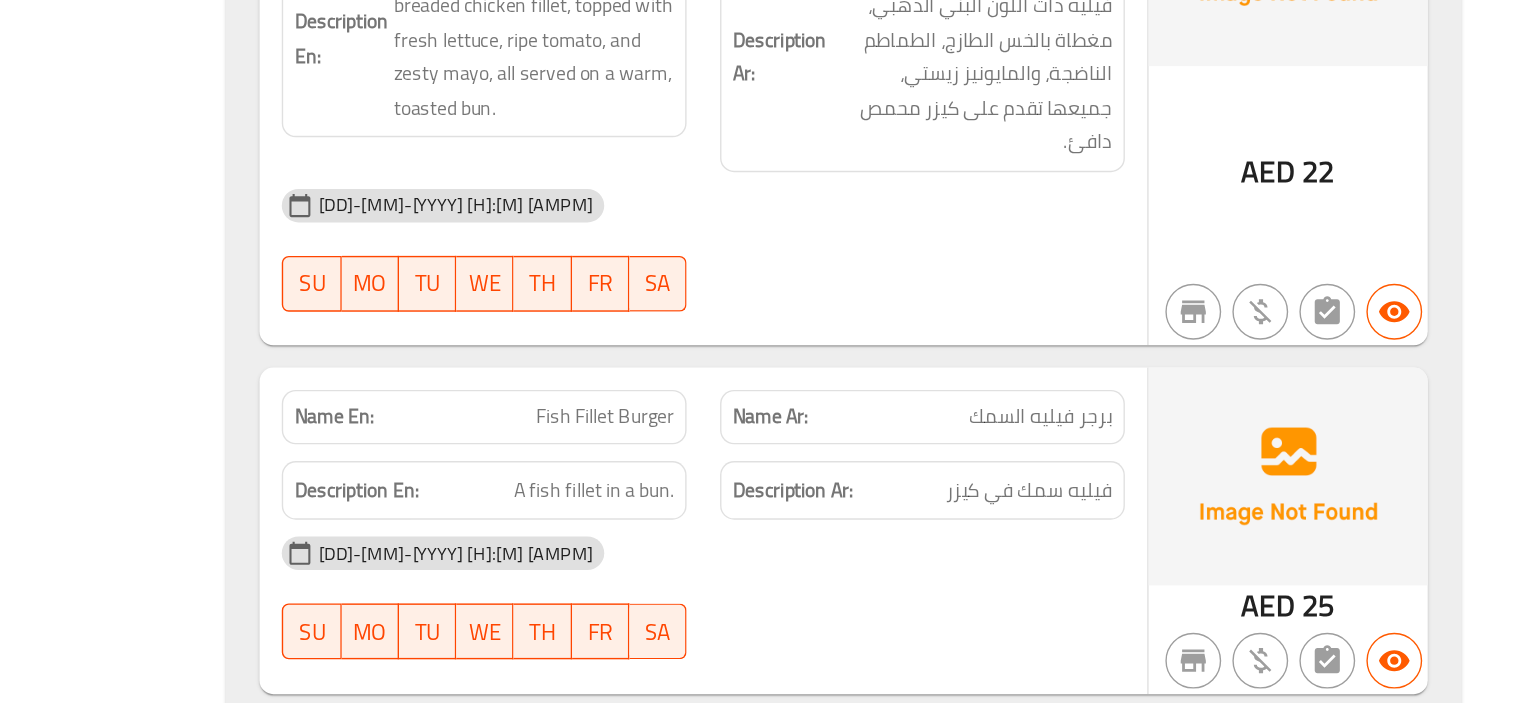 click on "Name Ar: برجر فيليه السمك" at bounding box center (1095, 497) 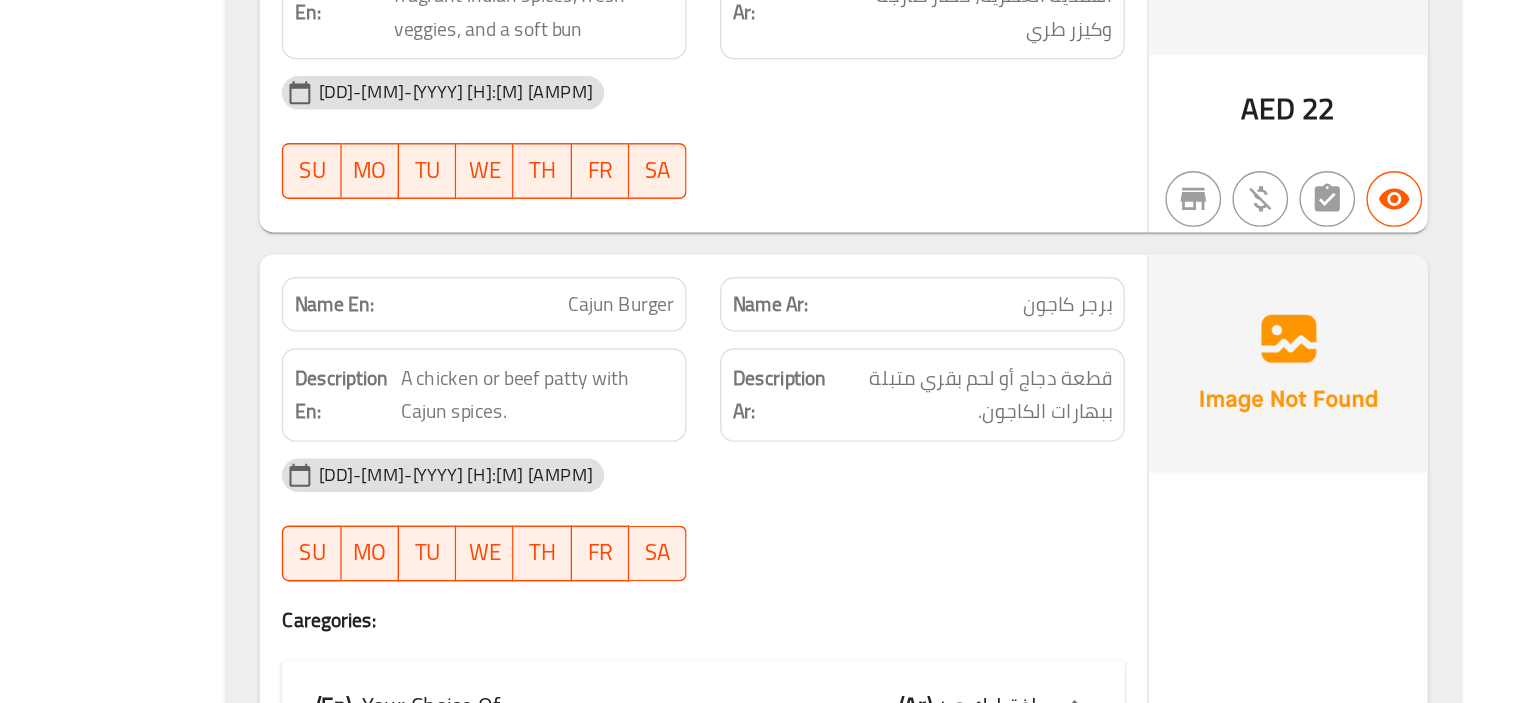 scroll, scrollTop: 5445, scrollLeft: 0, axis: vertical 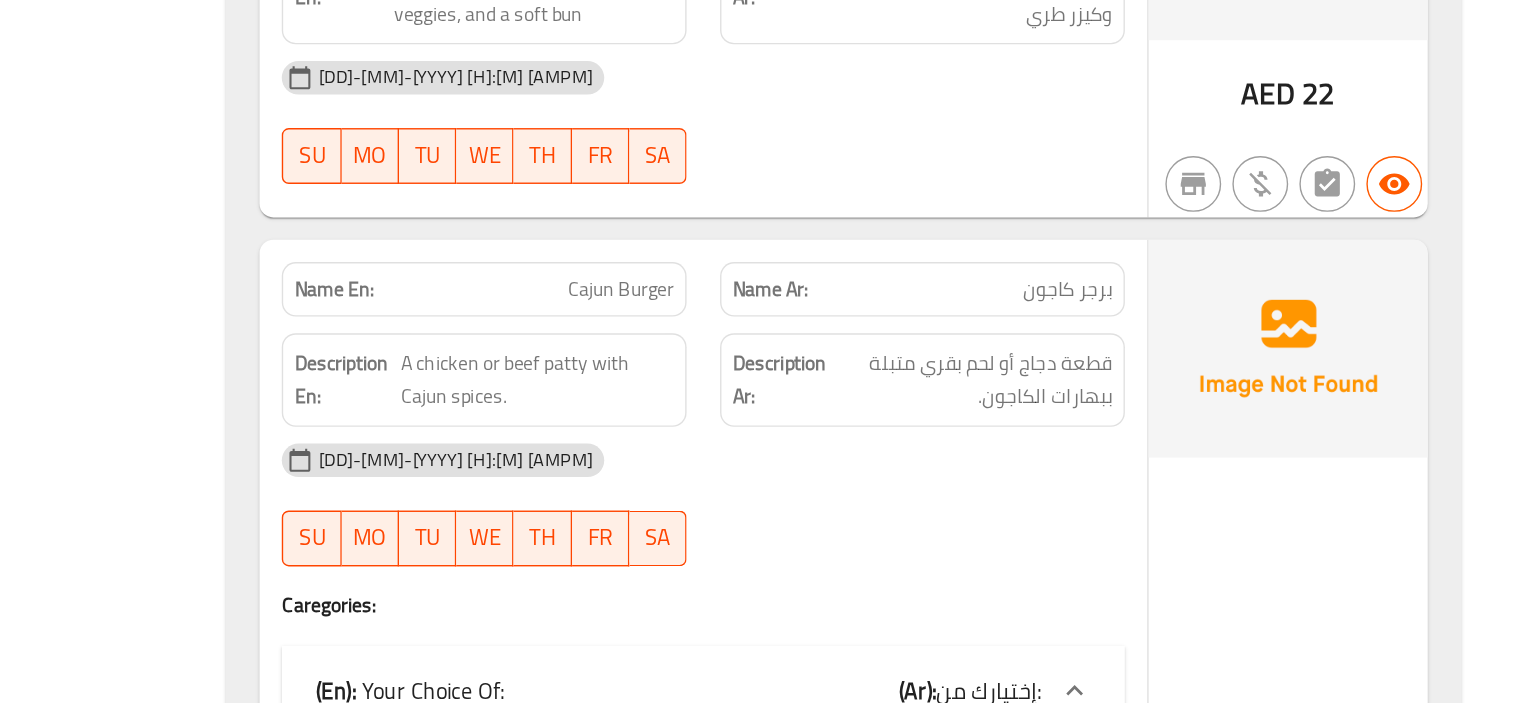 click on "Cajun Burger" at bounding box center [879, 374] 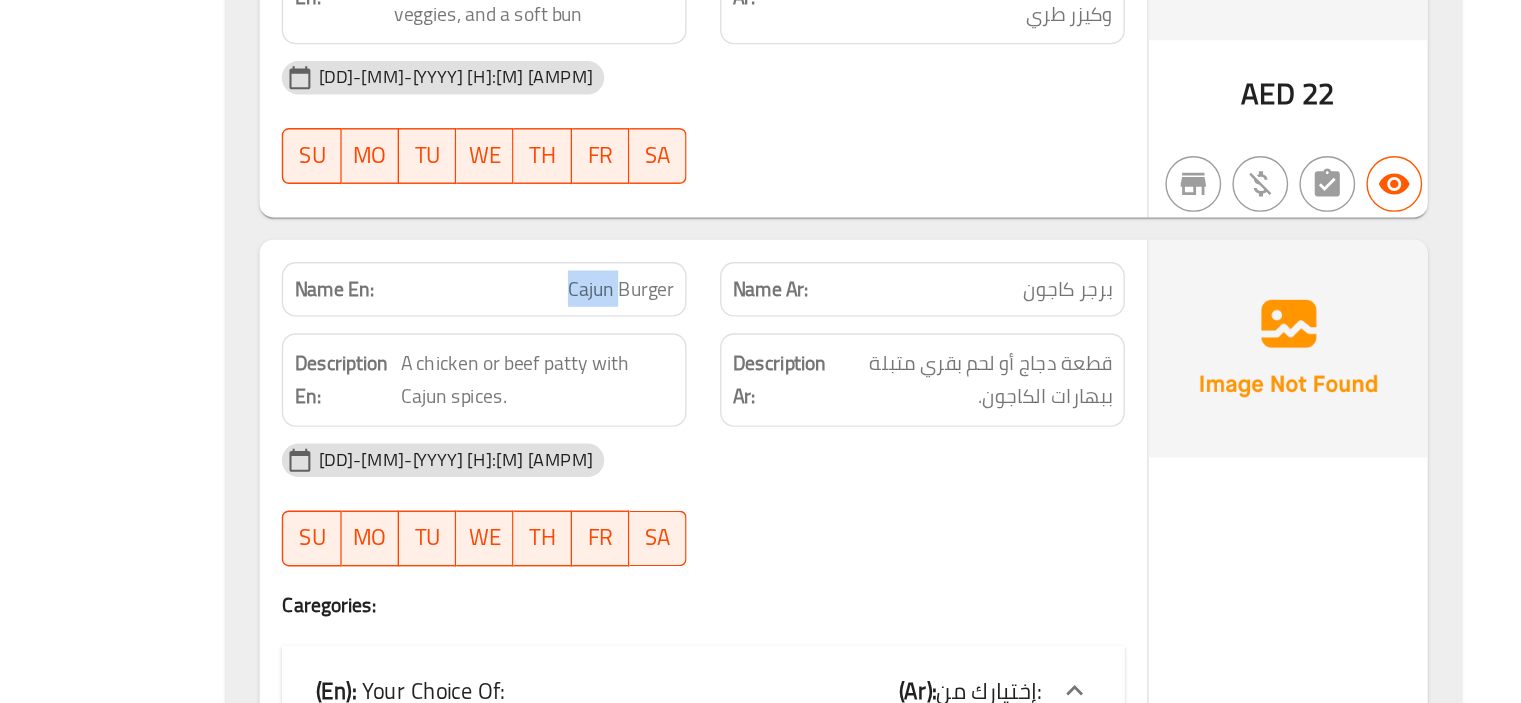 click on "Cajun Burger" at bounding box center (879, 374) 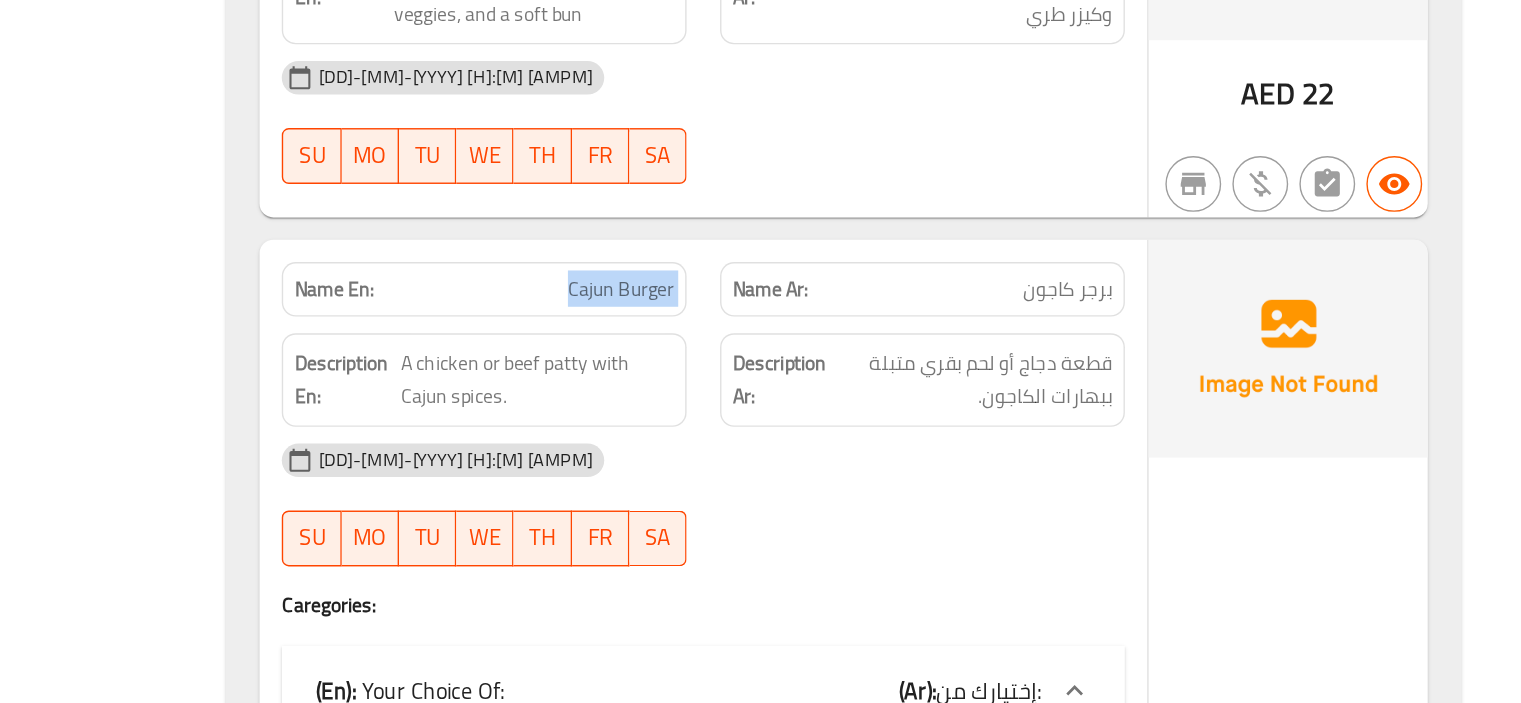 click on "Cajun Burger" at bounding box center (879, 374) 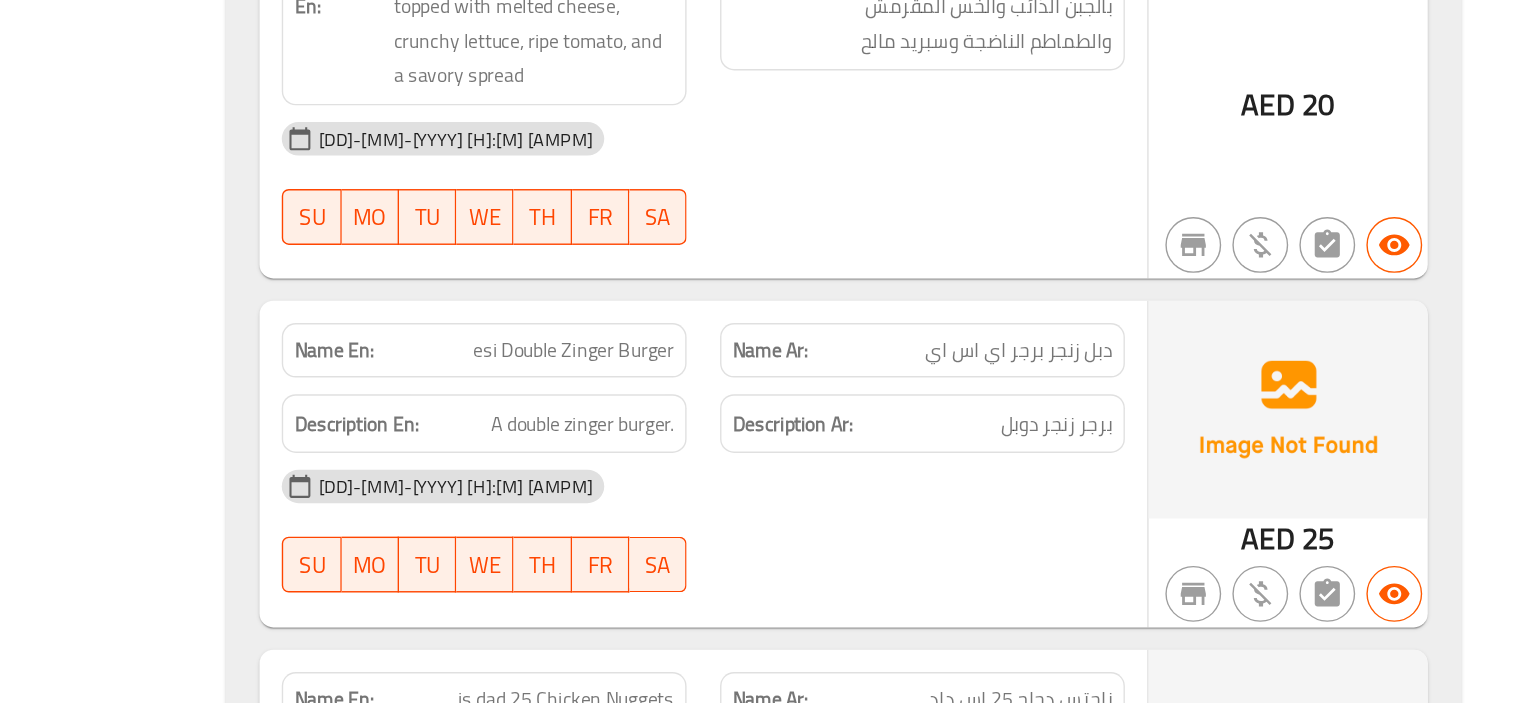 scroll, scrollTop: 6576, scrollLeft: 0, axis: vertical 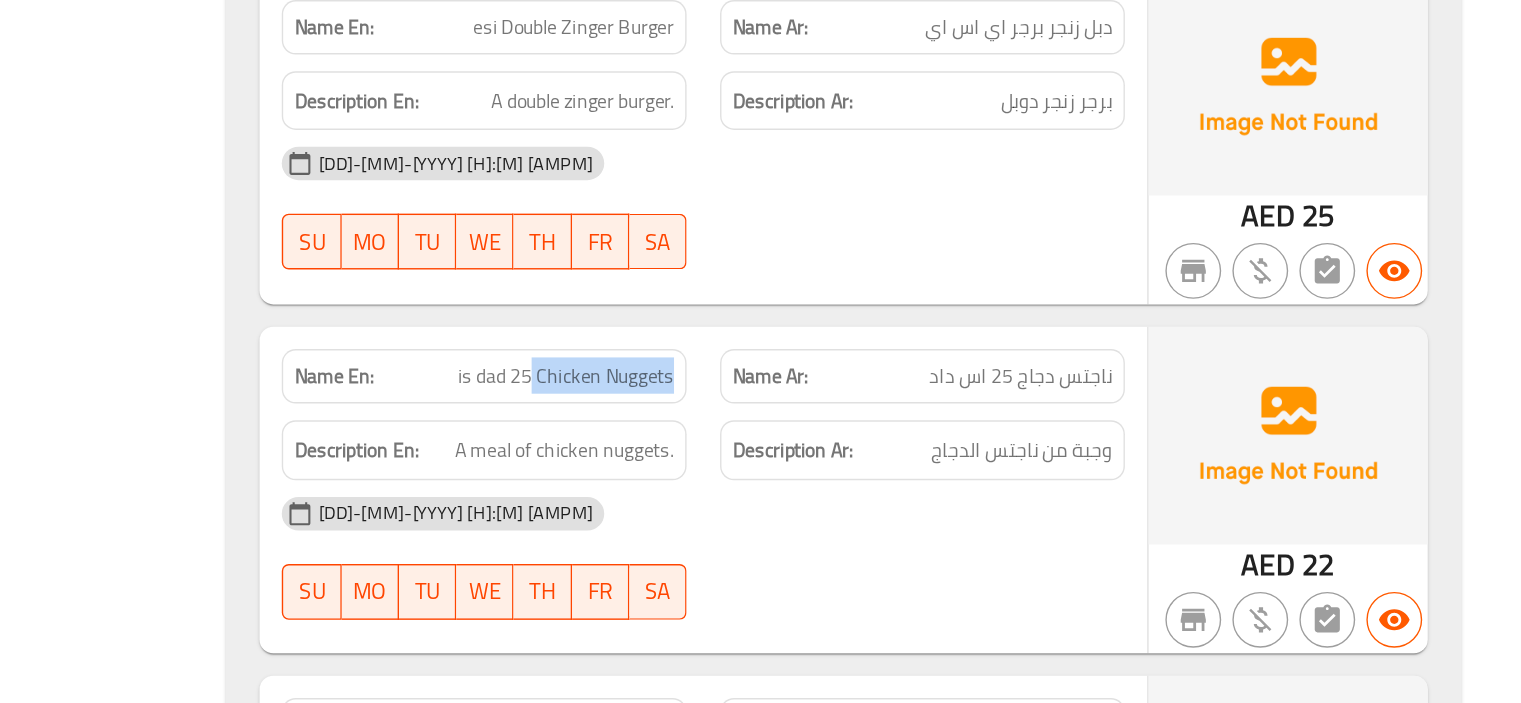 drag, startPoint x: 936, startPoint y: 433, endPoint x: 815, endPoint y: 427, distance: 121.14867 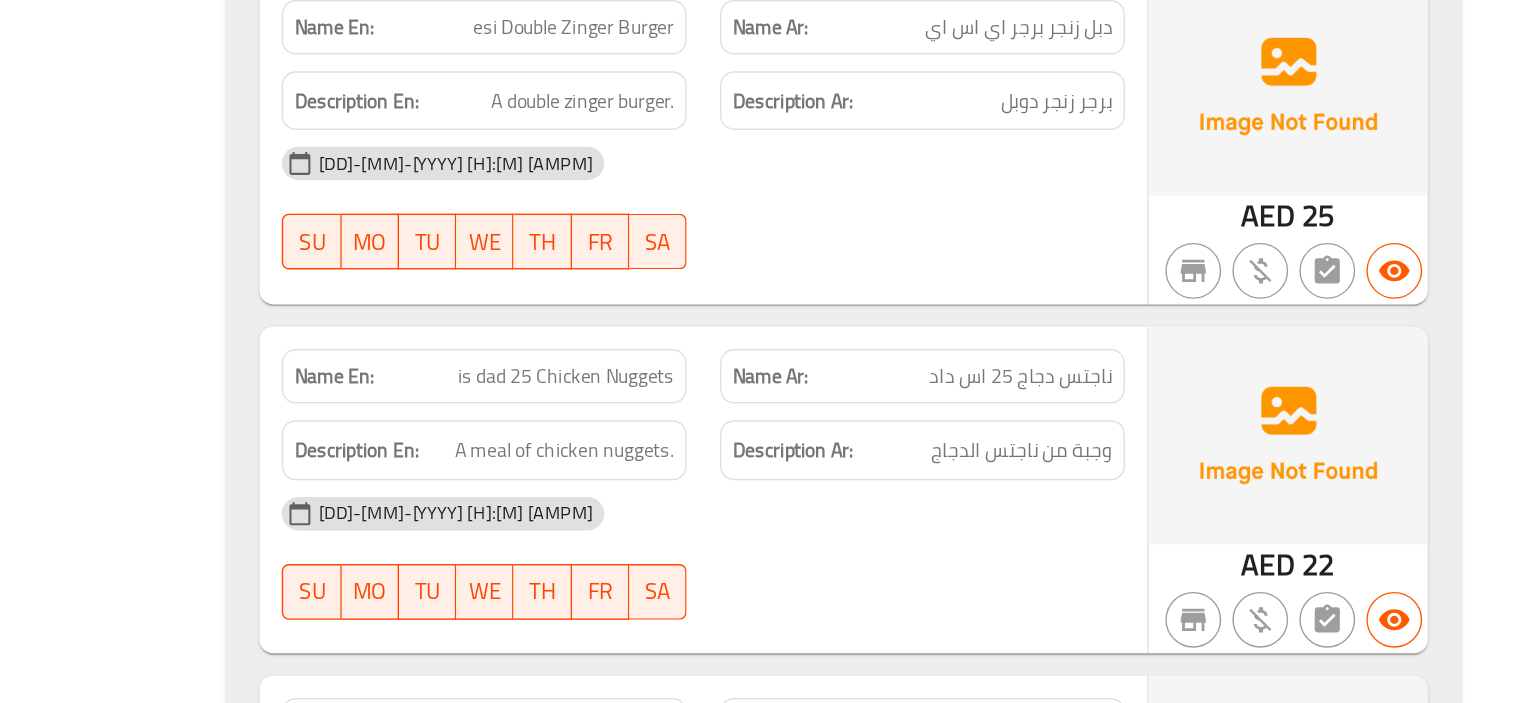 click on "is dad 25 Chicken Nuggets" at bounding box center (839, 468) 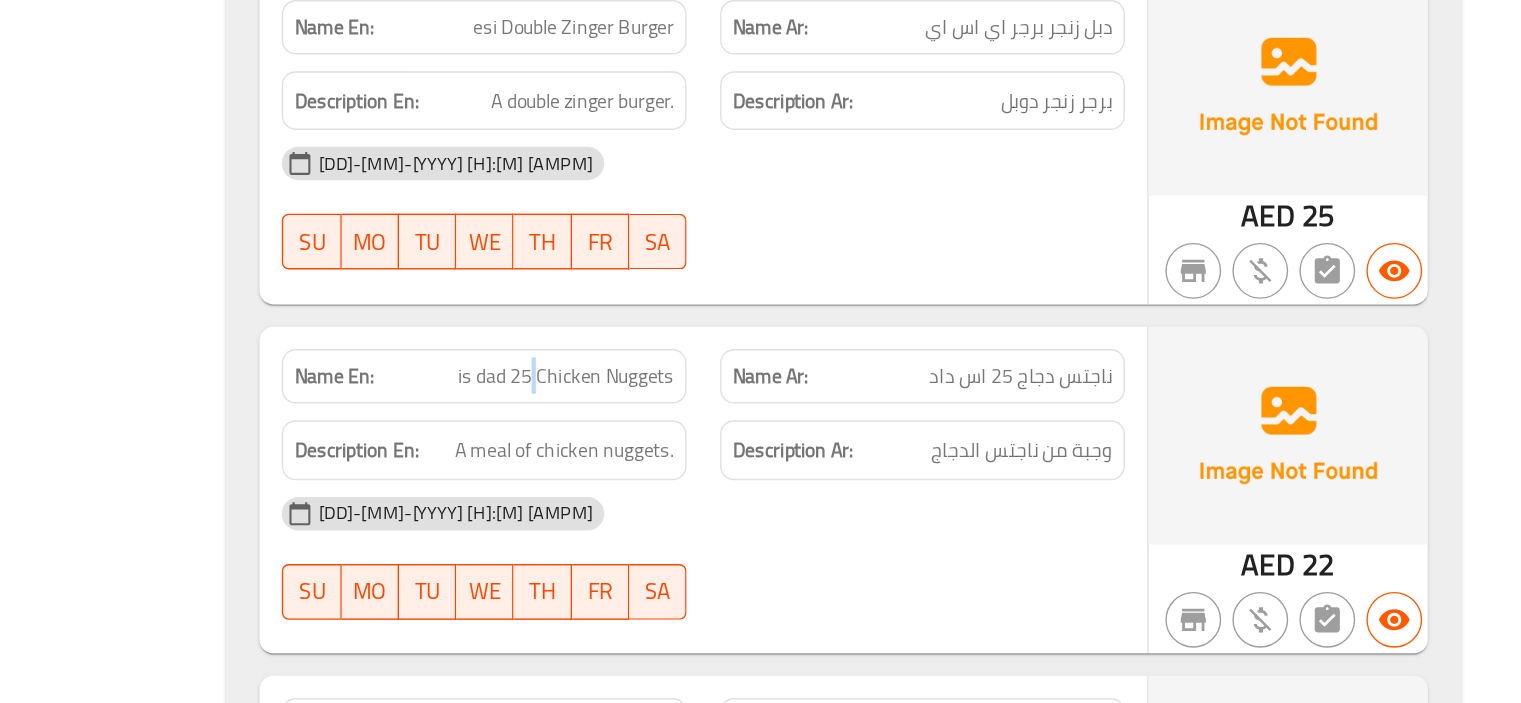 click on "is dad 25 Chicken Nuggets" at bounding box center [839, 468] 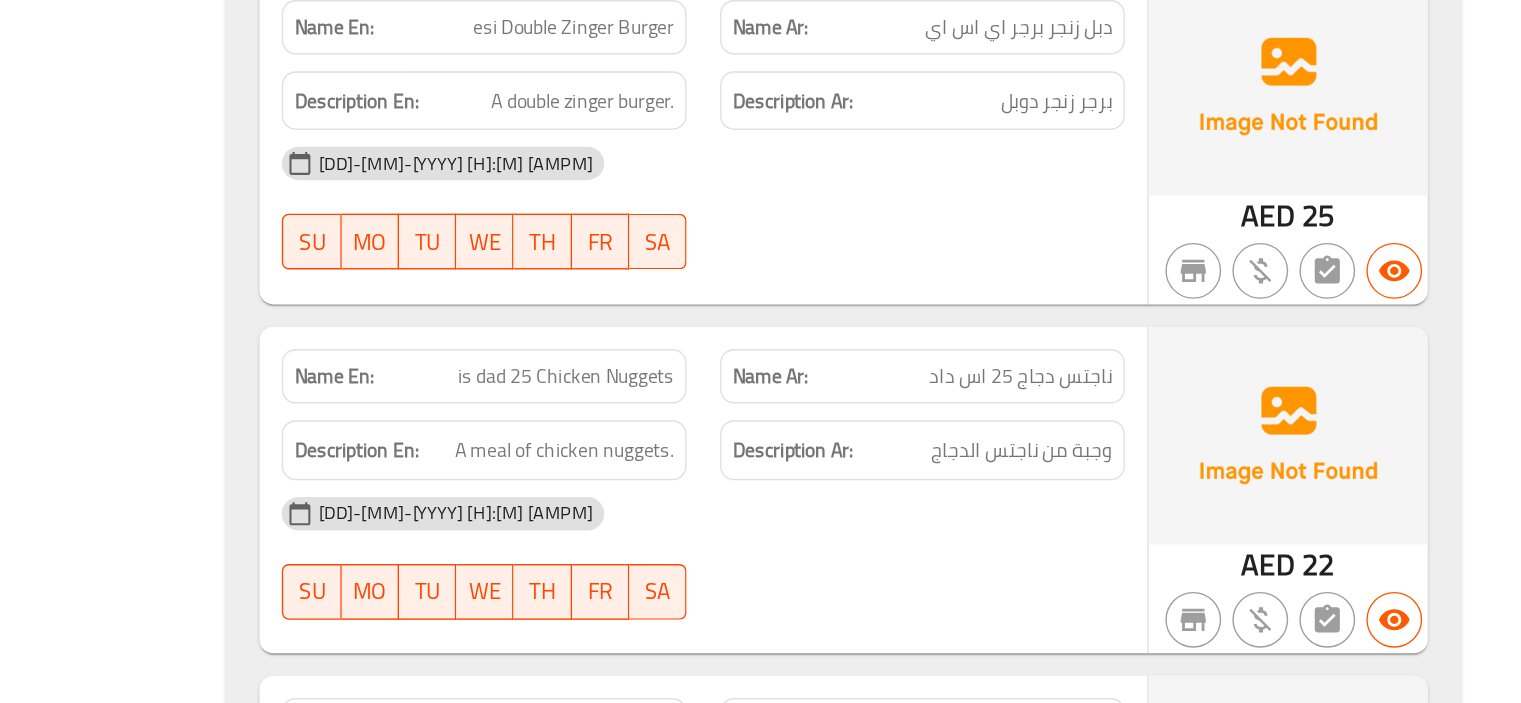 click on "Description Ar: وجبة من ناجتس الدجاج" at bounding box center [1095, 521] 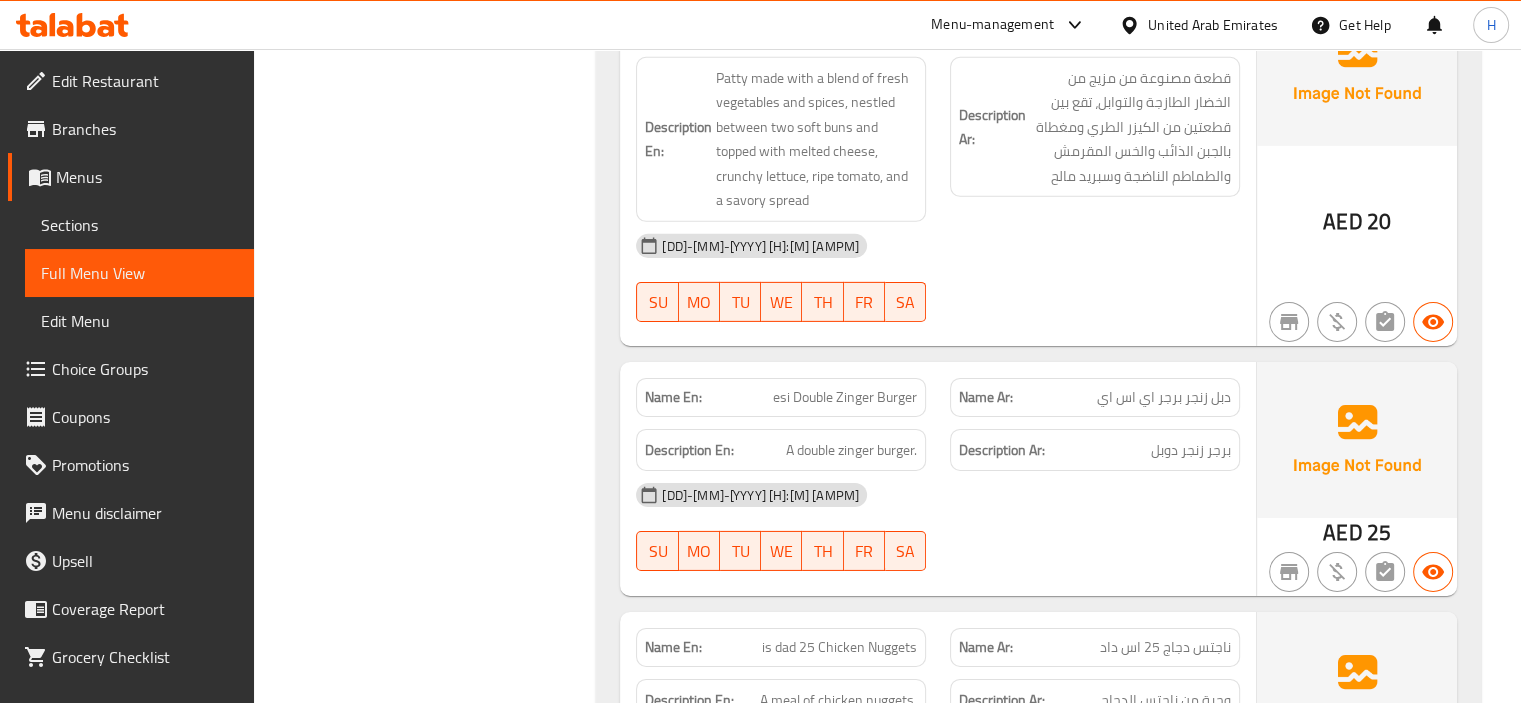 scroll, scrollTop: 6396, scrollLeft: 0, axis: vertical 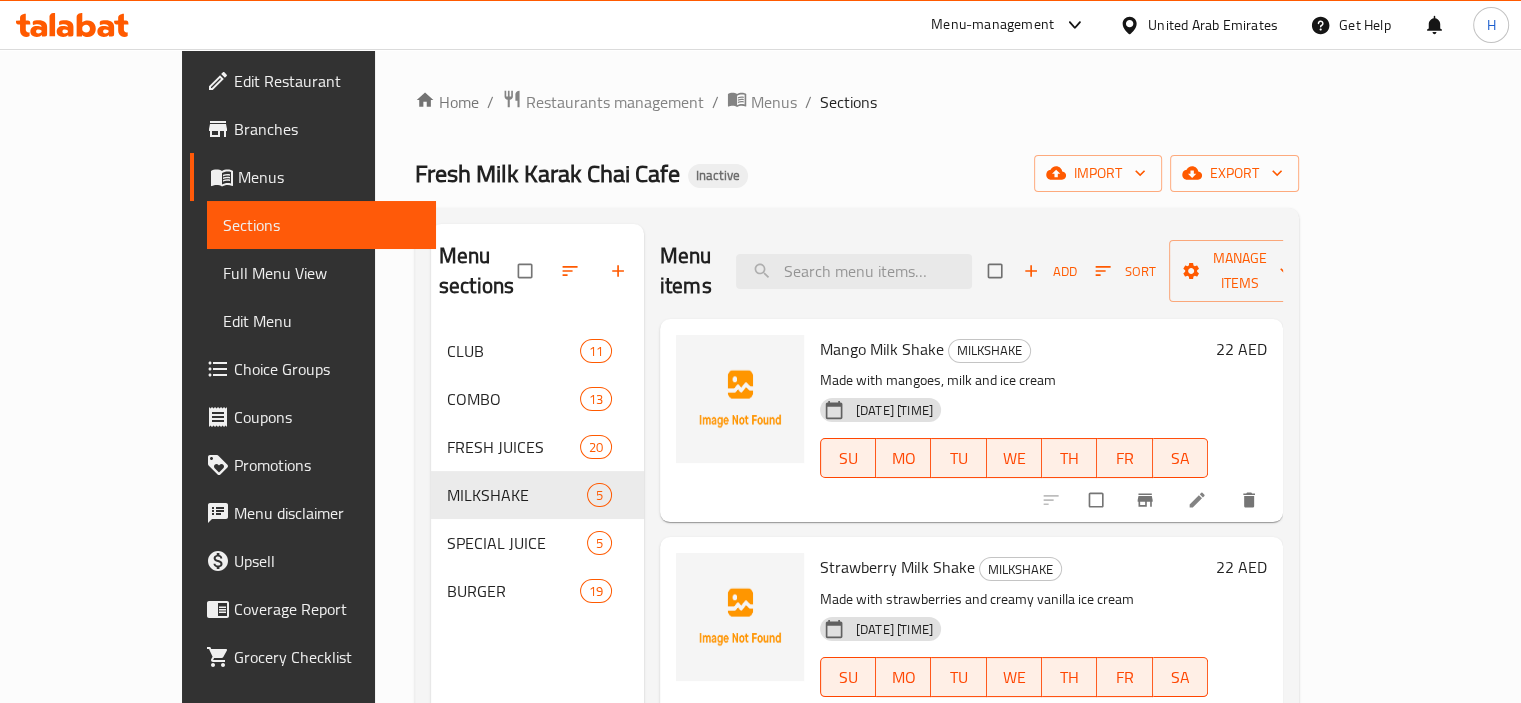 click on "Menu items Add Sort Manage items" at bounding box center (971, 271) 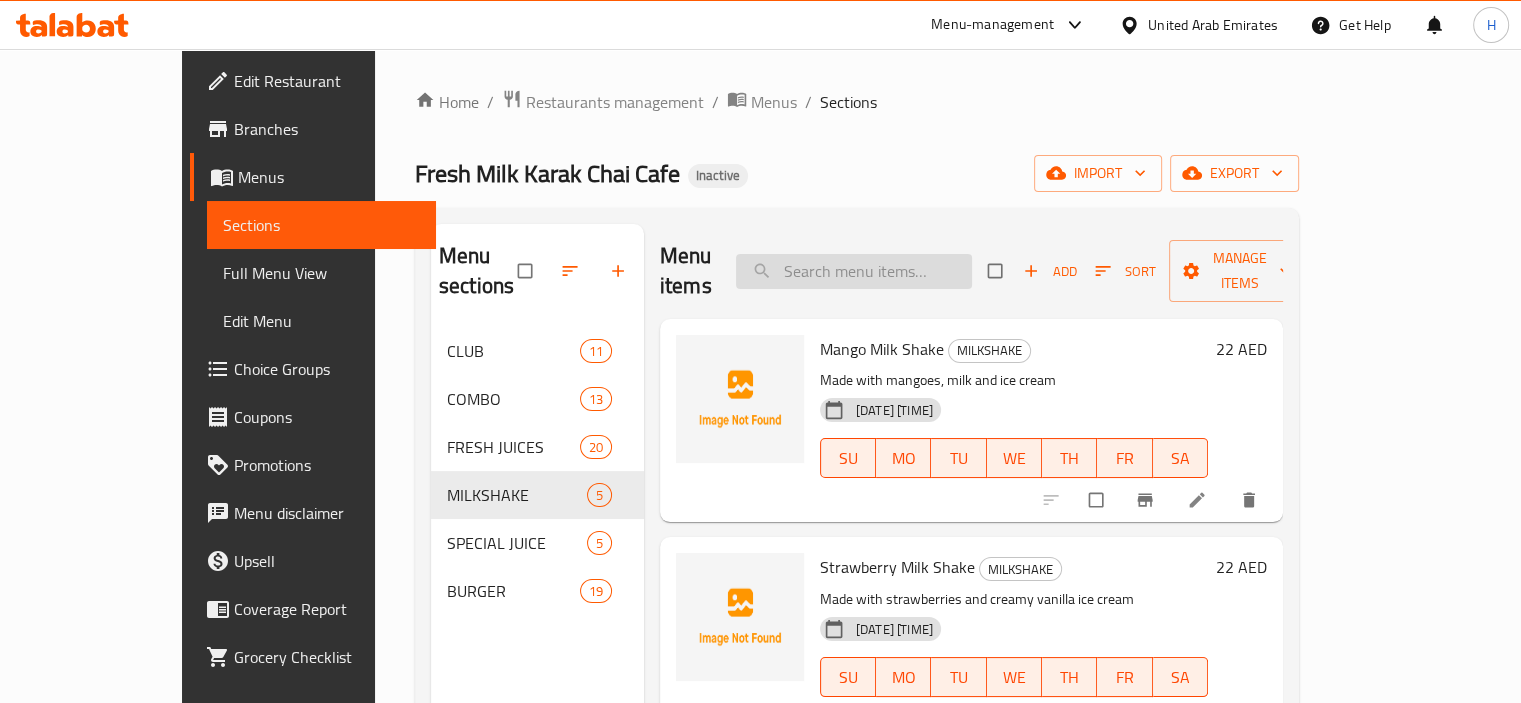 click at bounding box center (854, 271) 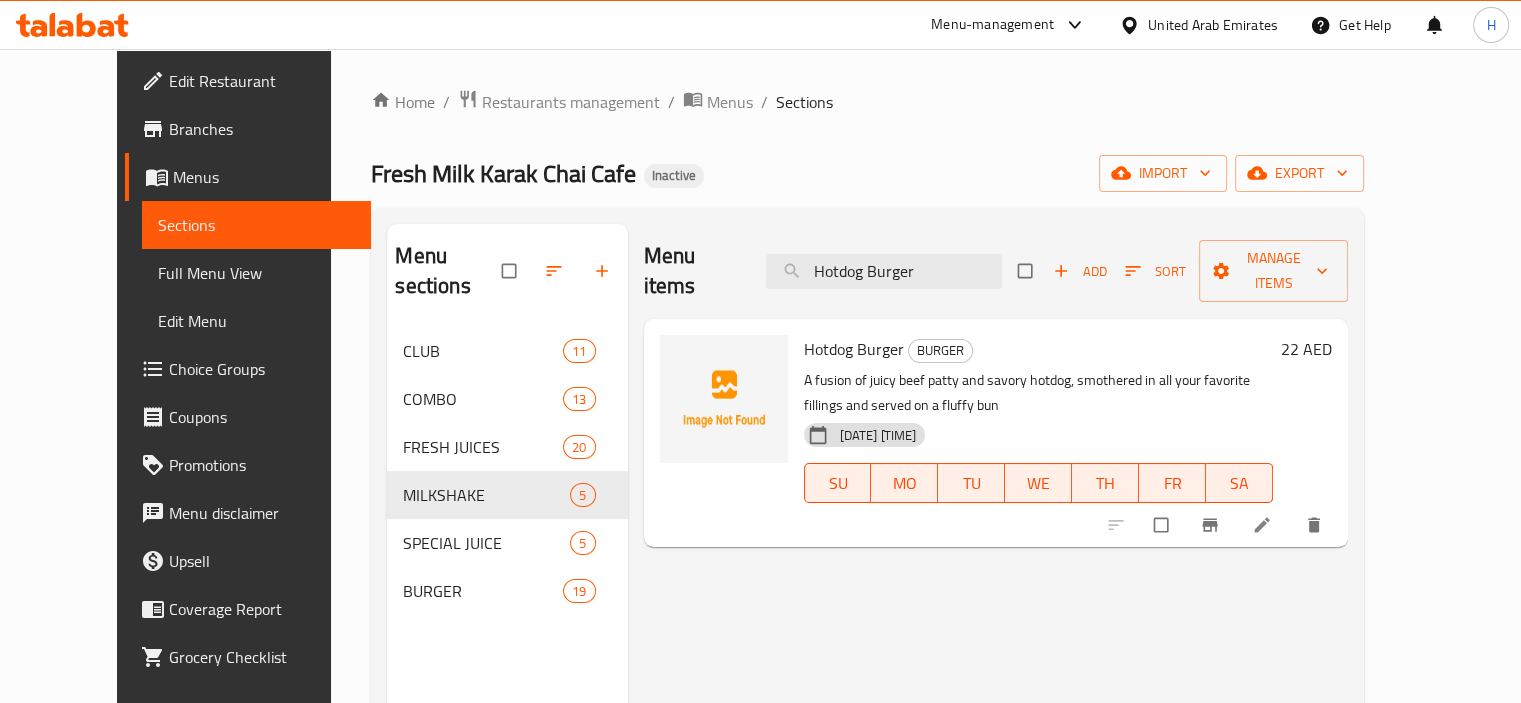 click 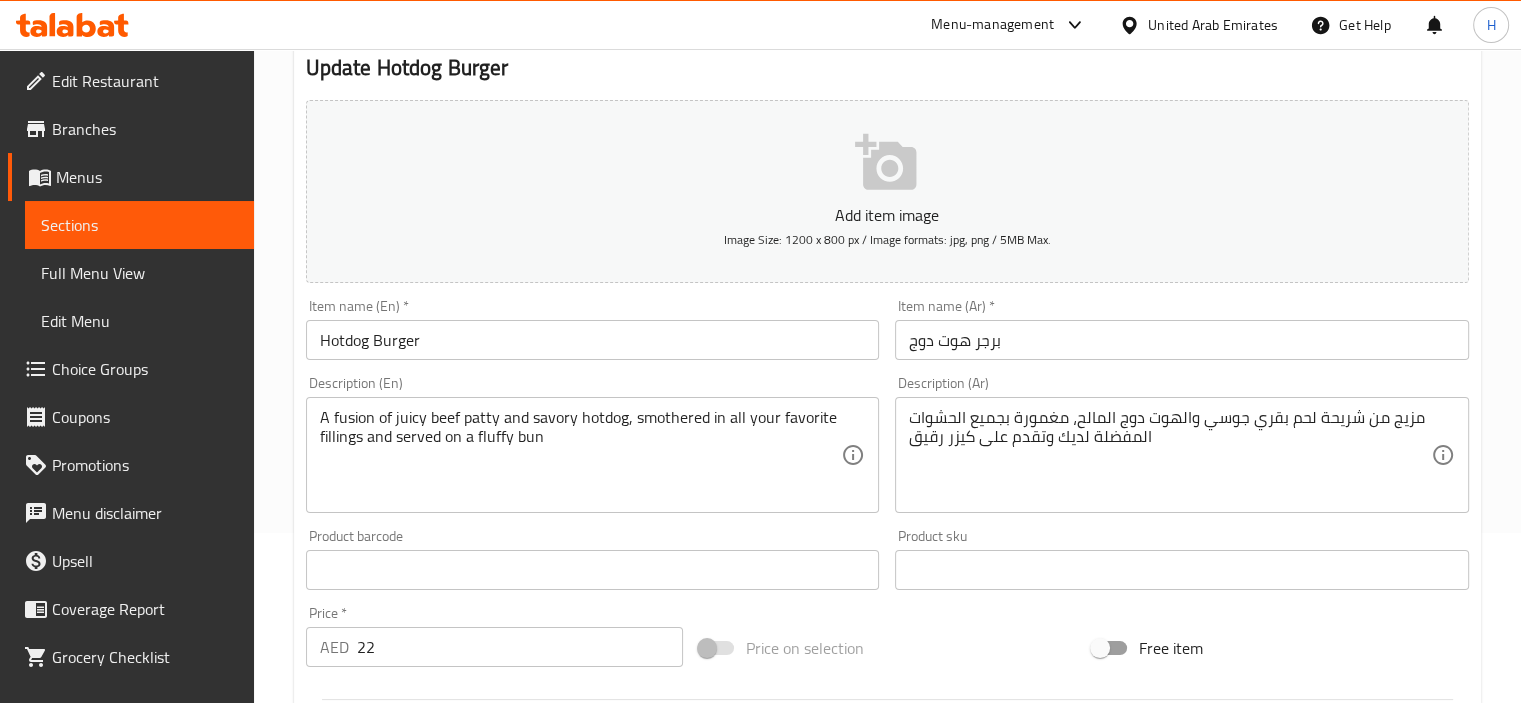 scroll, scrollTop: 171, scrollLeft: 0, axis: vertical 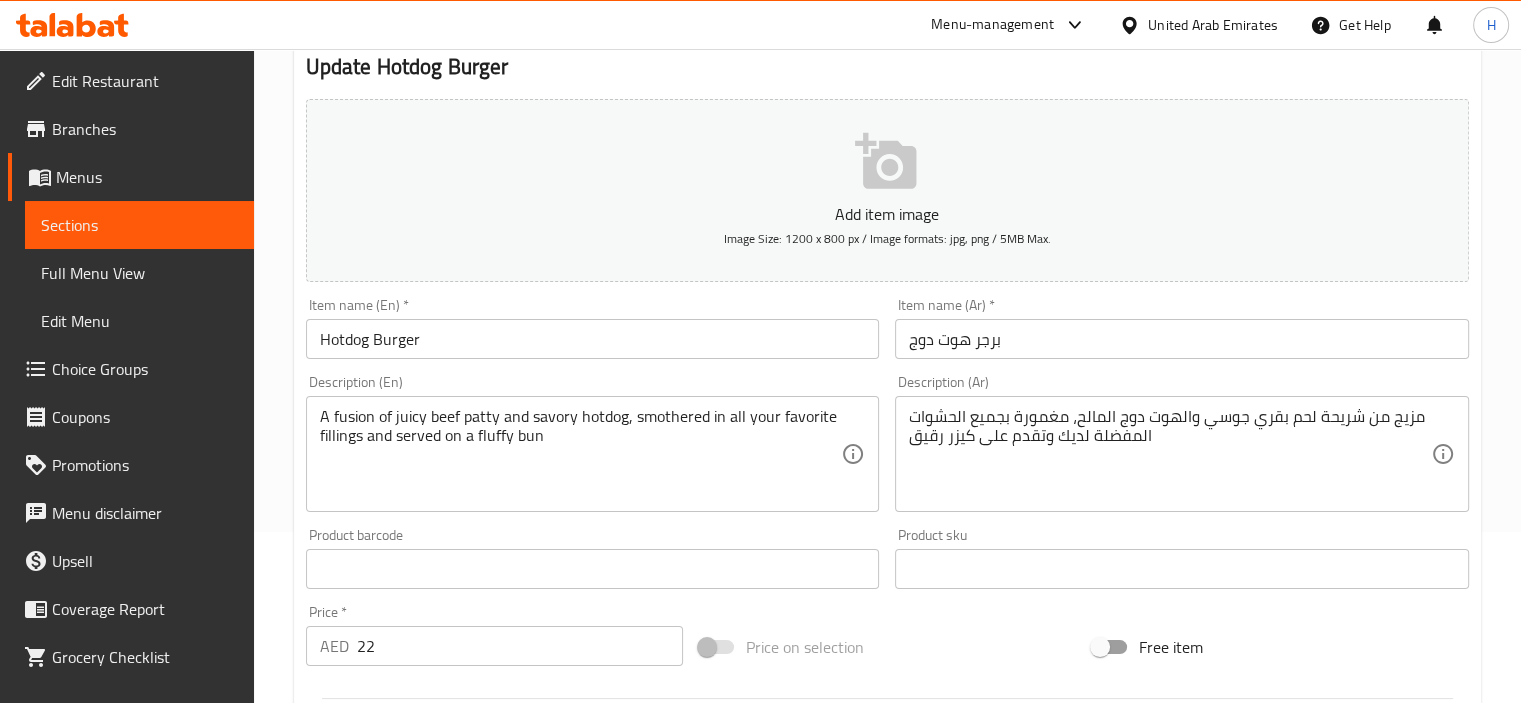 click on "مزيج من شريحة لحم بقري جوسي والهوت دوج المالح، مغمورة بجميع الحشوات المفضلة لديك وتقدم على كيزر رقيق" at bounding box center [1170, 454] 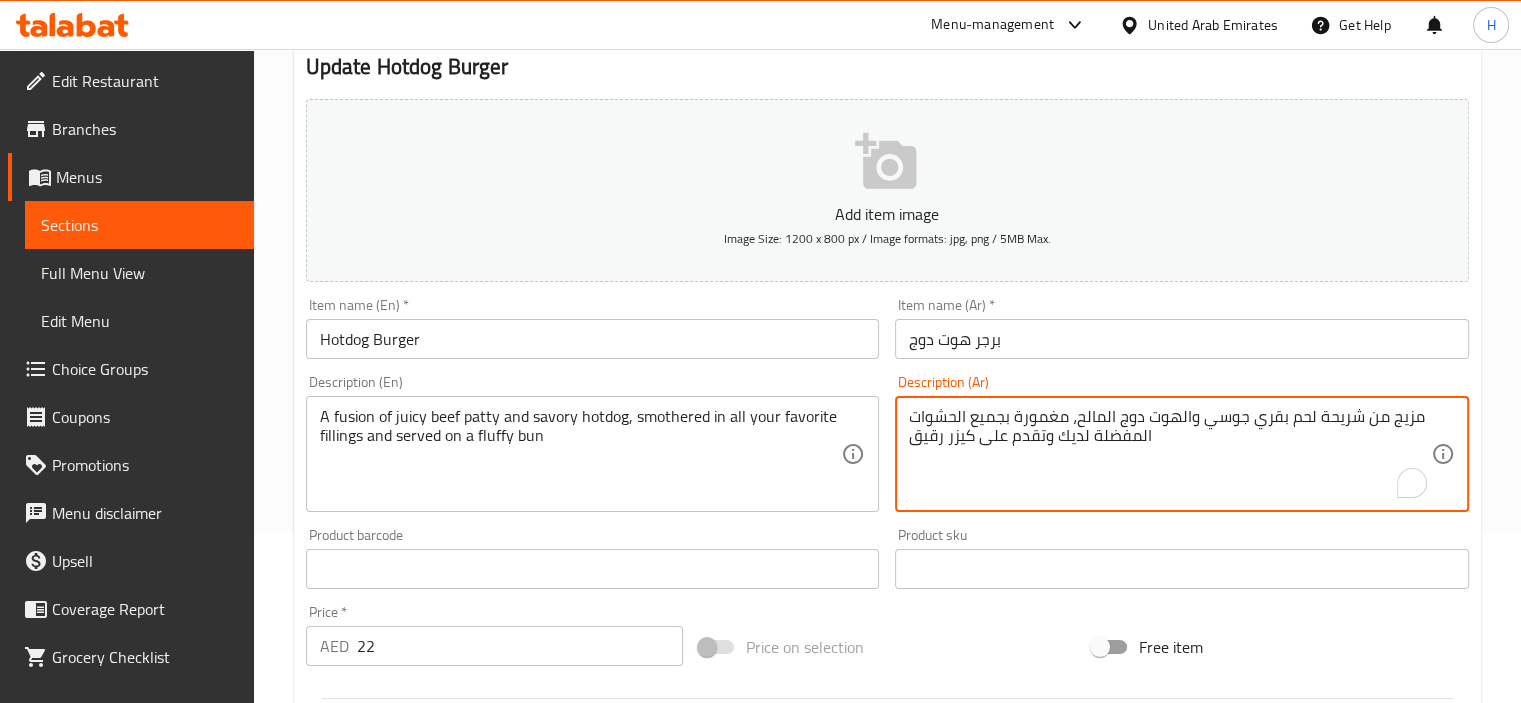 click on "مزيج من شريحة لحم بقري جوسي والهوت دوج المالح، مغمورة بجميع الحشوات المفضلة لديك وتقدم على كيزر رقيق" at bounding box center [1170, 454] 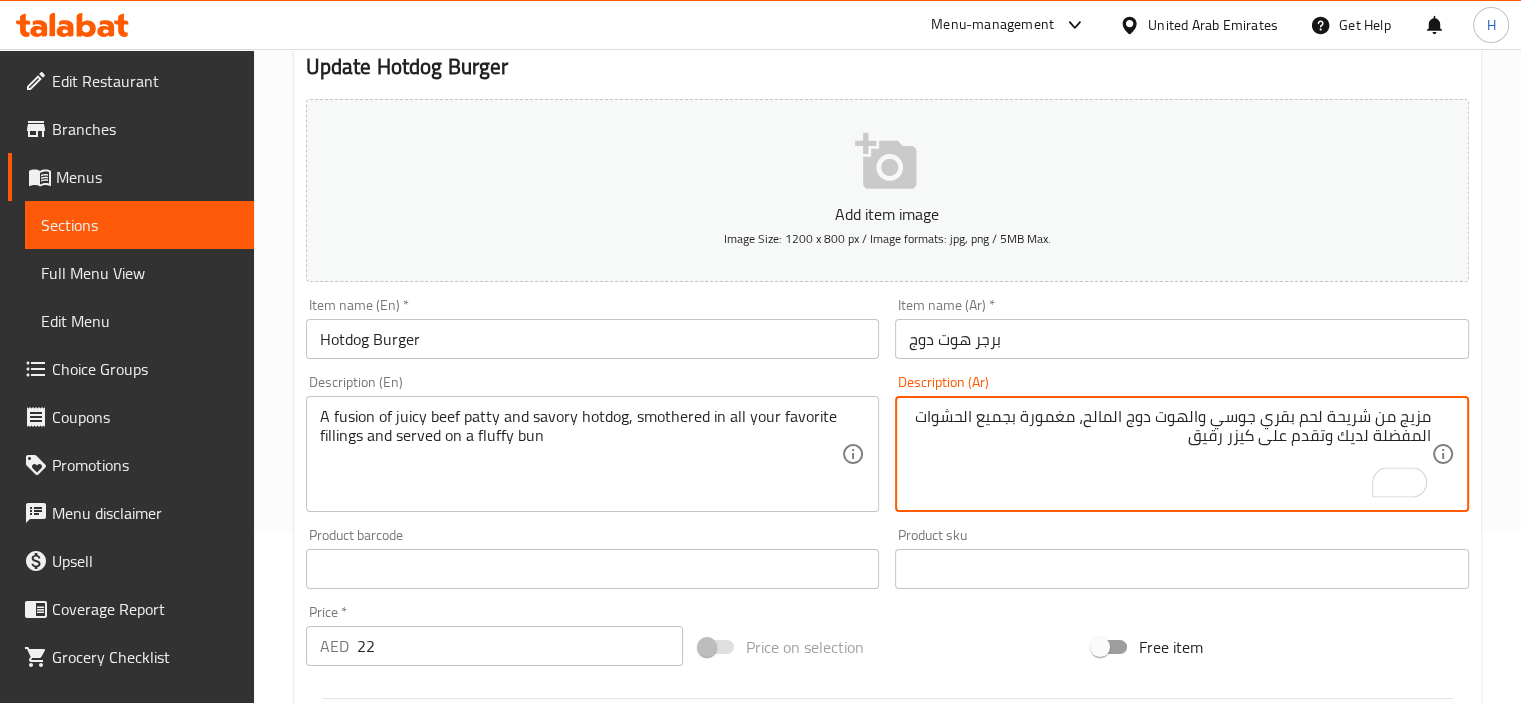 click on "مزيج من شريحة لحم بقري جوسي والهوت دوج المالح، مغمورة بجميع الحشوات المفضلة لديك وتقدم على كيزر رقيق" at bounding box center (1170, 454) 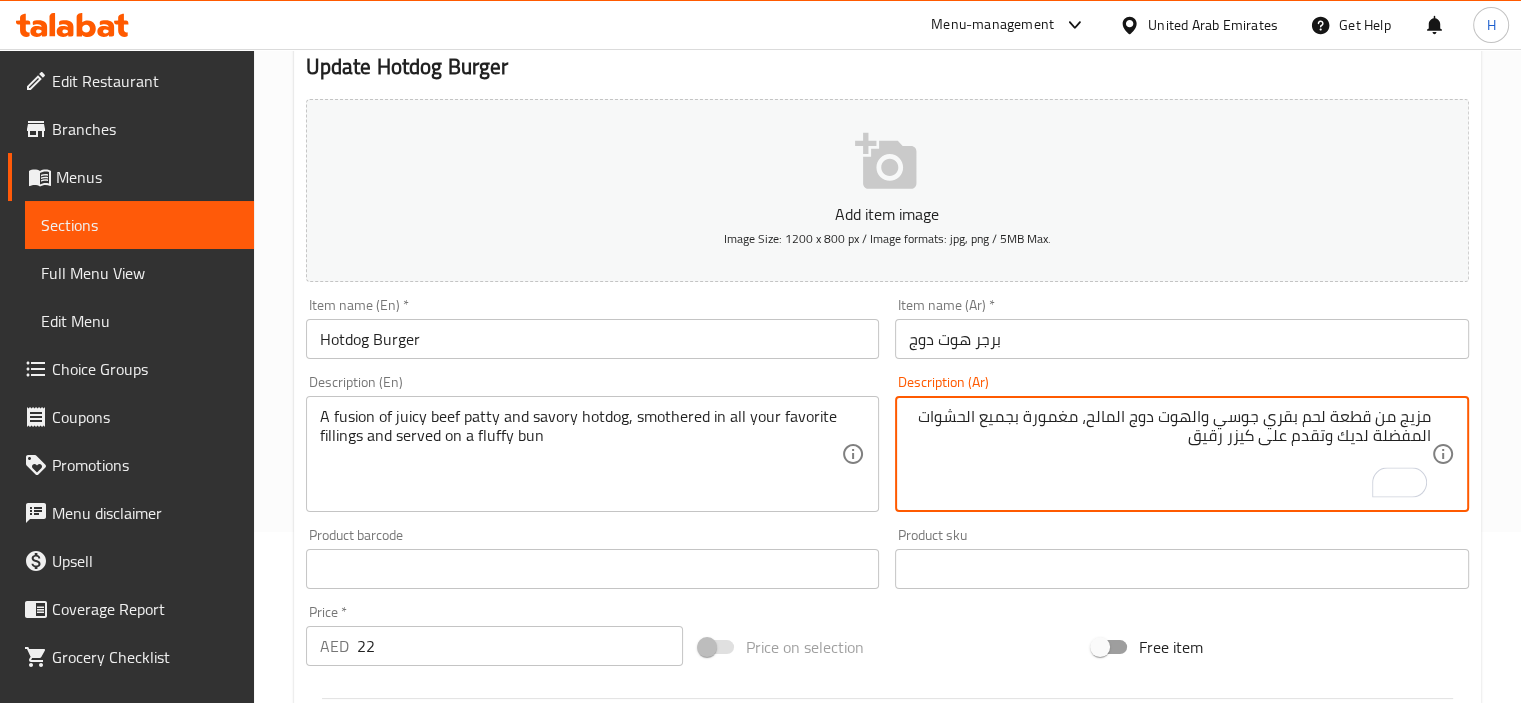 type on "مزيج من قطعة لحم بقري جوسي والهوت دوج المالح، مغمورة بجميع الحشوات المفضلة لديك وتقدم على كيزر رقيق" 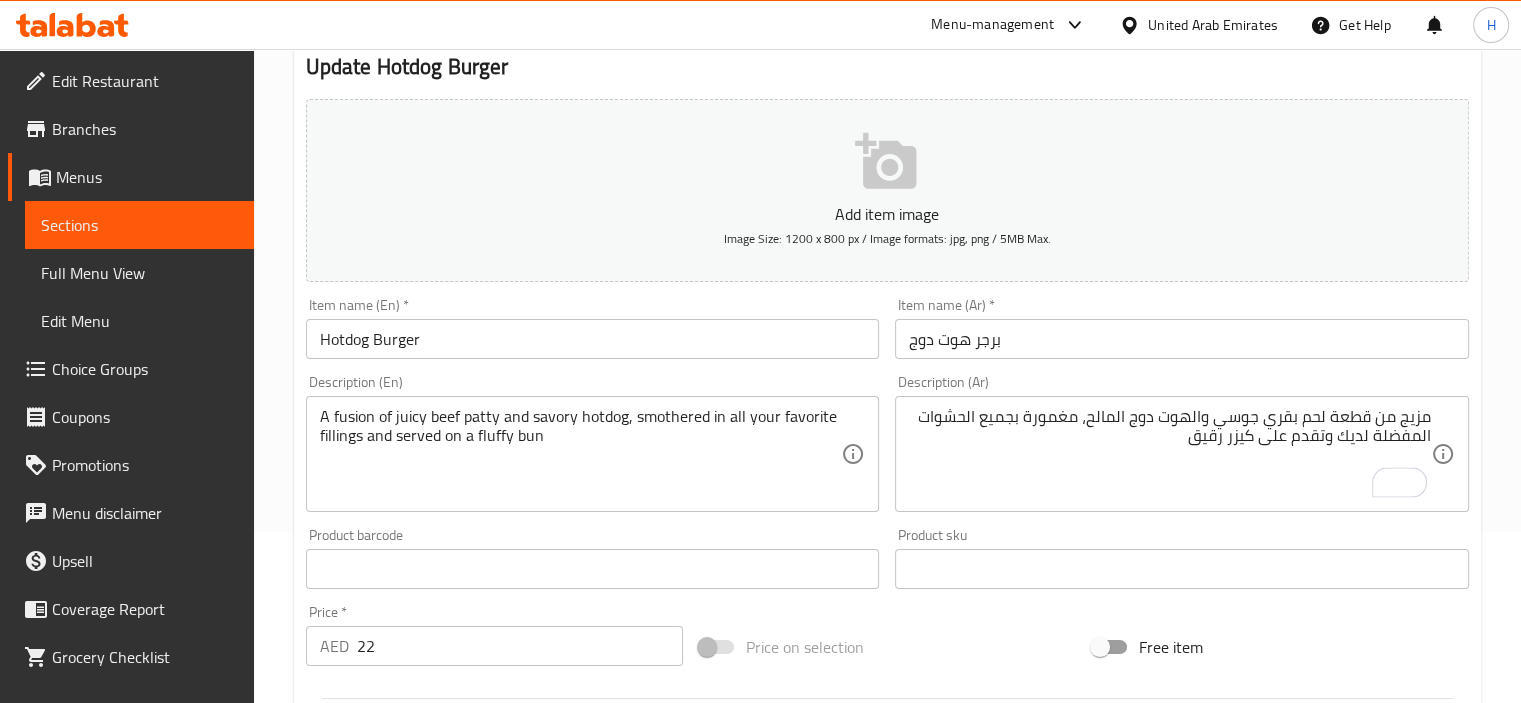 click on "Hotdog Burger" at bounding box center (593, 339) 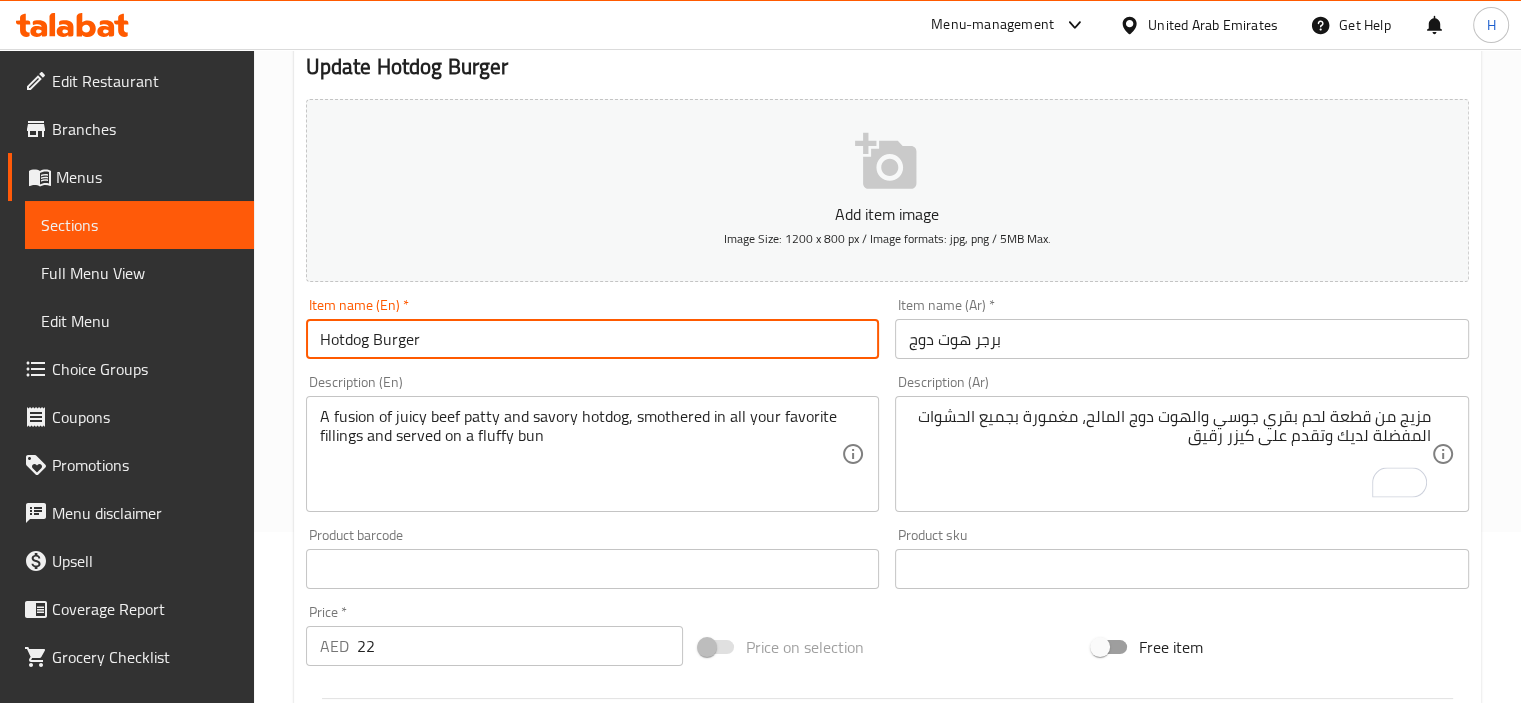 click on "Update" at bounding box center [445, 1155] 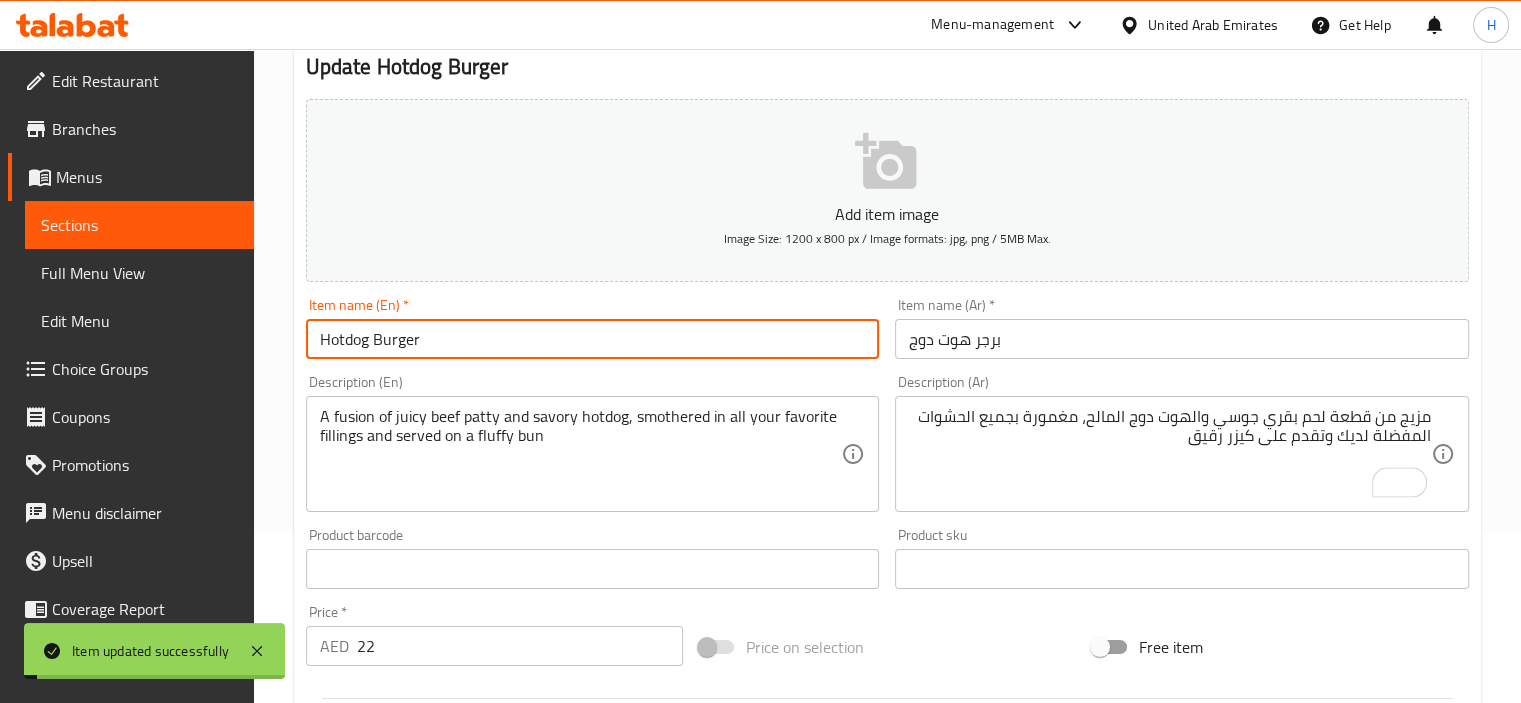 scroll, scrollTop: 0, scrollLeft: 0, axis: both 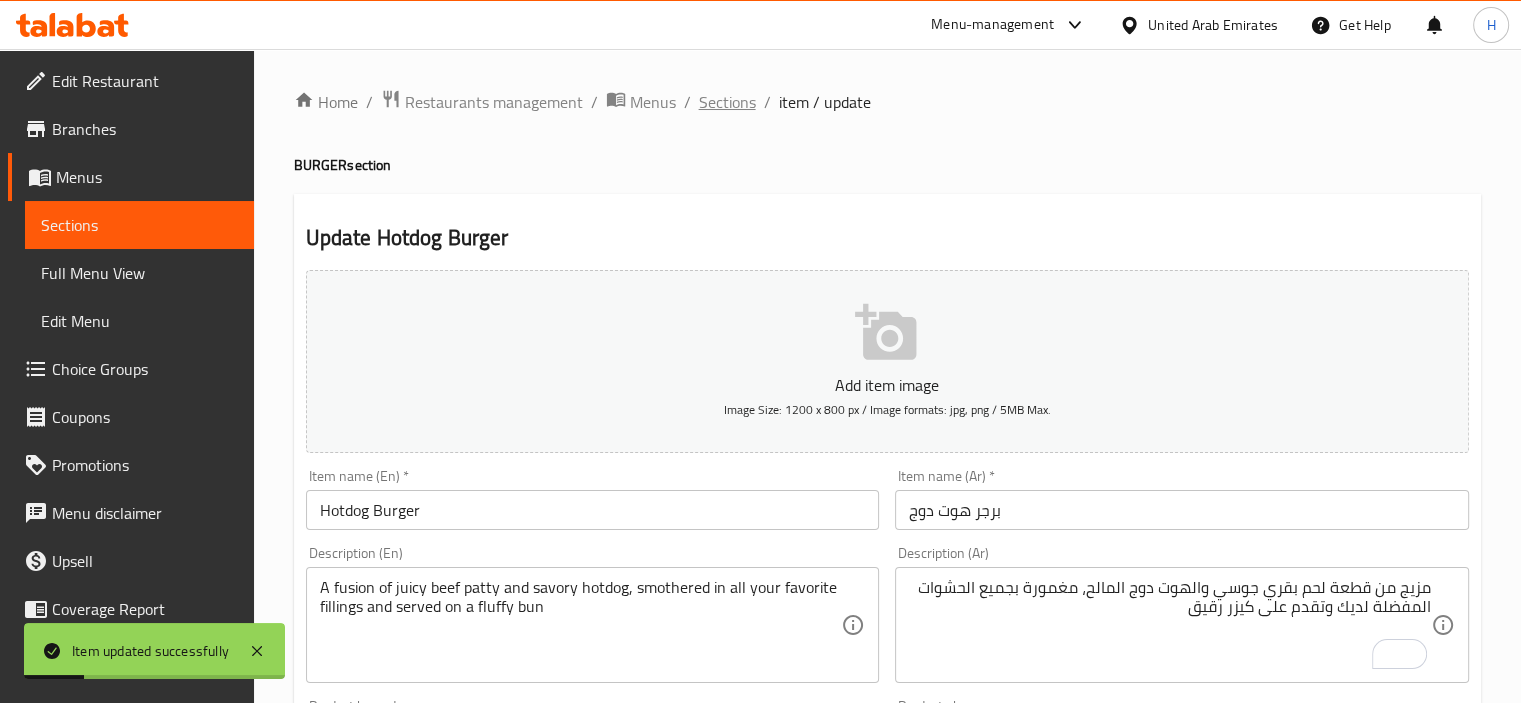 click on "Sections" at bounding box center [727, 102] 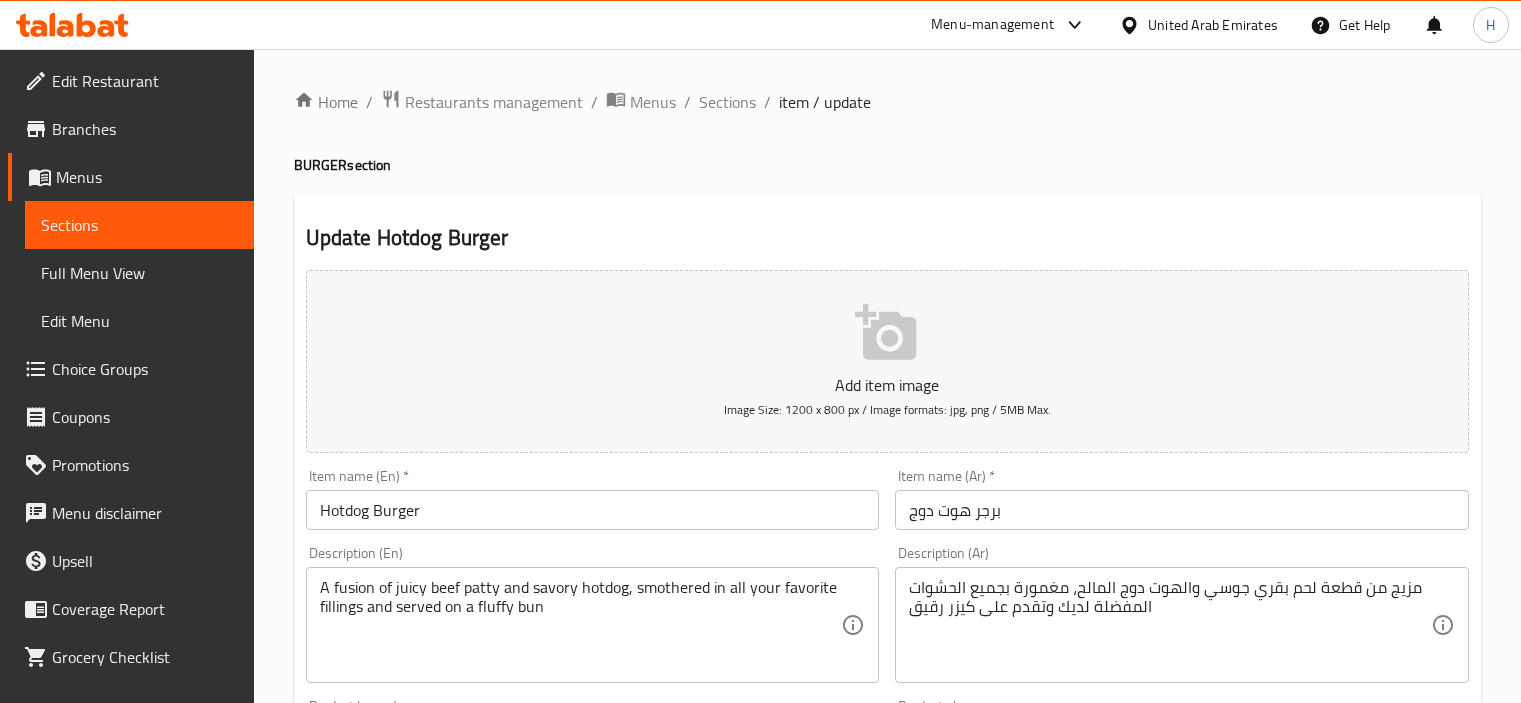 scroll, scrollTop: 0, scrollLeft: 0, axis: both 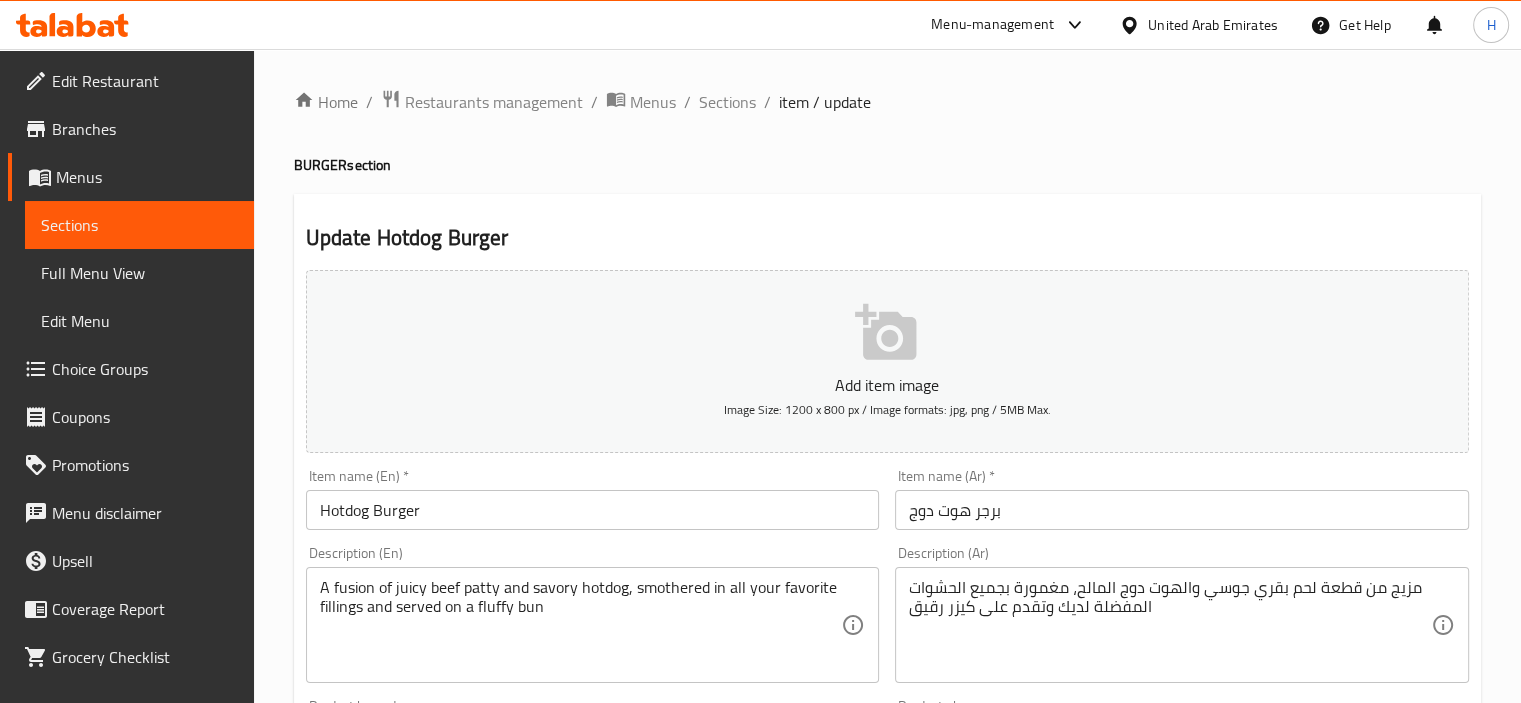 click on "Hotdog Burger" at bounding box center (593, 510) 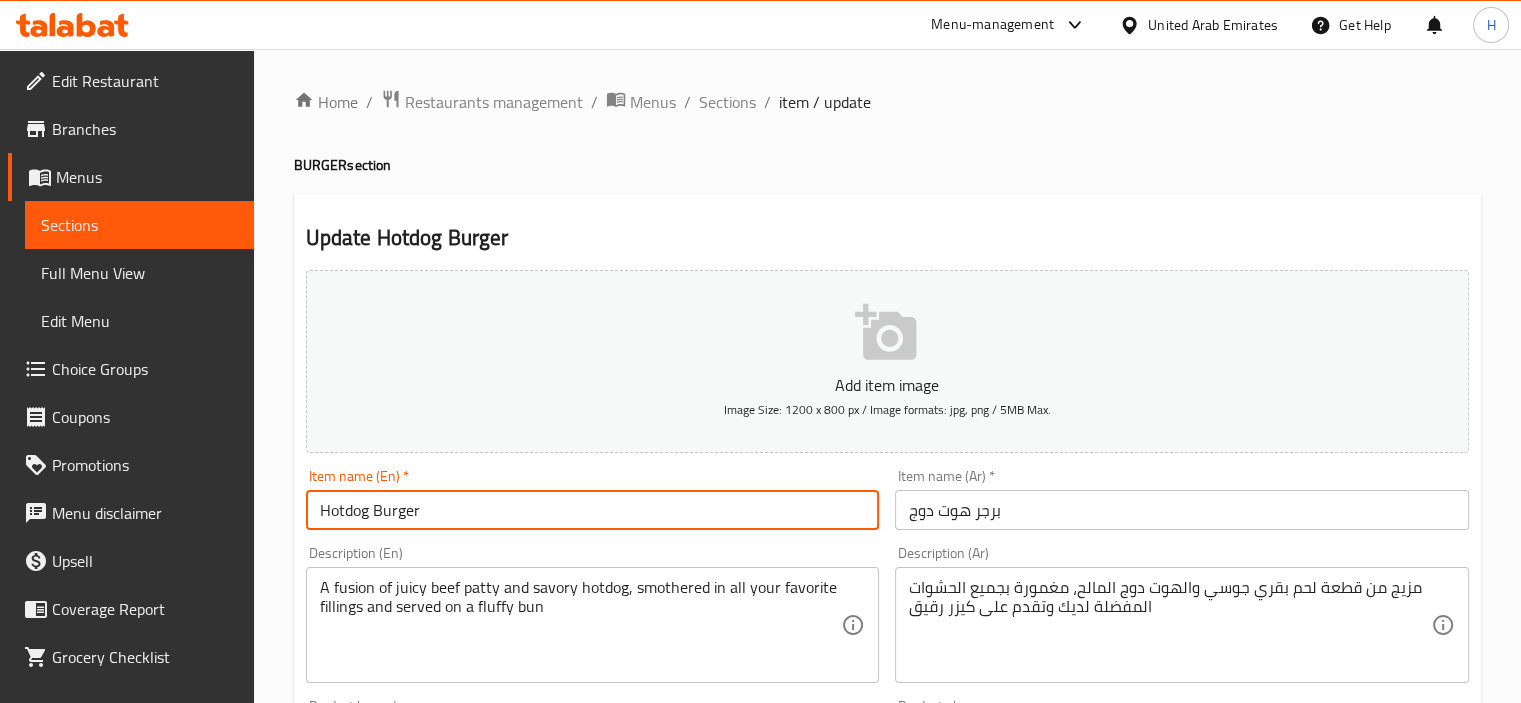 click on "Update" at bounding box center [445, 1326] 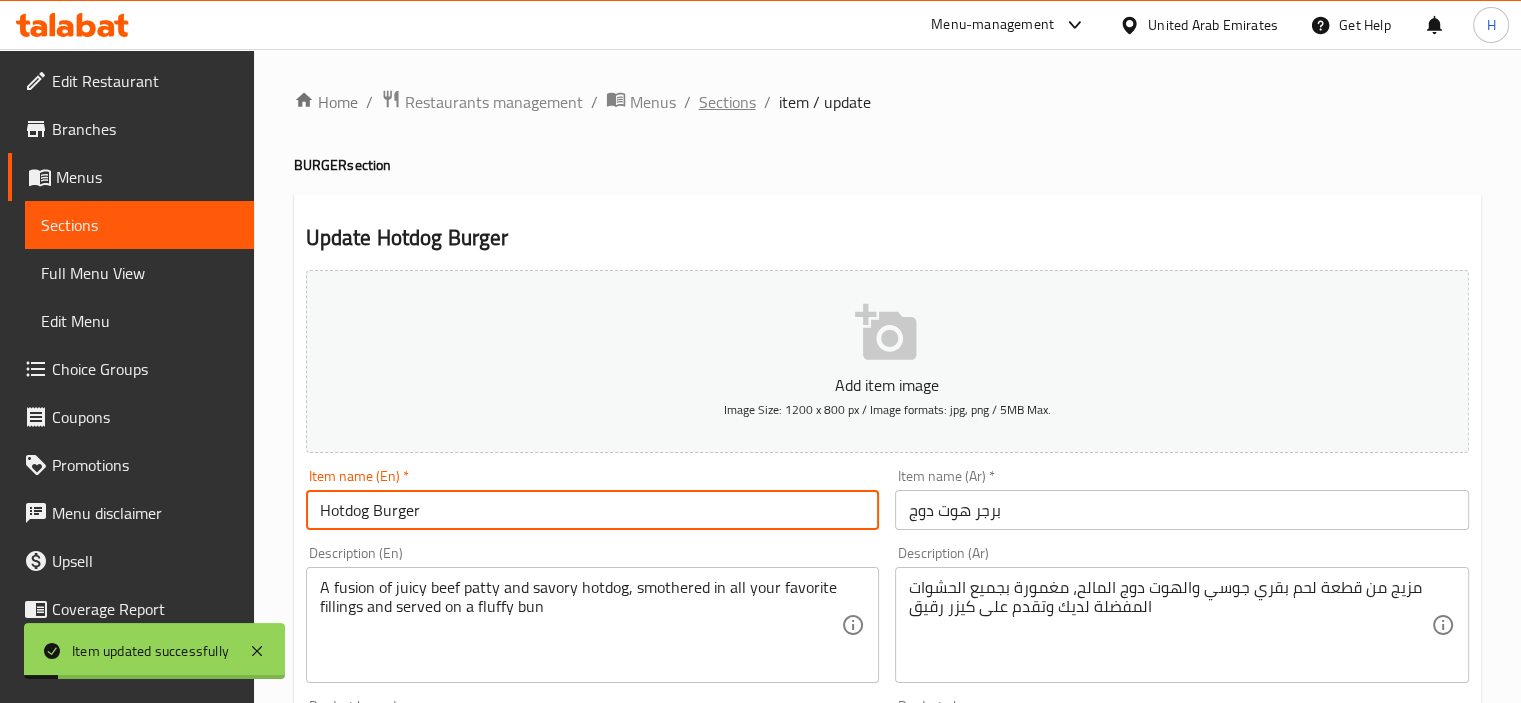 click on "Sections" at bounding box center (727, 102) 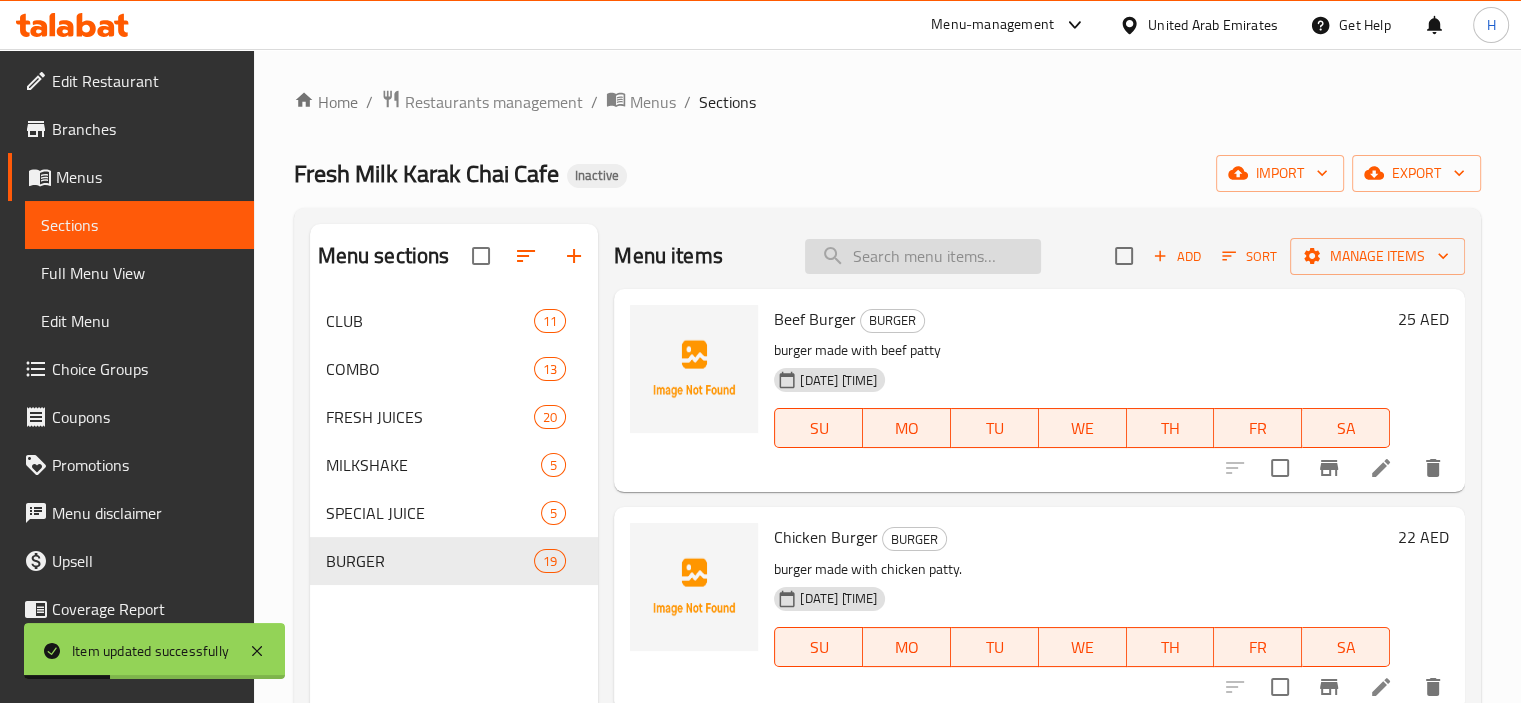 click at bounding box center (923, 256) 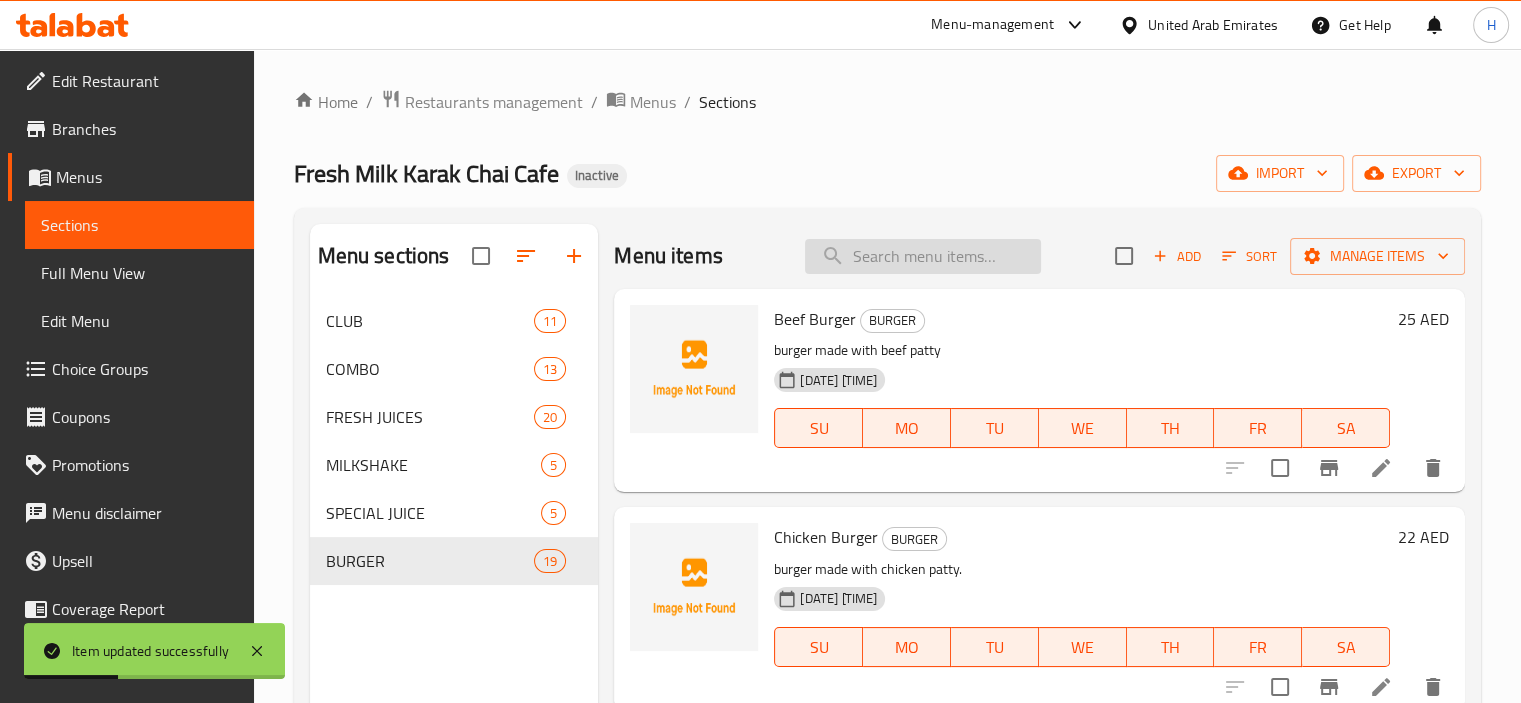 paste on "Chicken Fillet Burger" 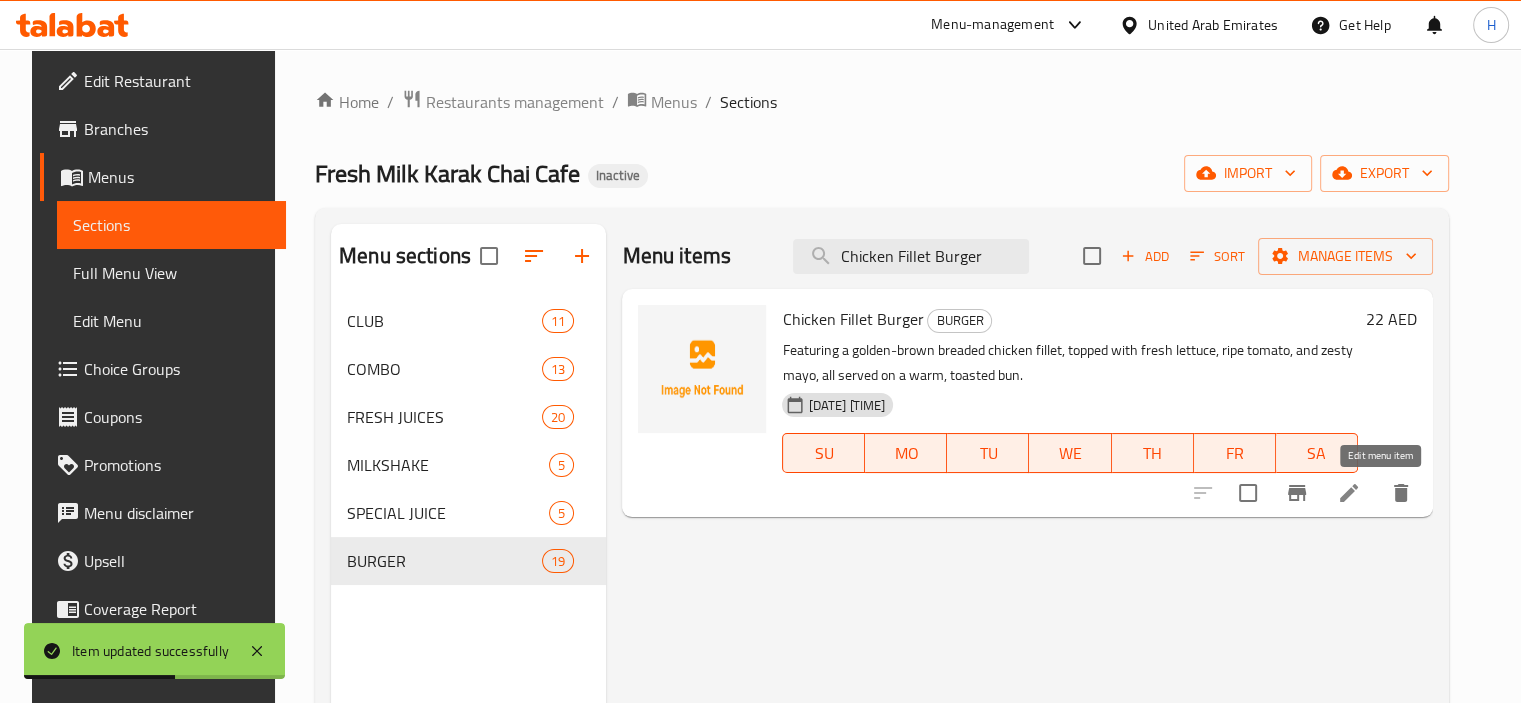 type on "Chicken Fillet Burger" 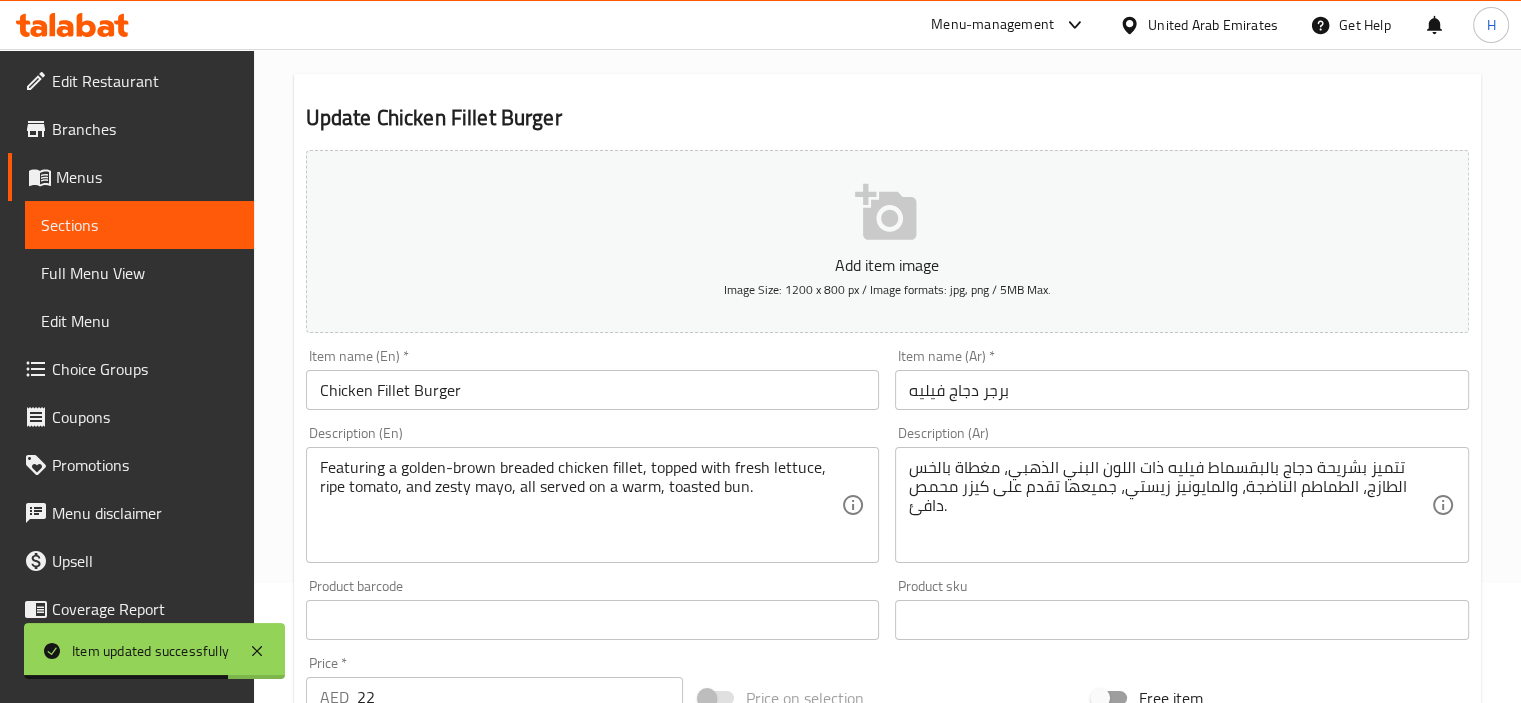 scroll, scrollTop: 122, scrollLeft: 0, axis: vertical 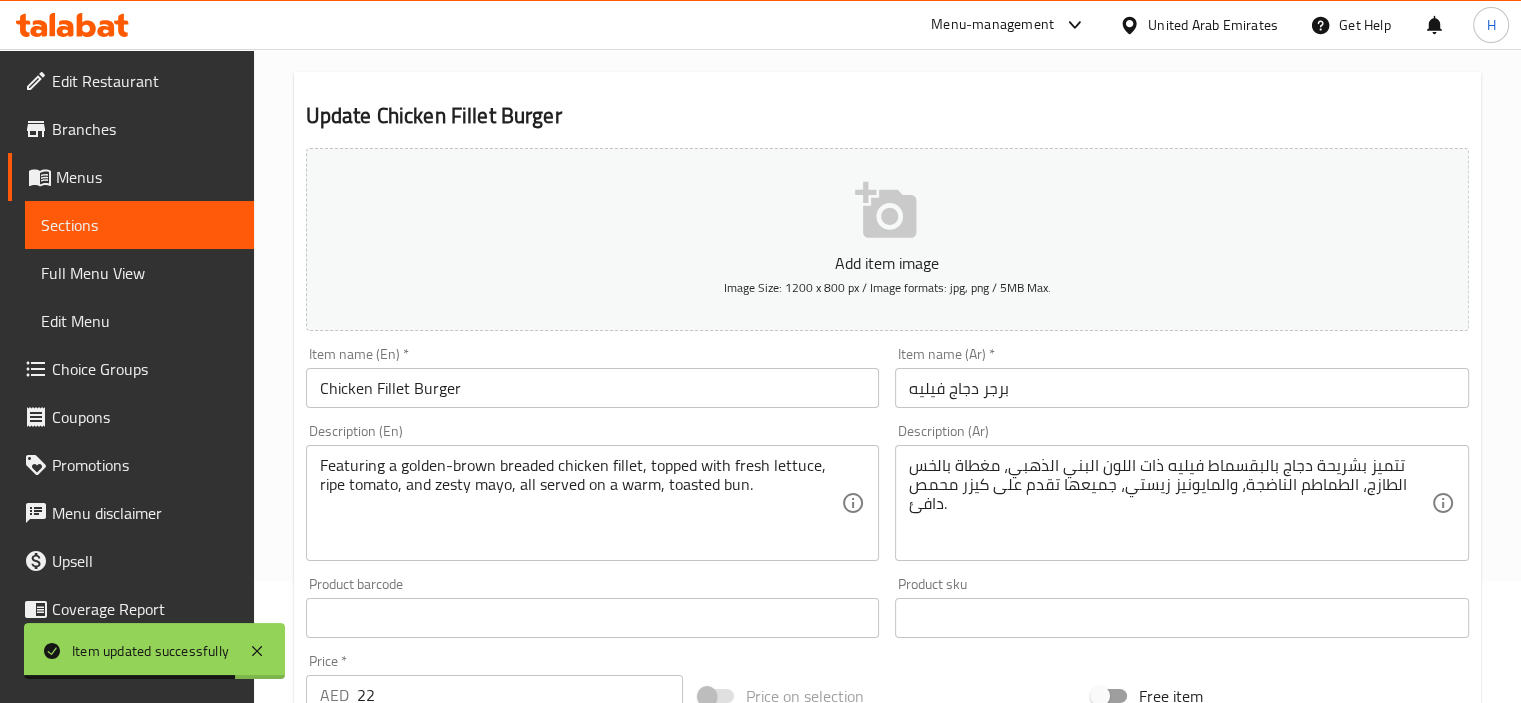 click on "تتميز بشريحة دجاج بالبقسماط فيليه ذات اللون البني الذهبي، مغطاة بالخس الطازج، الطماطم الناضجة، والمايونيز زيستي، جميعها تقدم على كيزر محمص دافئ." at bounding box center [1170, 503] 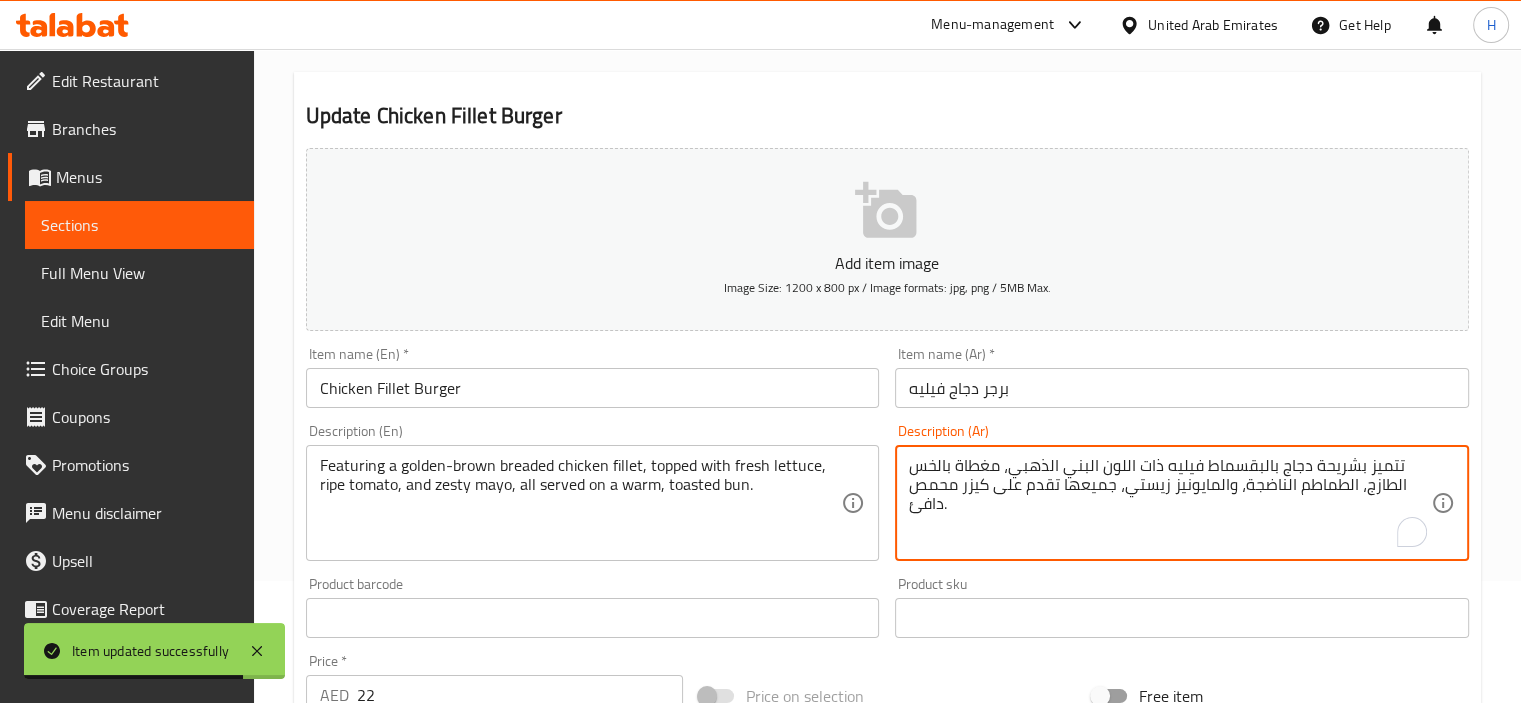 click on "تتميز بشريحة دجاج بالبقسماط فيليه ذات اللون البني الذهبي، مغطاة بالخس الطازج، الطماطم الناضجة، والمايونيز زيستي، جميعها تقدم على كيزر محمص دافئ." at bounding box center [1170, 503] 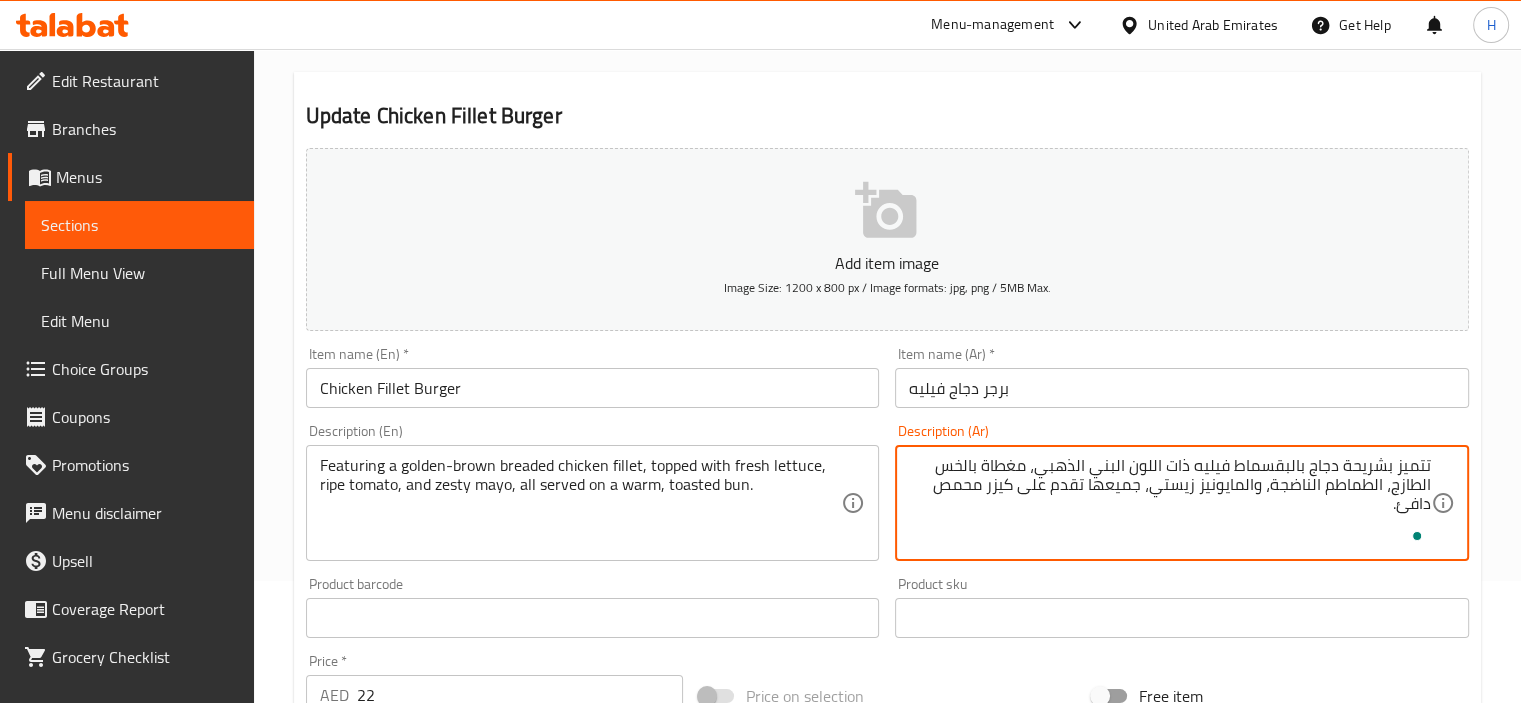 click on "Description (Ar) تتميز بشريحة دجاج بالبقسماط فيليه ذات اللون البني الذهبي، مغطاة بالخس الطازج، الطماطم الناضجة، والمايونيز زيستي، جميعها تقدم على كيزر محمص دافئ. Description (Ar)" at bounding box center [1182, 492] 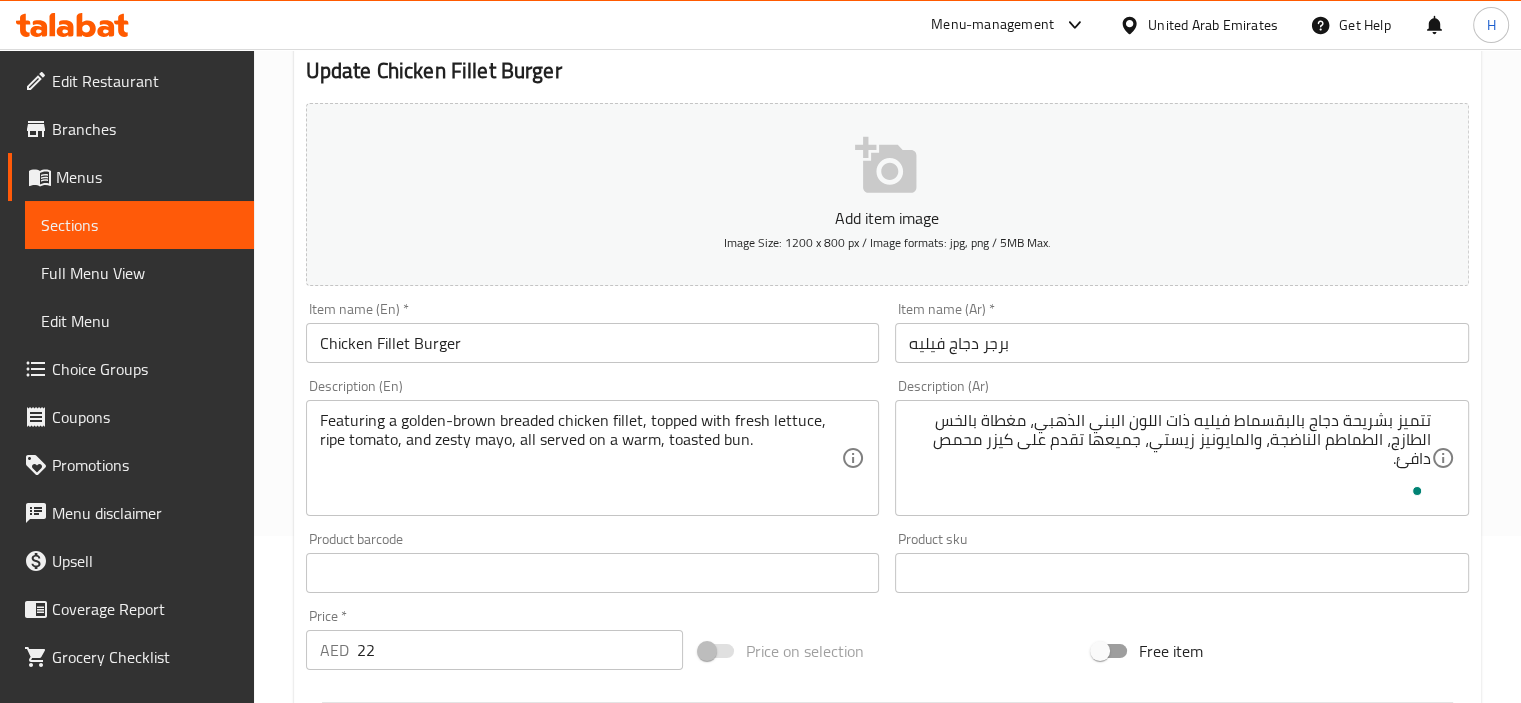 scroll, scrollTop: 166, scrollLeft: 0, axis: vertical 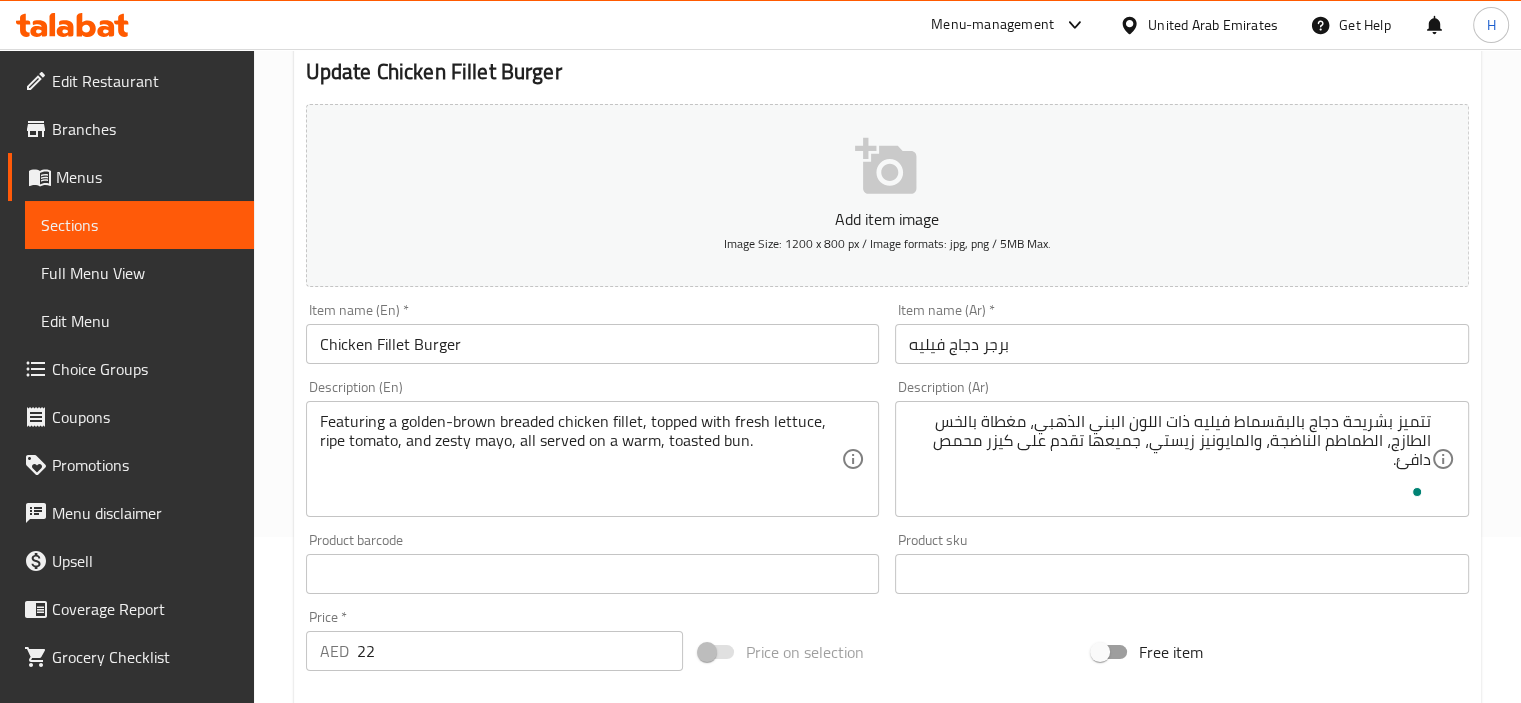 click on "تتميز بشريحة دجاج بالبقسماط فيليه ذات اللون البني الذهبي، مغطاة بالخس الطازج، الطماطم الناضجة، والمايونيز زيستي، جميعها تقدم على كيزر محمص دافئ." at bounding box center (1170, 459) 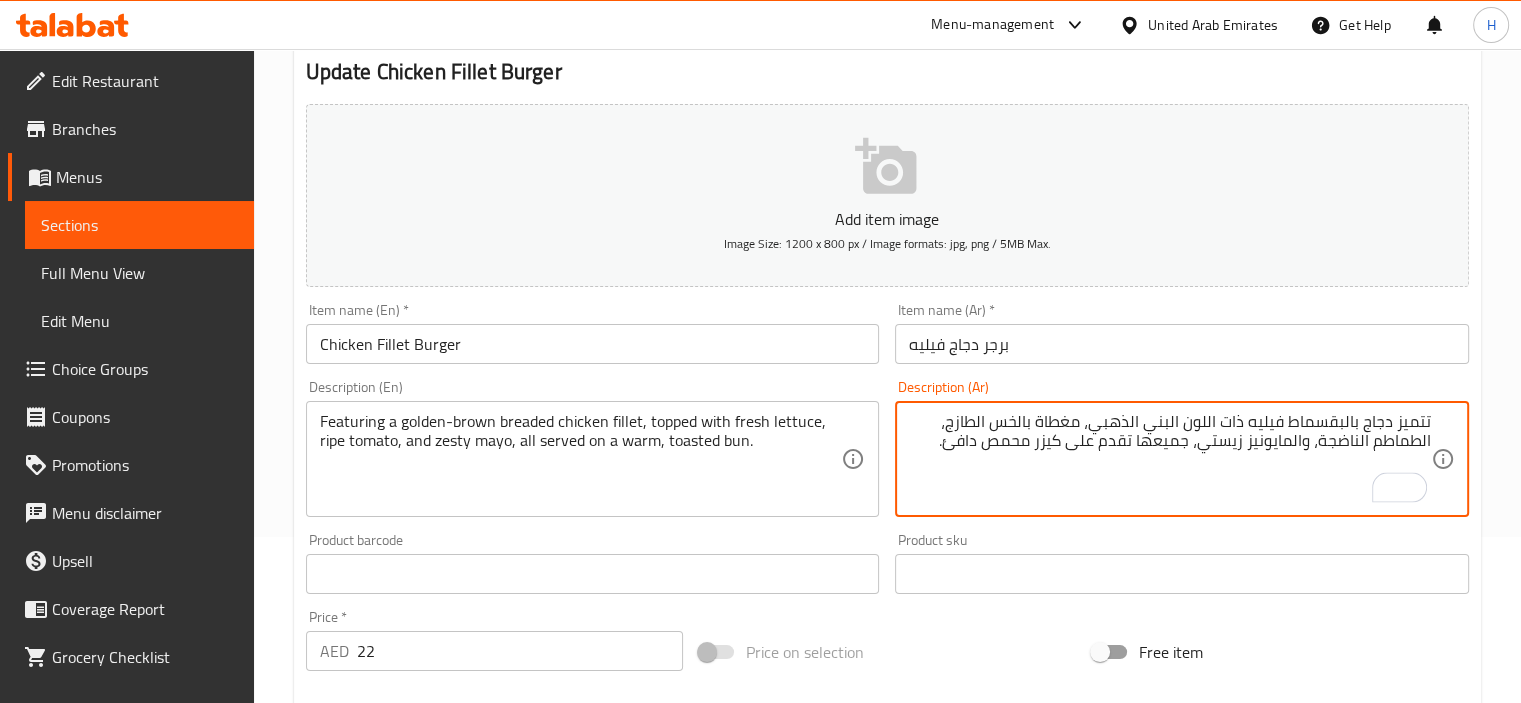click on "Description (Ar) تتميز دجاج بالبقسماط فيليه ذات اللون البني الذهبي، مغطاة بالخس الطازج، الطماطم الناضجة، والمايونيز زيستي، جميعها تقدم على كيزر محمص دافئ. Description (Ar)" at bounding box center [1182, 448] 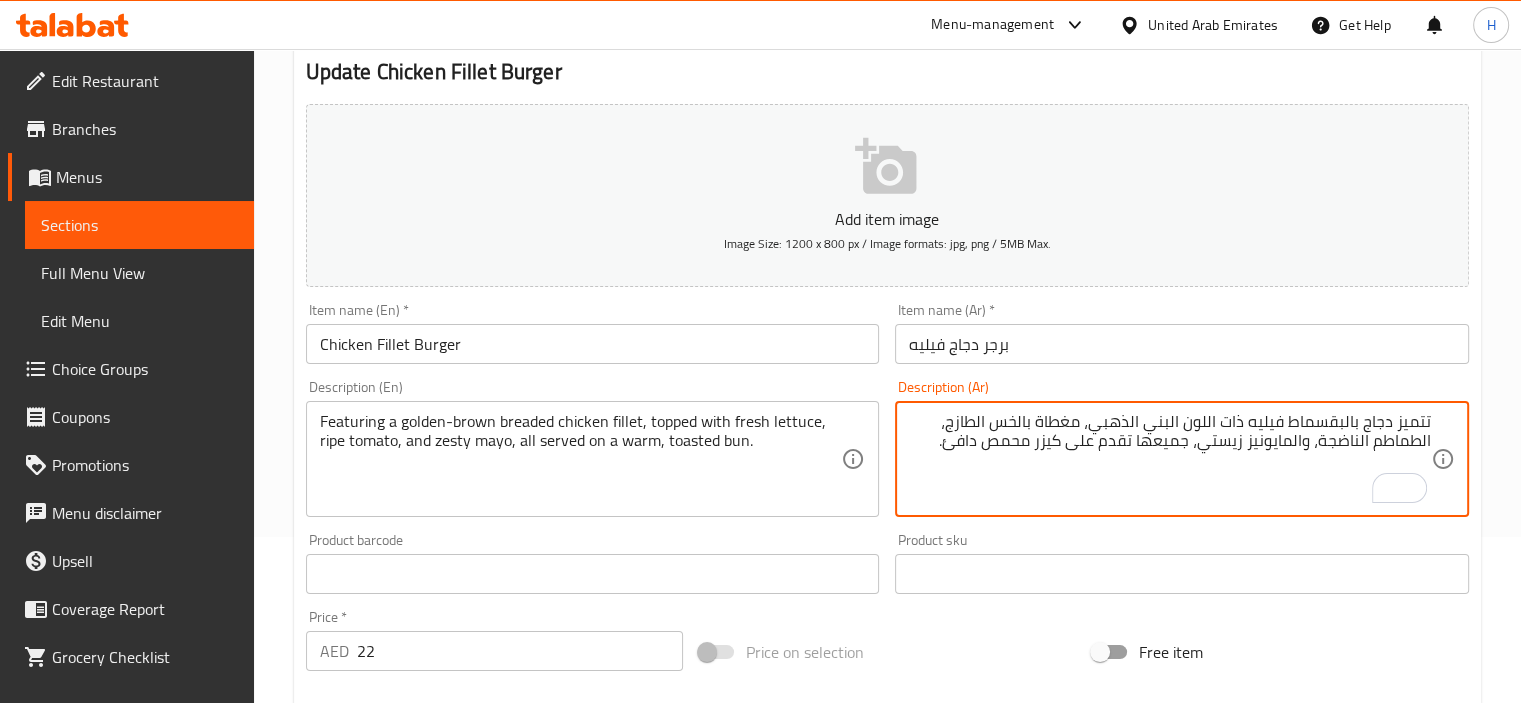 click on "تتميز دجاج بالبقسماط فيليه ذات اللون البني الذهبي، مغطاة بالخس الطازج، الطماطم الناضجة، والمايونيز زيستي، جميعها تقدم على كيزر محمص دافئ." at bounding box center (1170, 459) 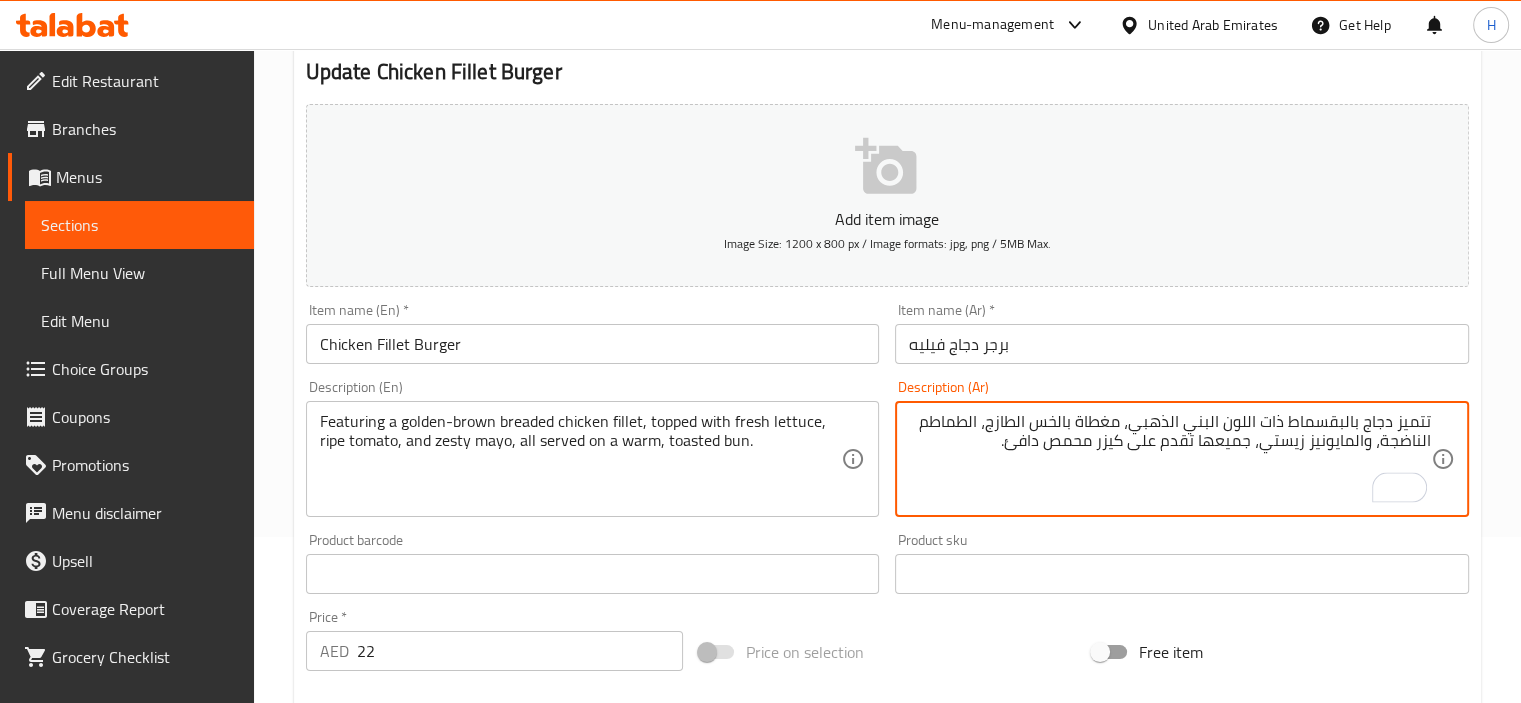 paste on "فيليه" 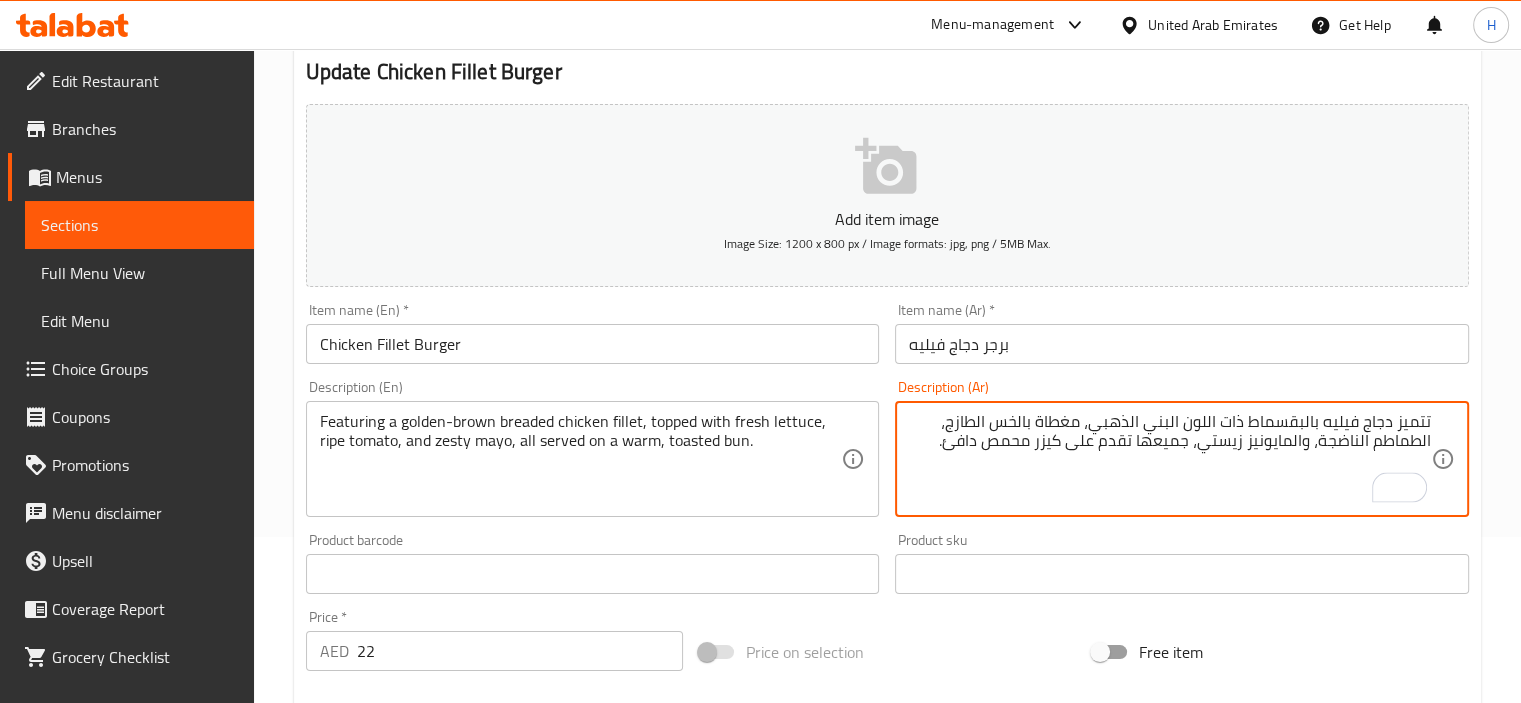 click on "Description (En) Featuring a golden-brown breaded chicken fillet, topped with fresh lettuce, ripe tomato, and zesty mayo, all served on a warm, toasted bun. Description (En)" at bounding box center (593, 448) 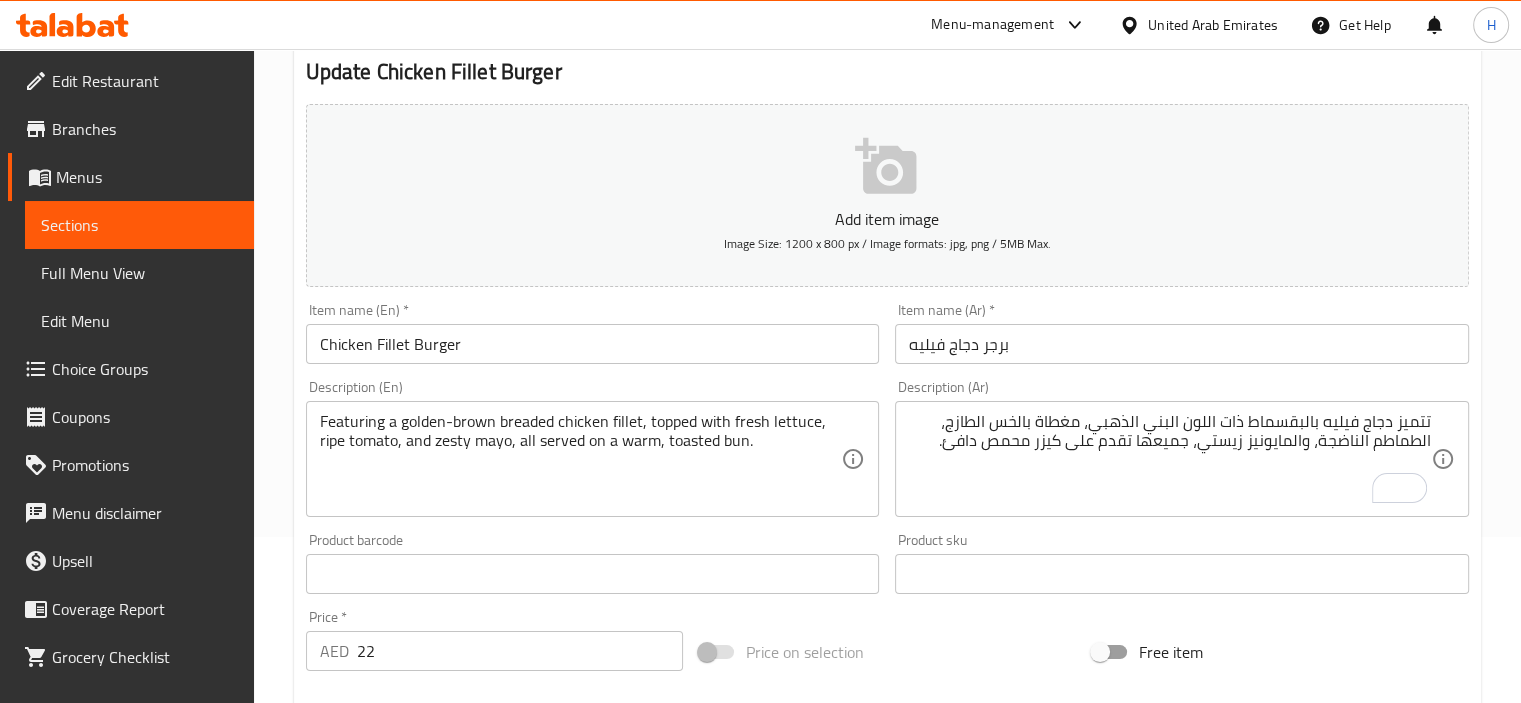 click on "تتميز دجاج فيليه بالبقسماط ذات اللون البني الذهبي، مغطاة بالخس الطازج، الطماطم الناضجة، والمايونيز زيستي، جميعها تقدم على كيزر محمص دافئ." at bounding box center [1170, 459] 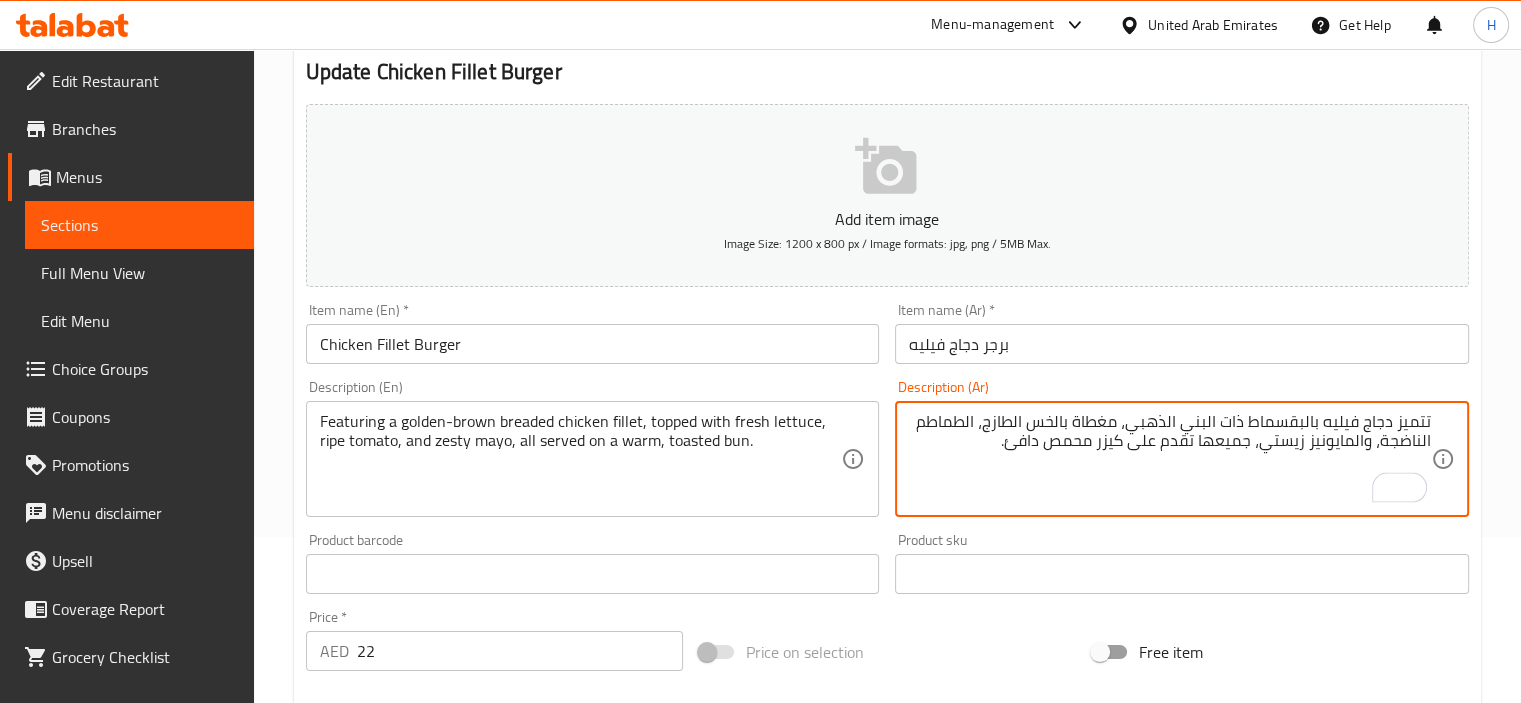 type on "تتميز دجاج فيليه بالبقسماط ذات البني الذهبي، مغطاة بالخس الطازج، الطماطم الناضجة، والمايونيز زيستي، جميعها تقدم على كيزر محمص دافئ." 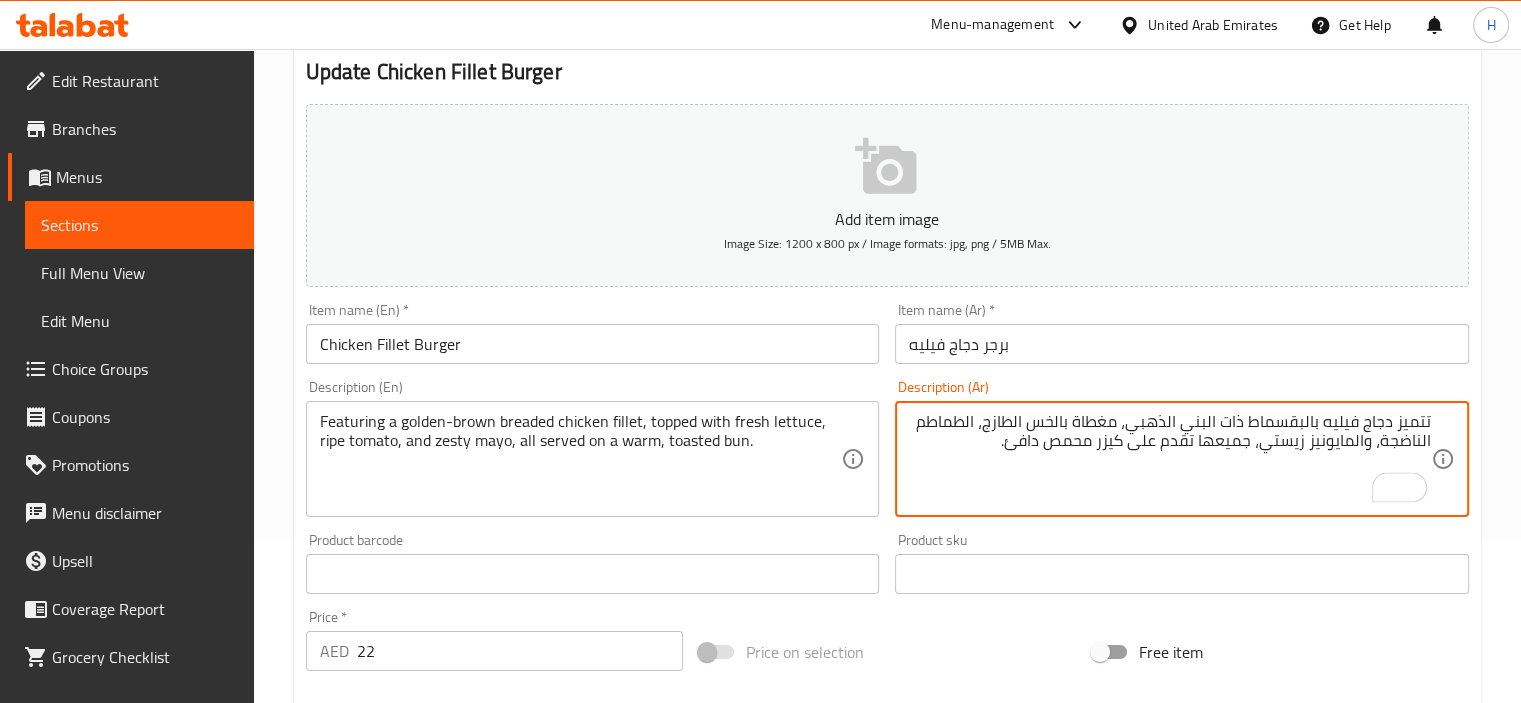 click on "Description (En) Featuring a golden-brown breaded chicken fillet, topped with fresh lettuce, ripe tomato, and zesty mayo, all served on a warm, toasted bun. Description (En)" at bounding box center (593, 448) 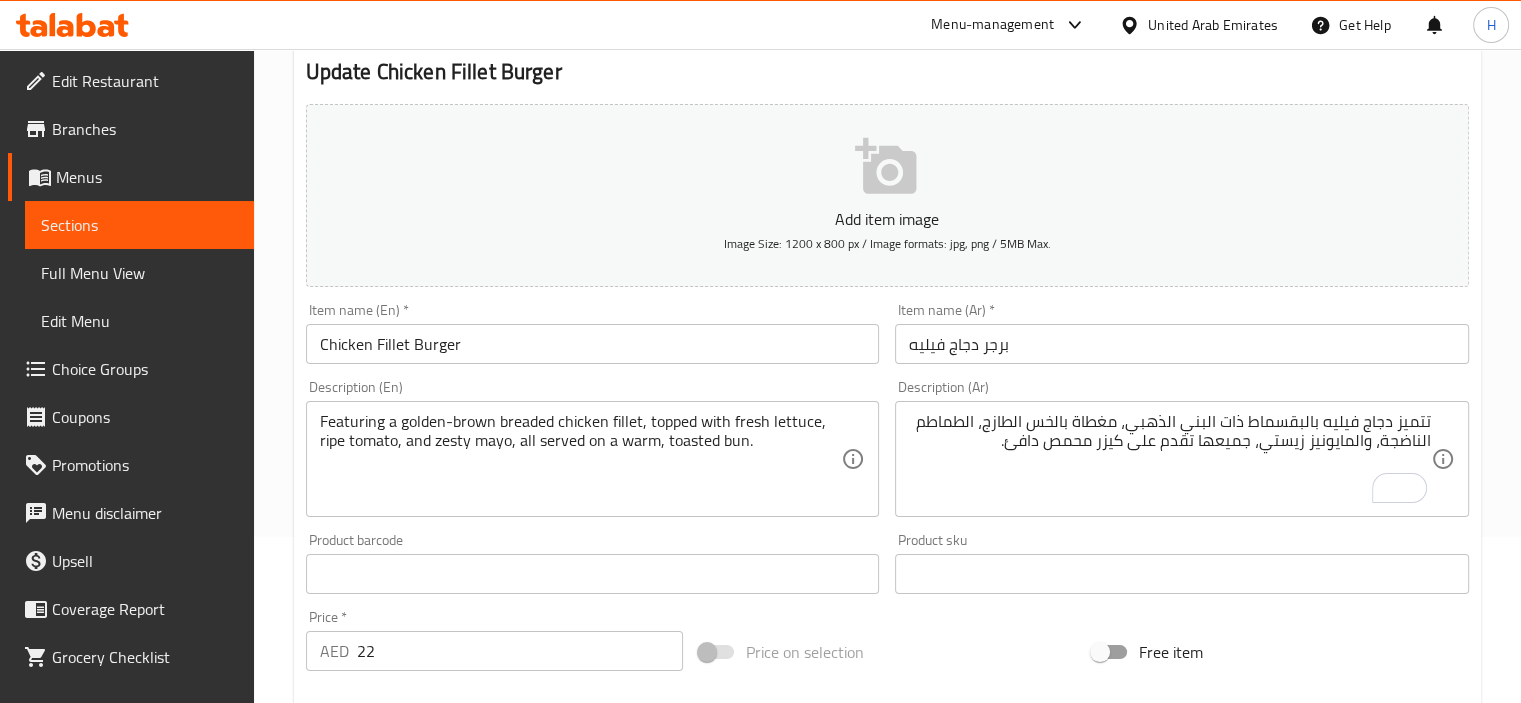 click on "Chicken Fillet Burger" at bounding box center (593, 344) 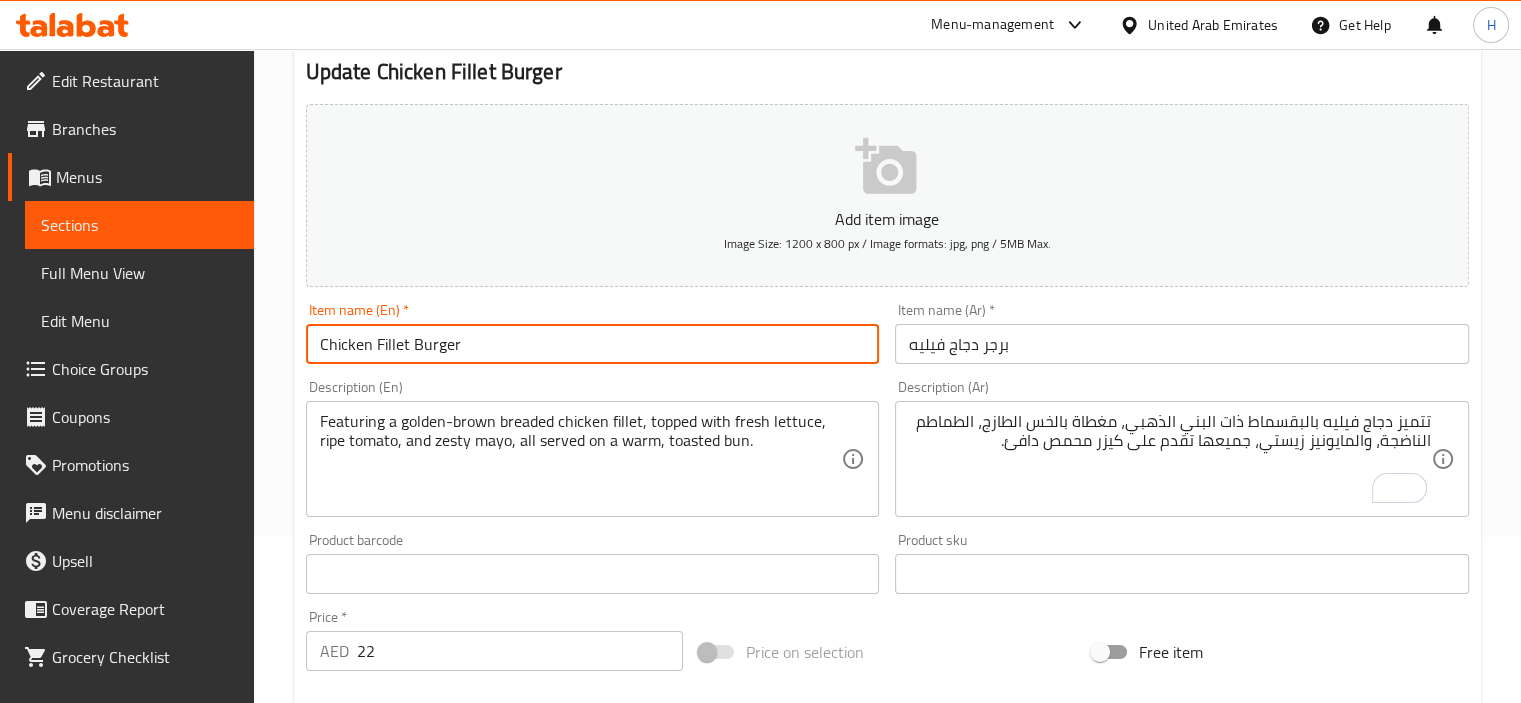 click on "Description (Ar) تتميز دجاج فيليه بالبقسماط ذات البني الذهبي، مغطاة بالخس الطازج، الطماطم الناضجة، والمايونيز زيستي، جميعها تقدم على كيزر محمص دافئ. Description (Ar)" at bounding box center (1182, 448) 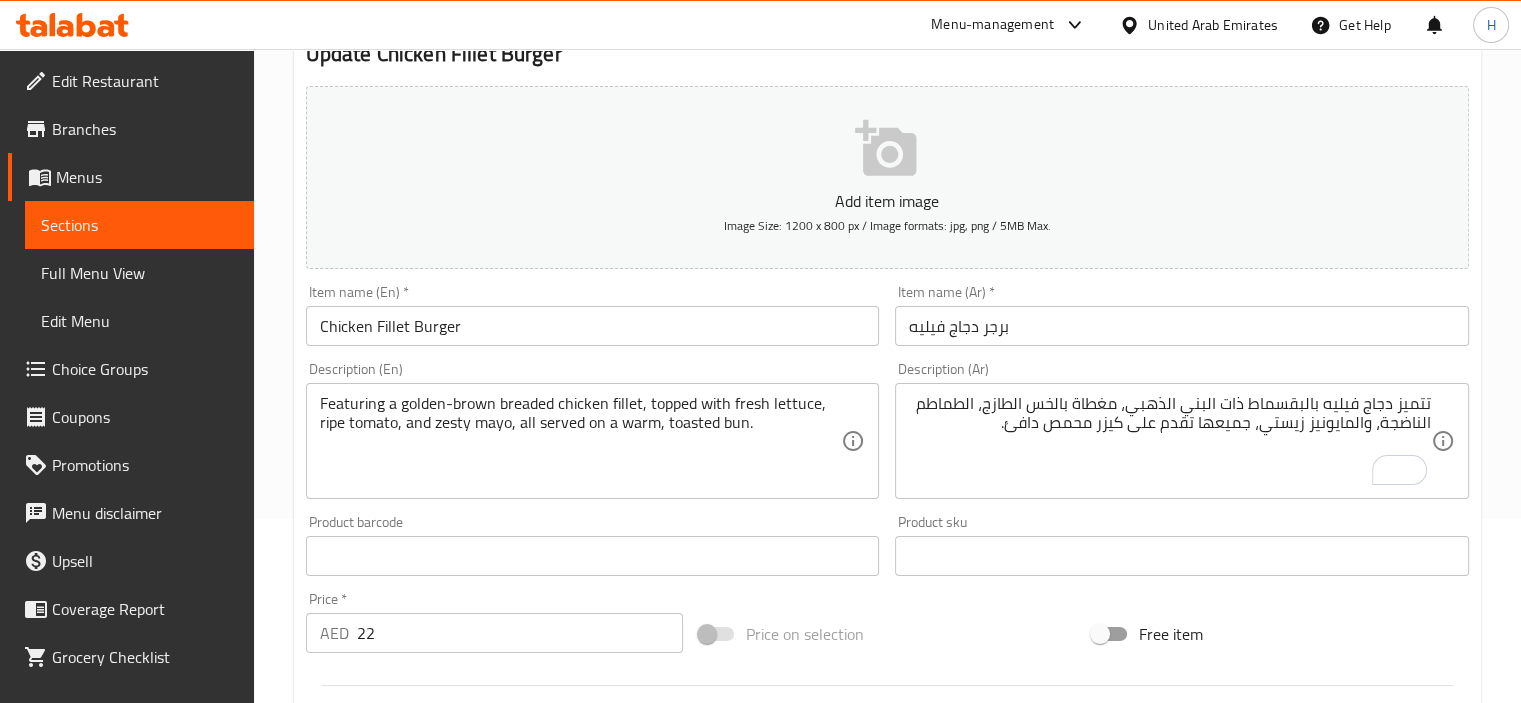 scroll, scrollTop: 186, scrollLeft: 0, axis: vertical 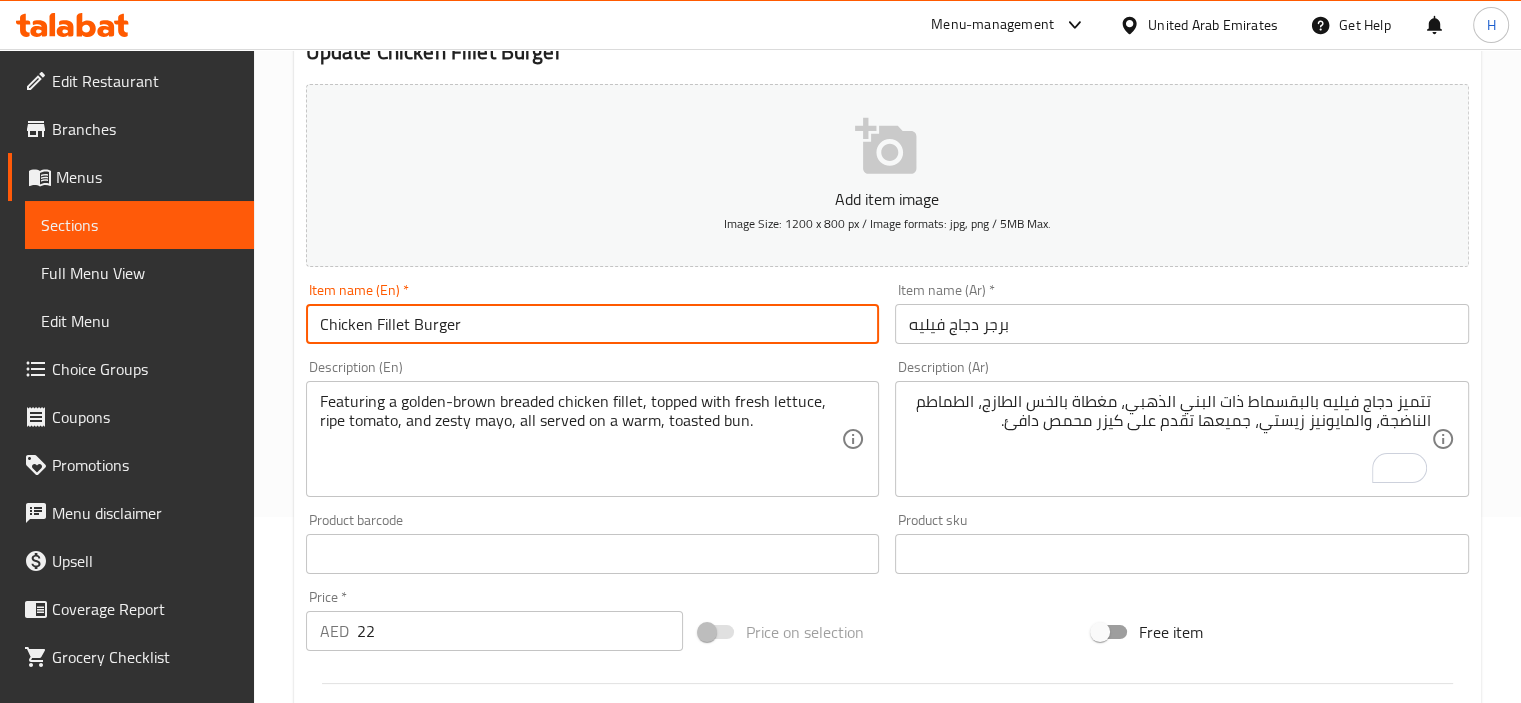 click on "Chicken Fillet Burger" at bounding box center (593, 324) 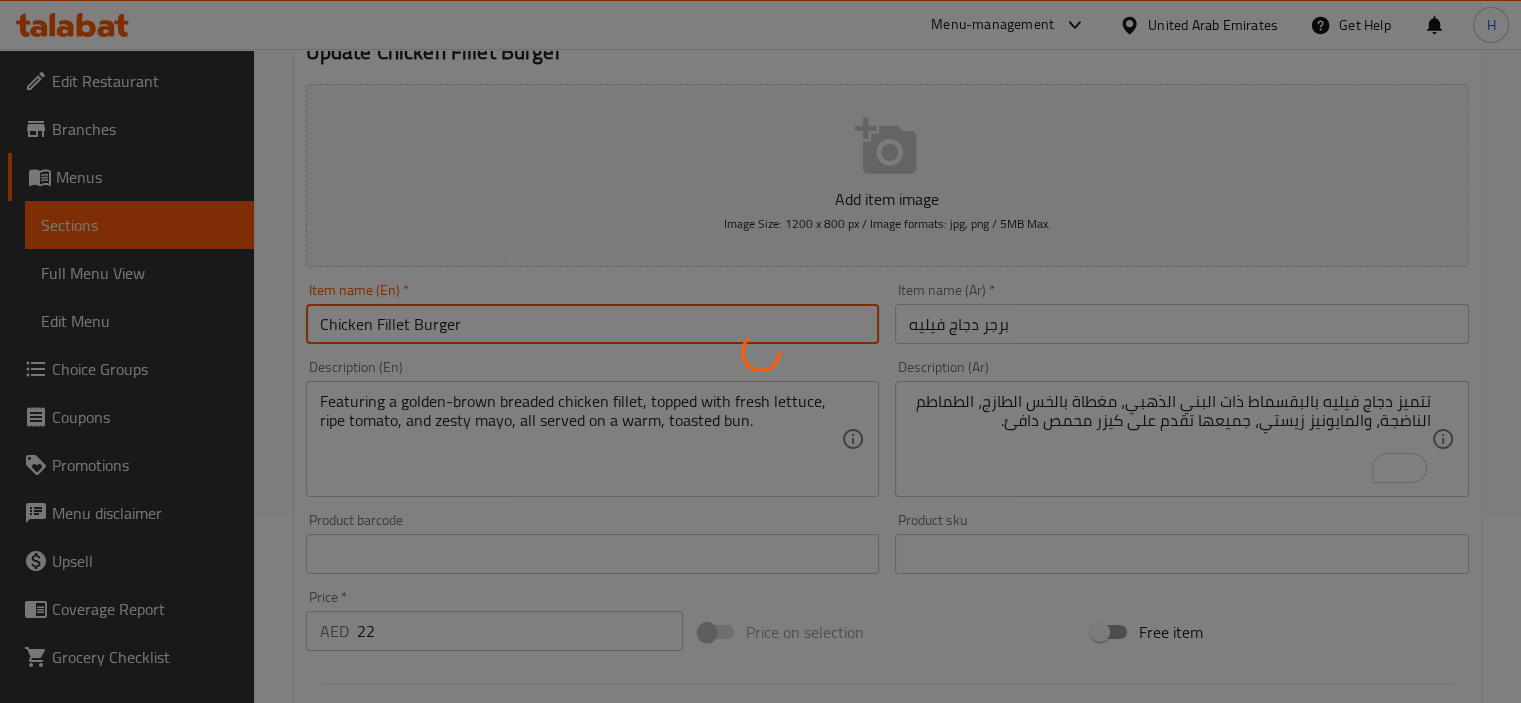scroll, scrollTop: 0, scrollLeft: 0, axis: both 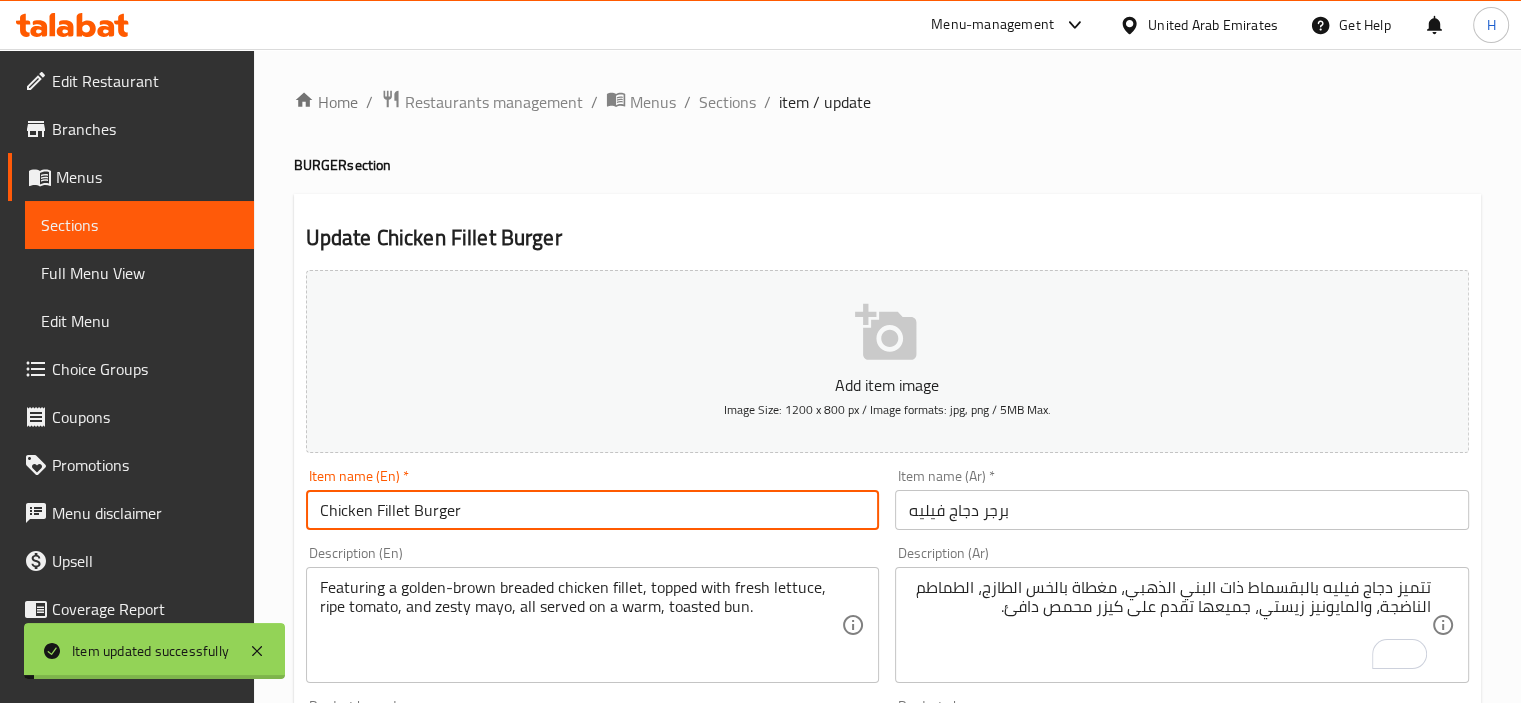 click on "Sections" at bounding box center (727, 102) 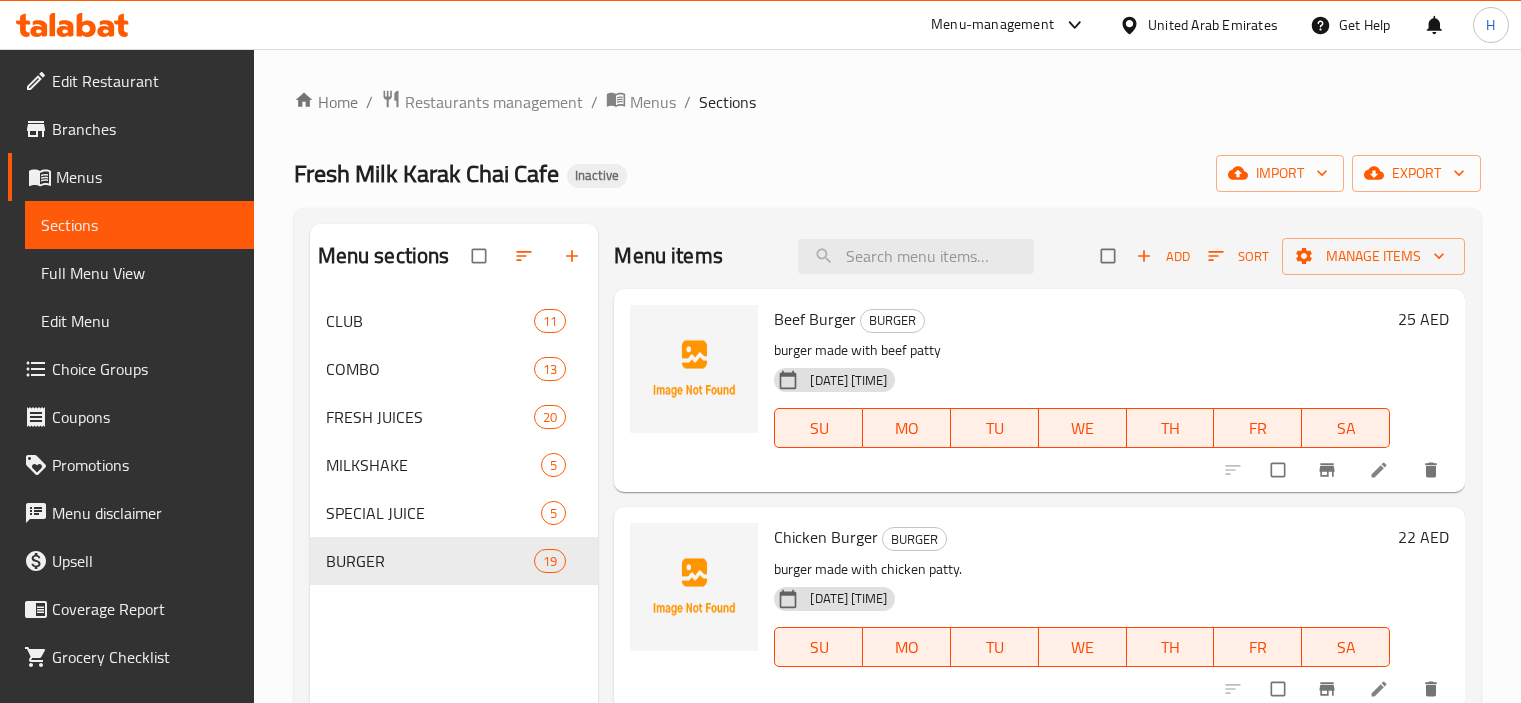 scroll, scrollTop: 0, scrollLeft: 0, axis: both 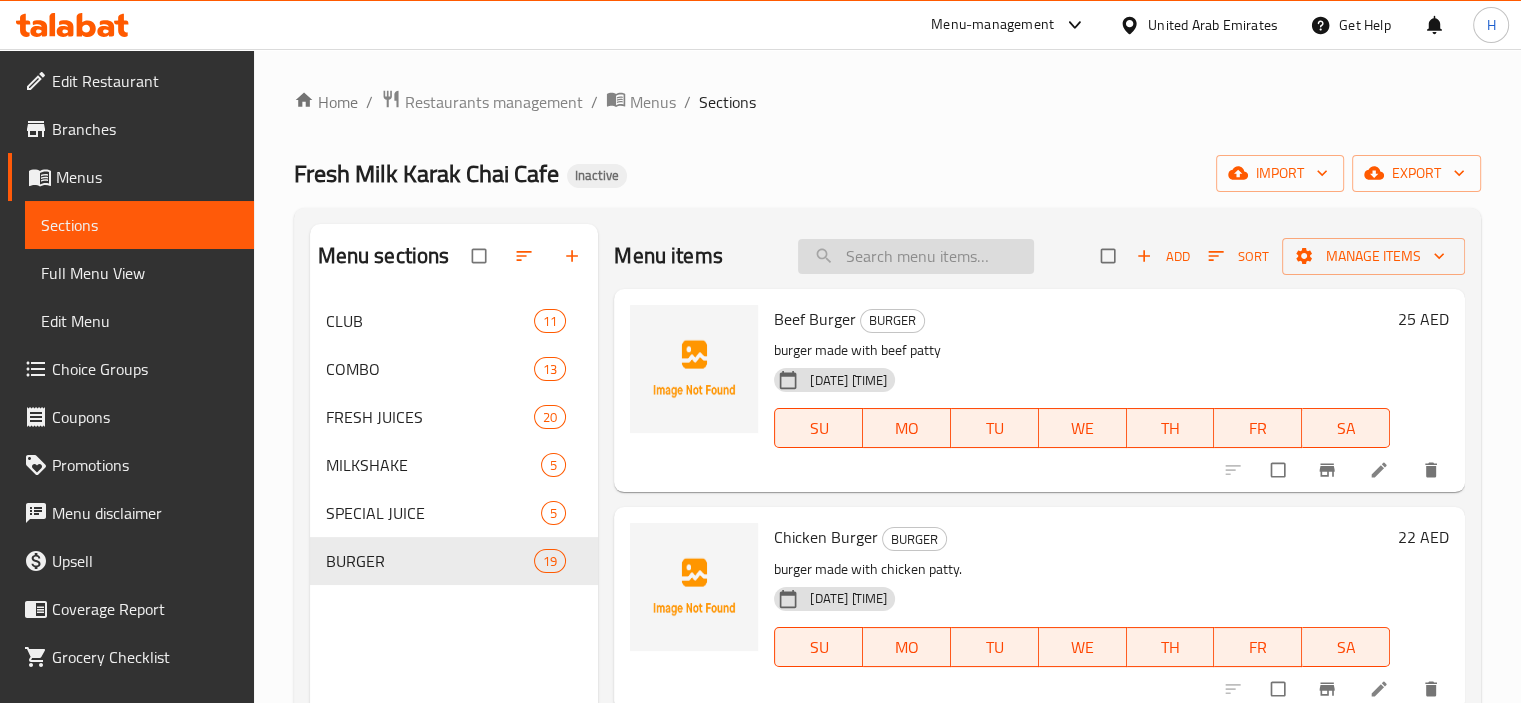 click at bounding box center (916, 256) 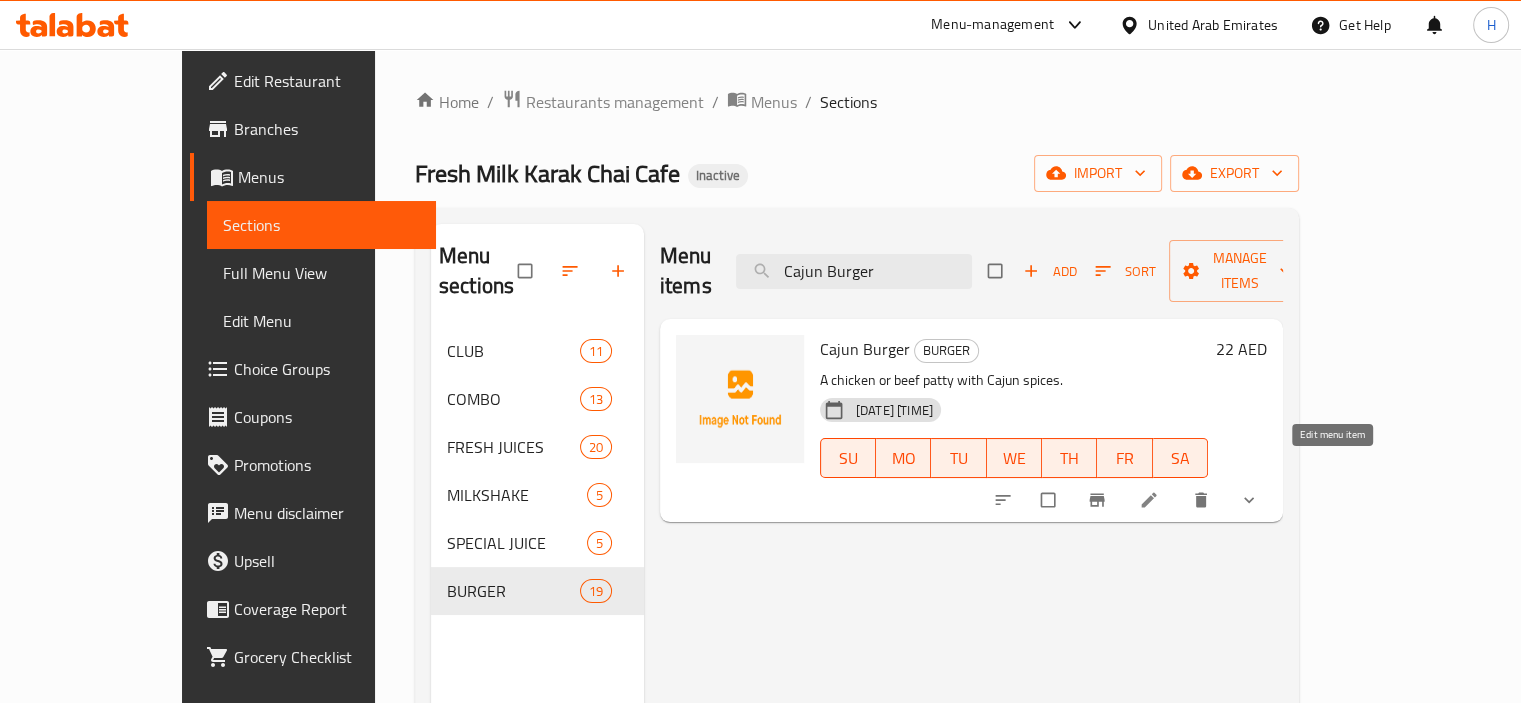 type on "Cajun Burger" 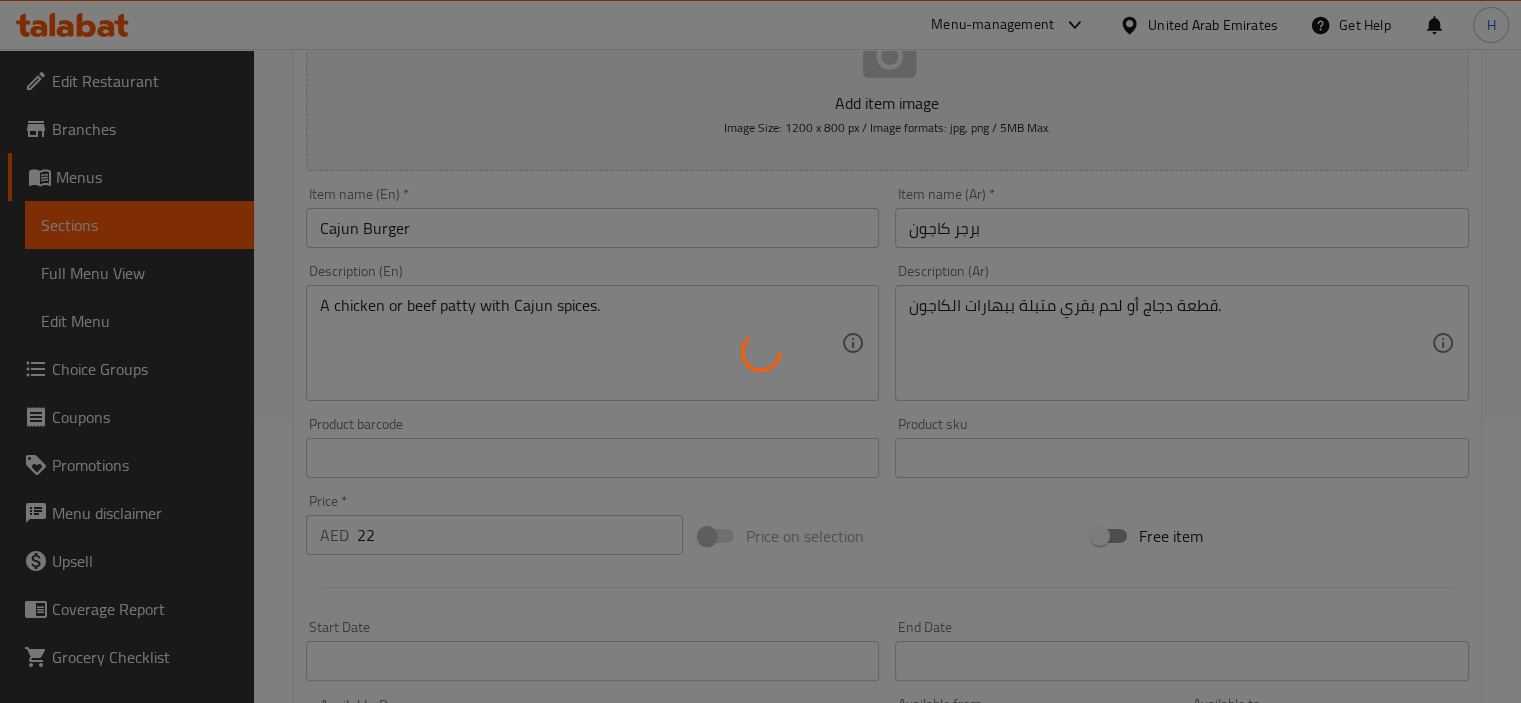 type on "إختيارك من:" 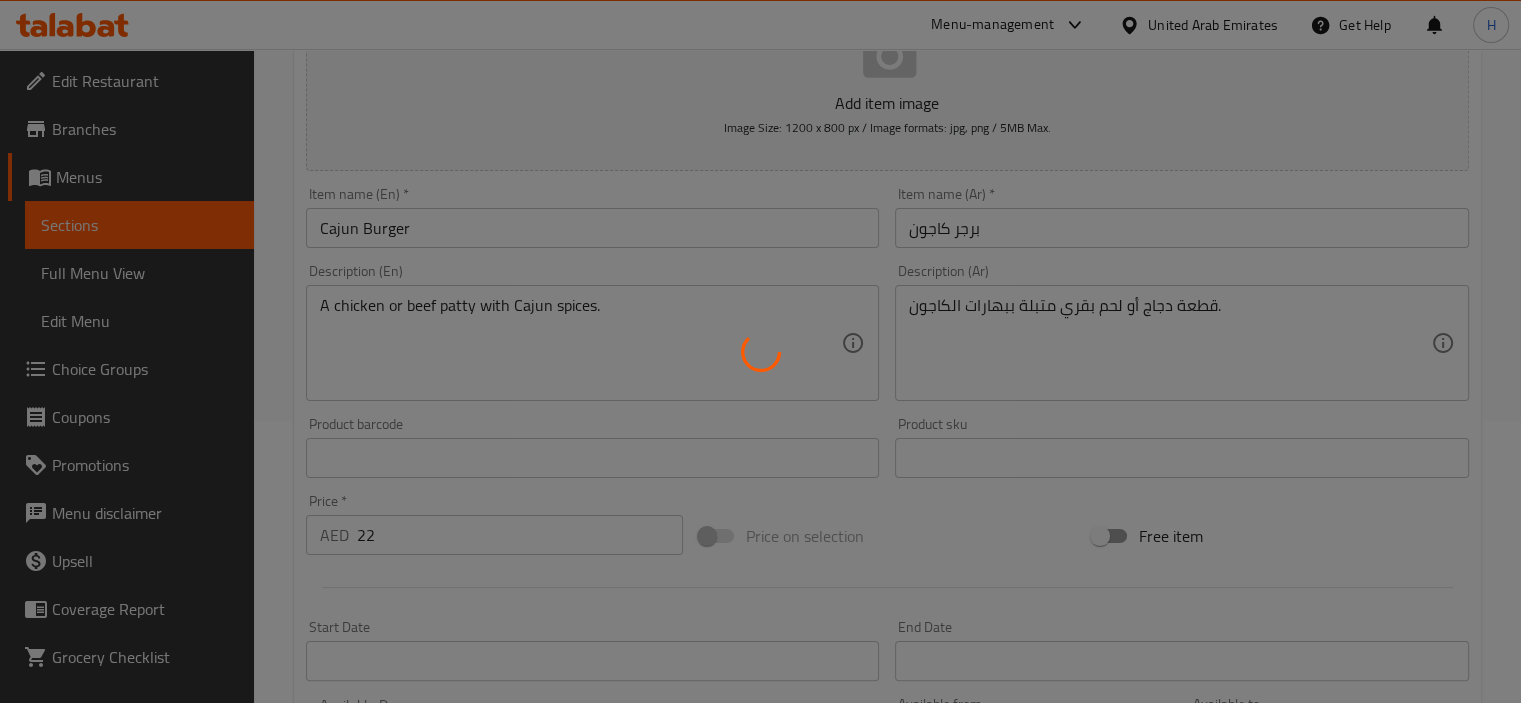 type on "1" 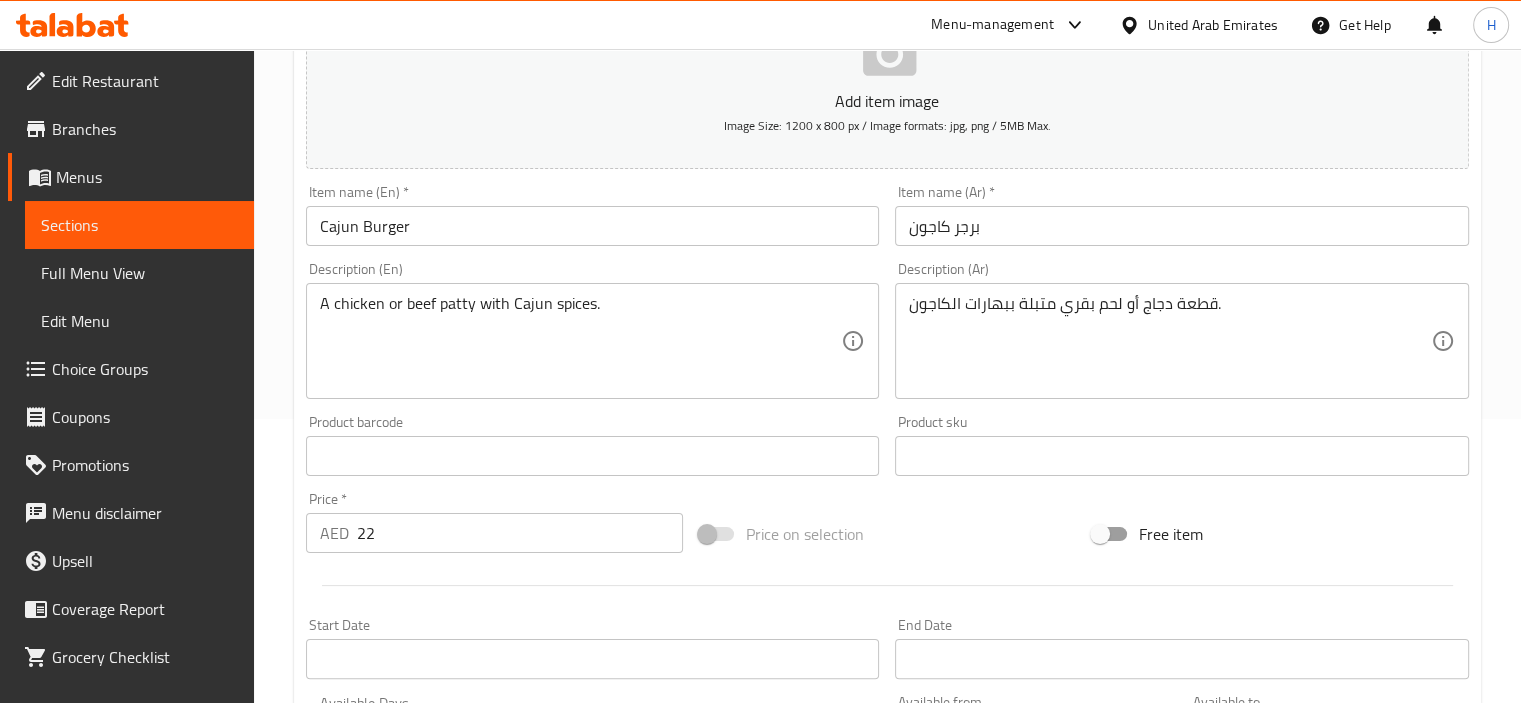 click on "قطعة دجاج أو لحم بقري متبلة ببهارات الكاجون." at bounding box center (1170, 341) 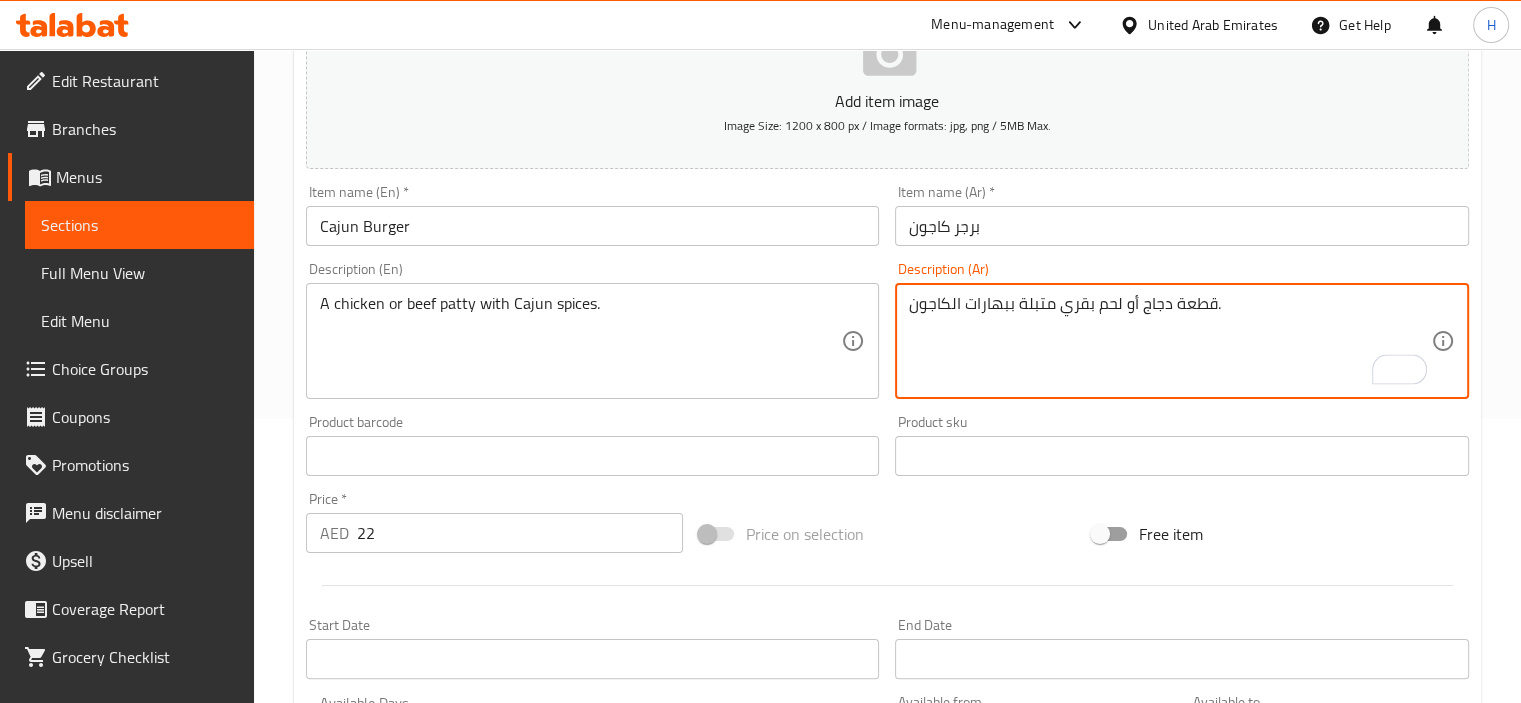 click on "قطعة دجاج أو لحم بقري متبلة ببهارات الكاجون." at bounding box center (1170, 341) 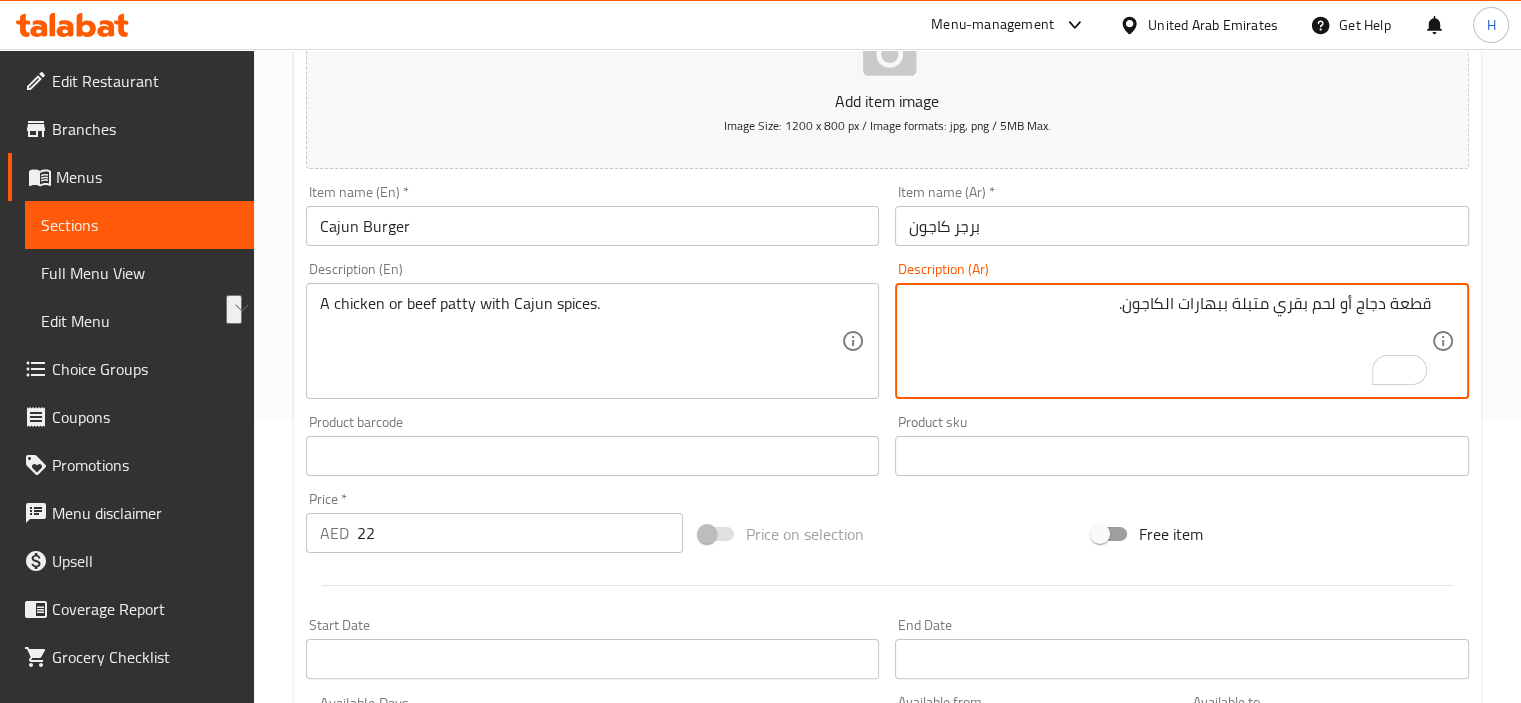 click on "Description (En) A chicken or beef patty with Cajun spices. Description (En)" at bounding box center [593, 330] 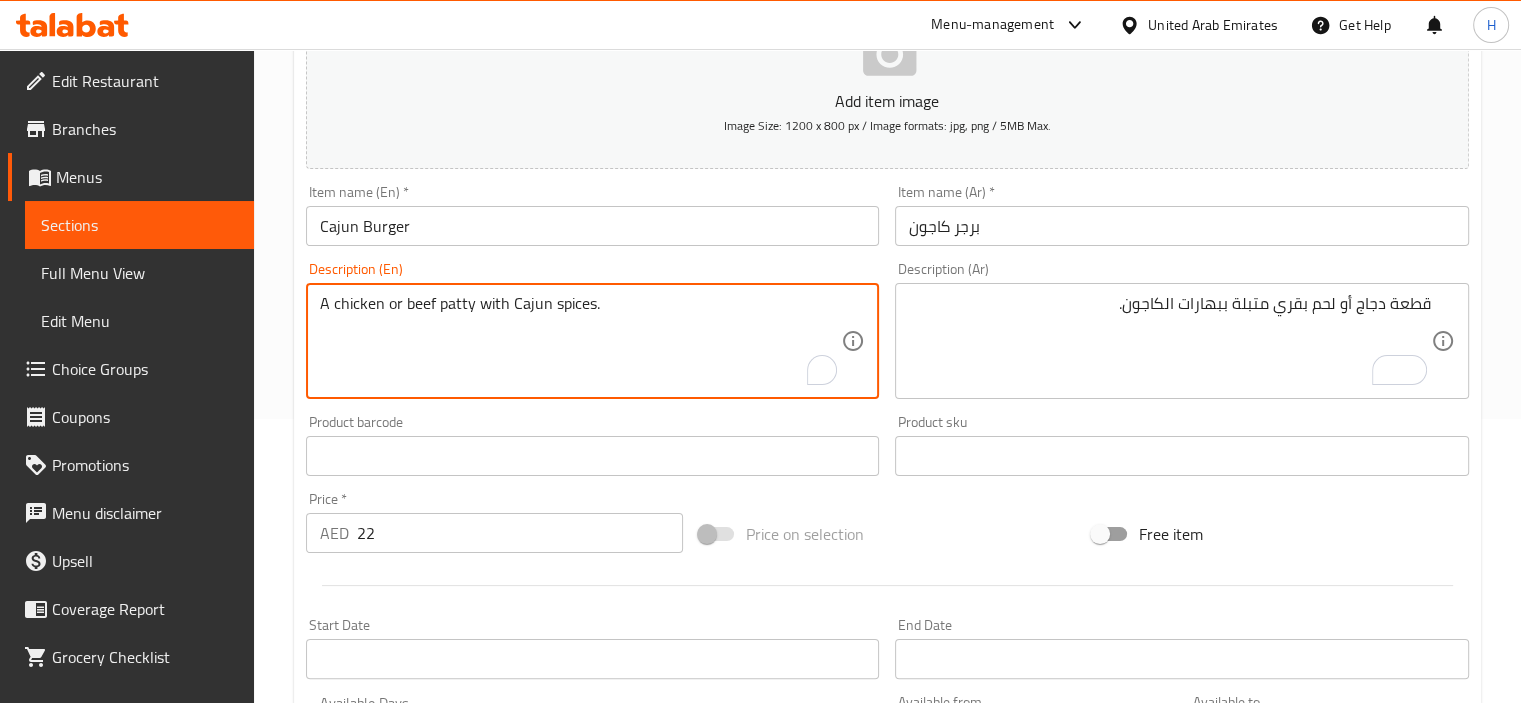 click on "A chicken or beef patty with Cajun spices." at bounding box center (581, 341) 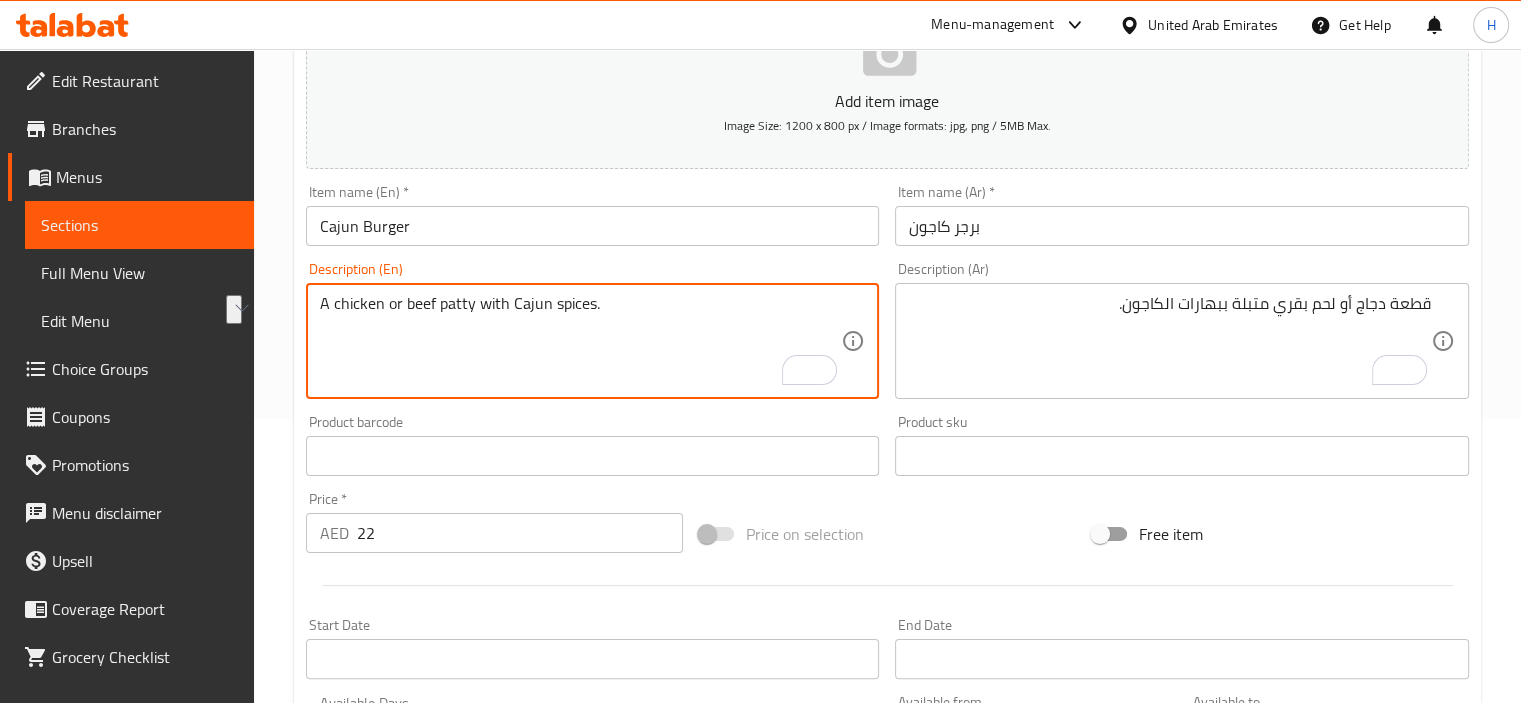 click on "قطعة دجاج أو لحم بقري متبلة ببهارات الكاجون. Description (Ar)" at bounding box center (1182, 341) 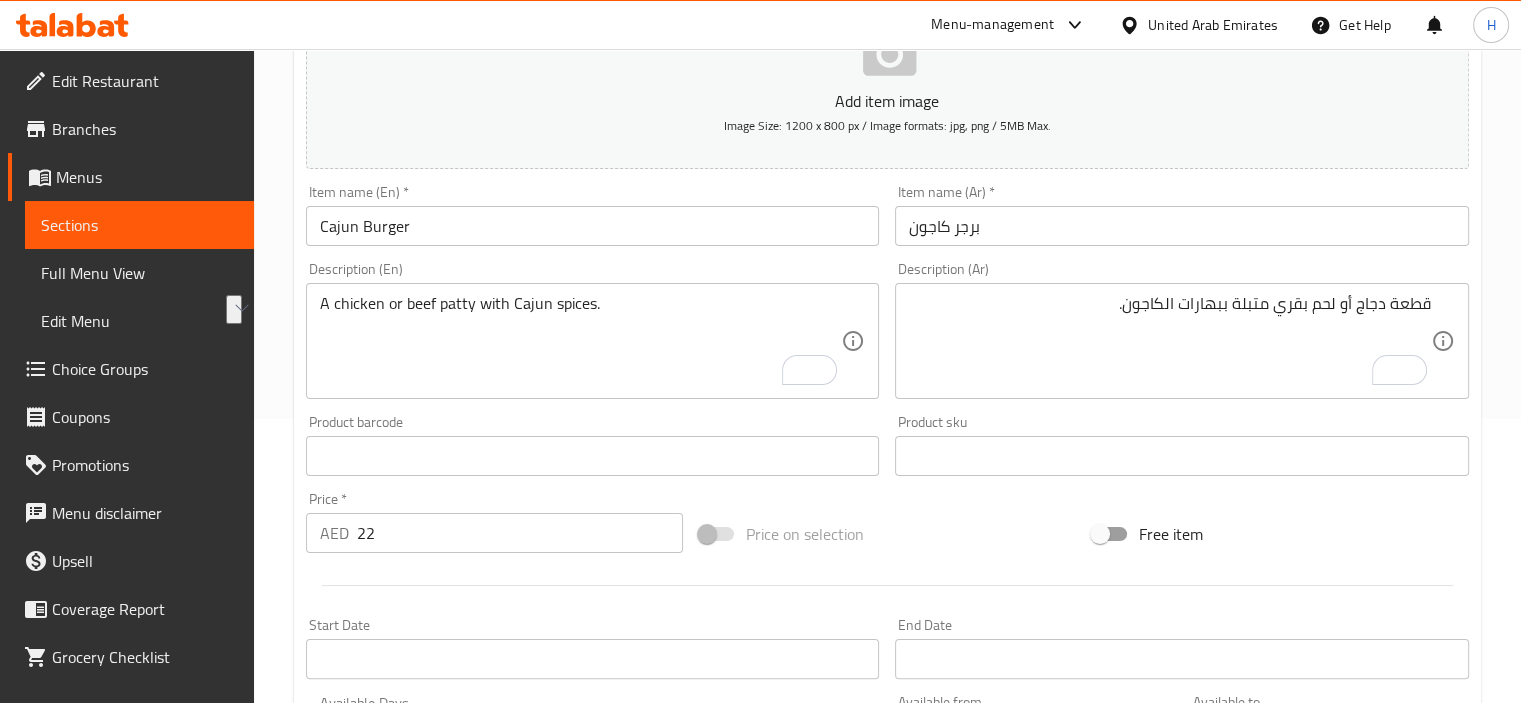 click on "قطعة دجاج أو لحم بقري متبلة ببهارات الكاجون. Description (Ar)" at bounding box center (1182, 341) 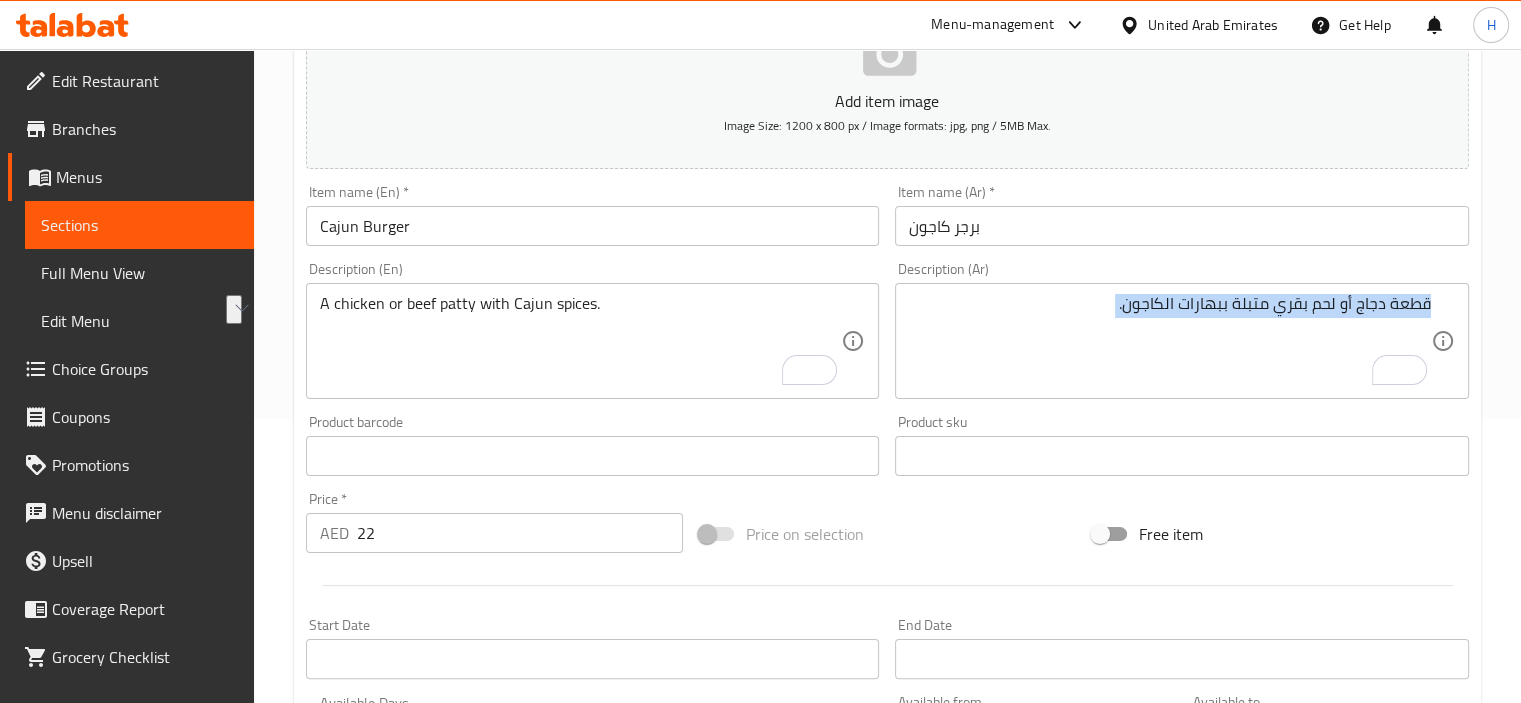click on "قطعة دجاج أو لحم بقري متبلة ببهارات الكاجون. Description (Ar)" at bounding box center [1182, 341] 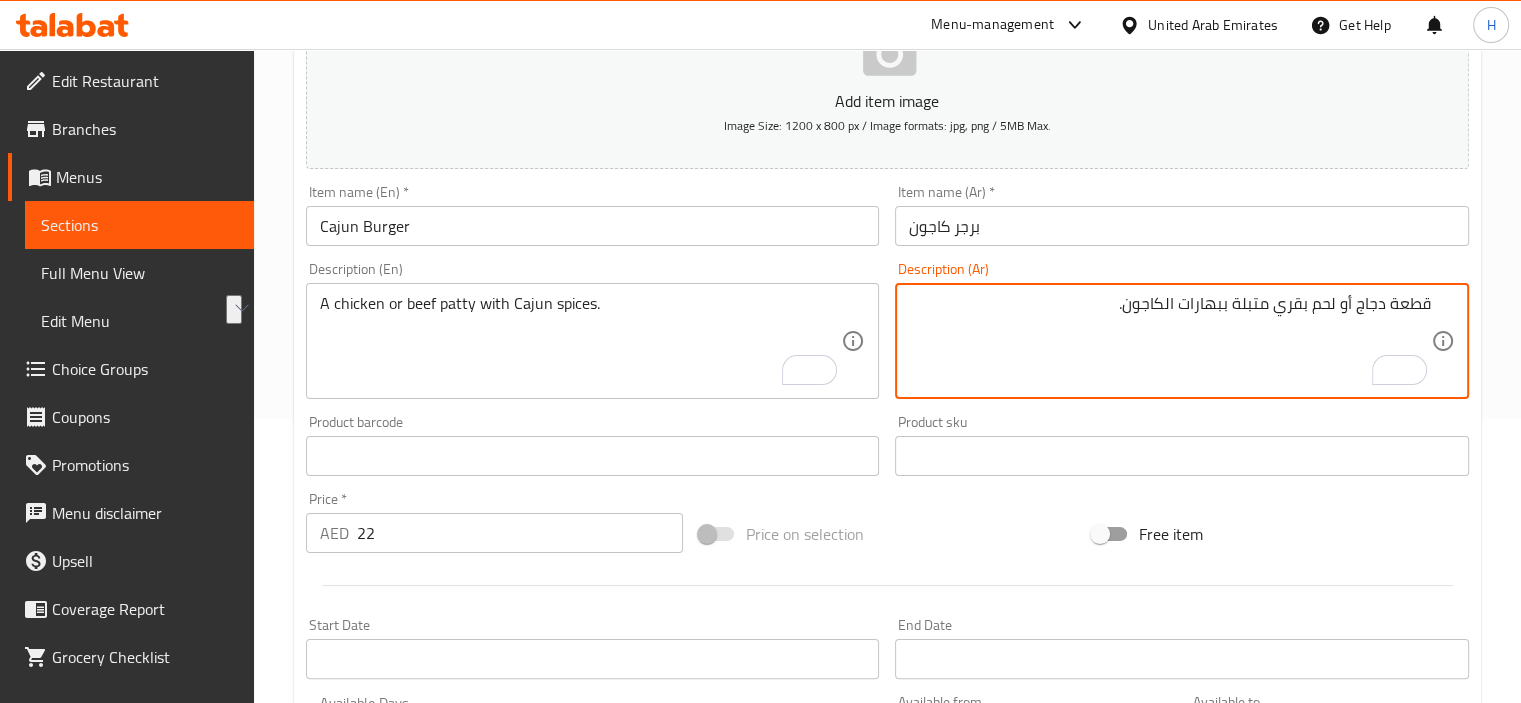 paste on "طيرة دجاج أو لحم بقري مع" 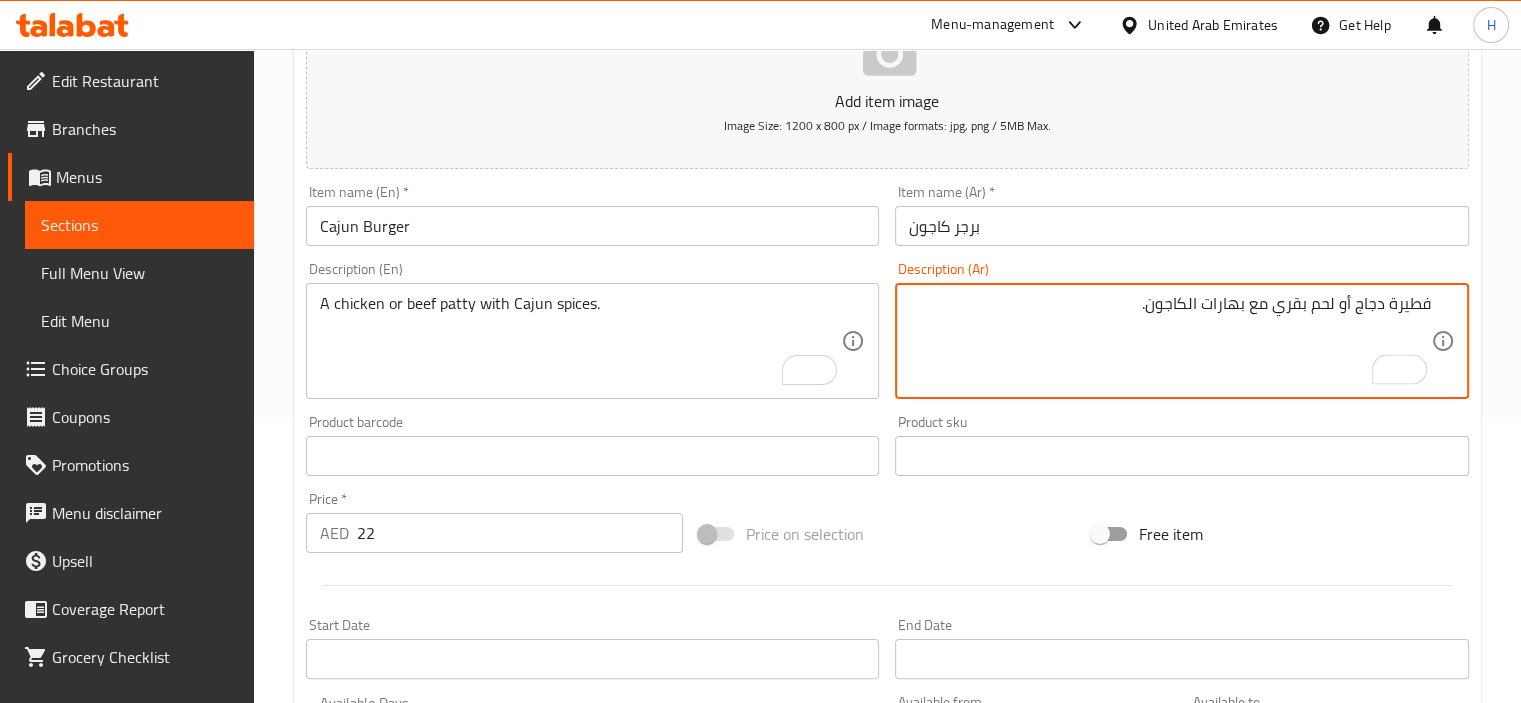 click on "فطيرة دجاج أو لحم بقري مع بهارات الكاجون." at bounding box center [1170, 341] 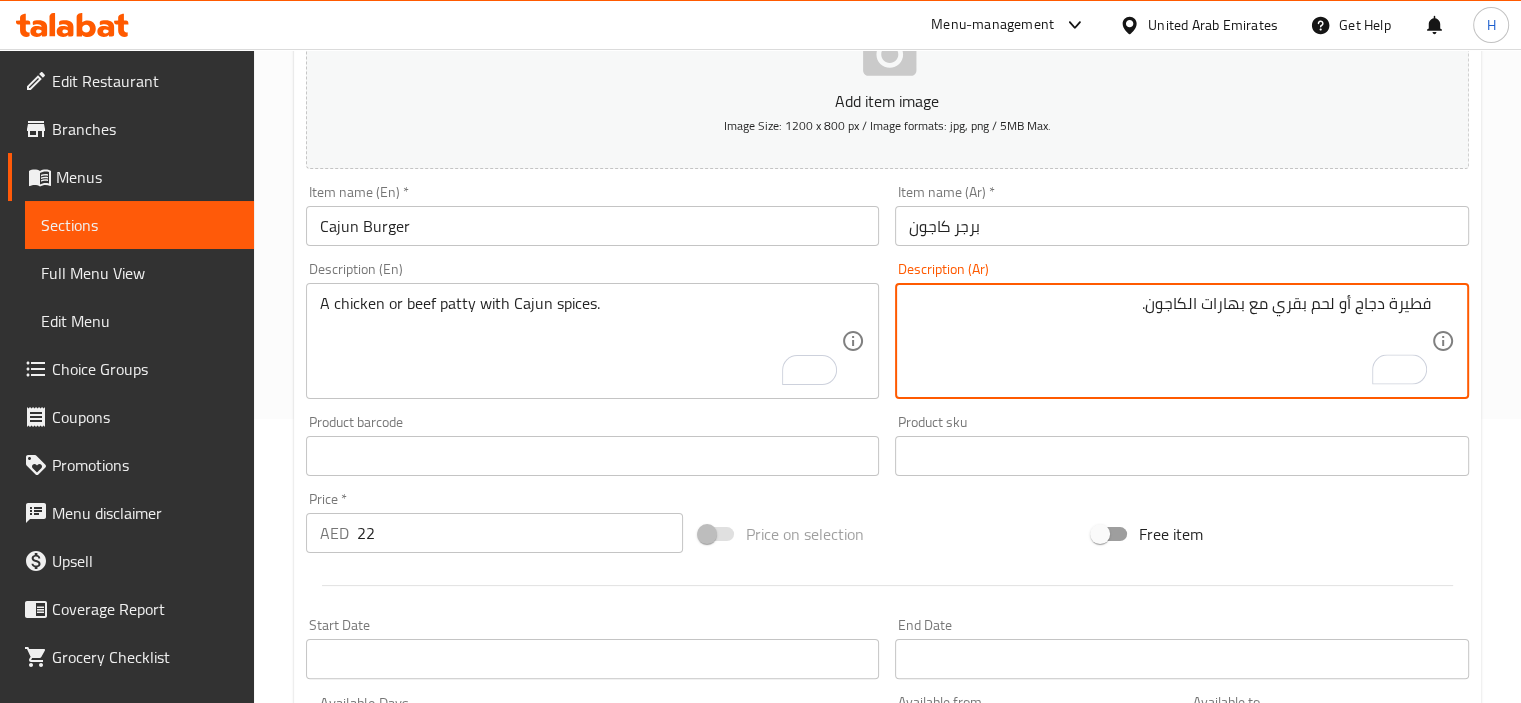 click on "فطيرة دجاج أو لحم بقري مع بهارات الكاجون." at bounding box center [1170, 341] 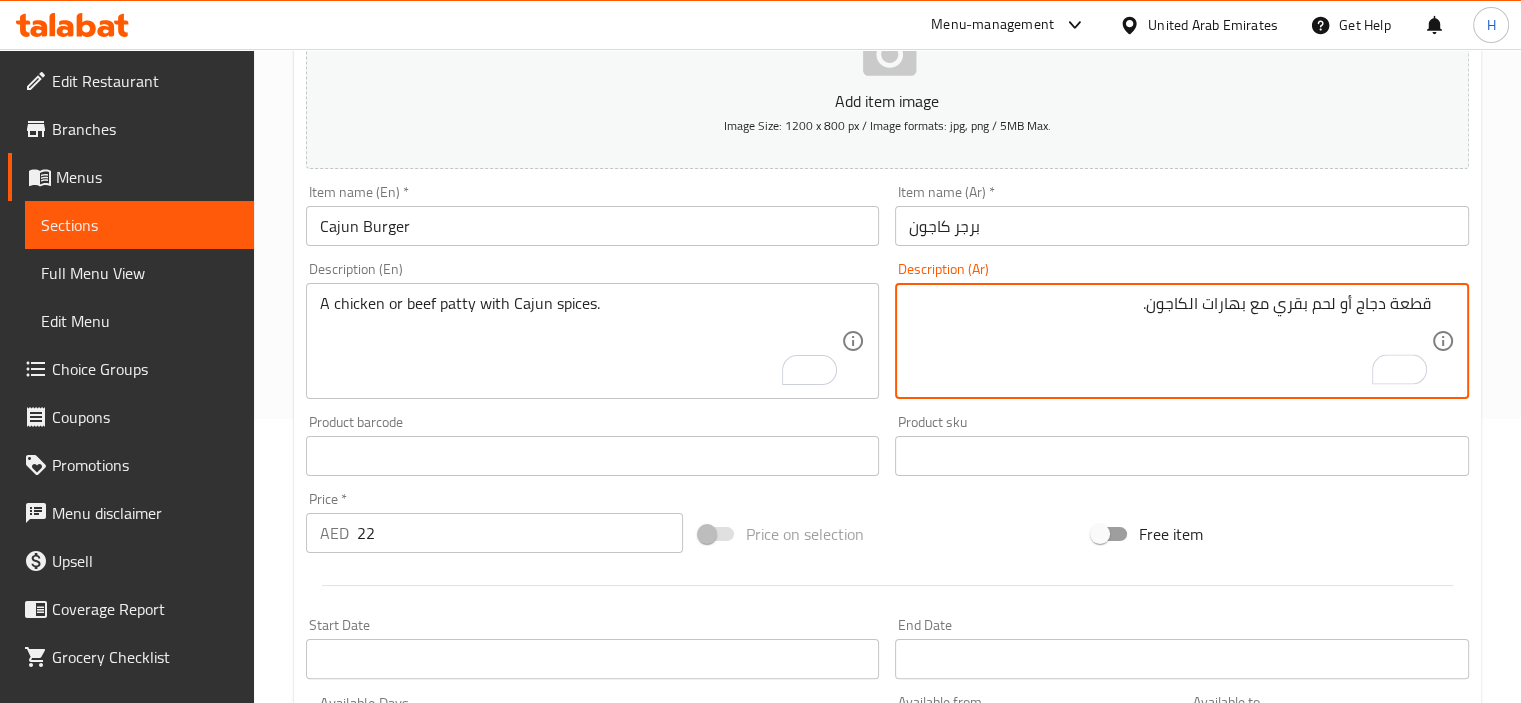 type on "قطعة دجاج أو لحم بقري مع بهارات الكاجون." 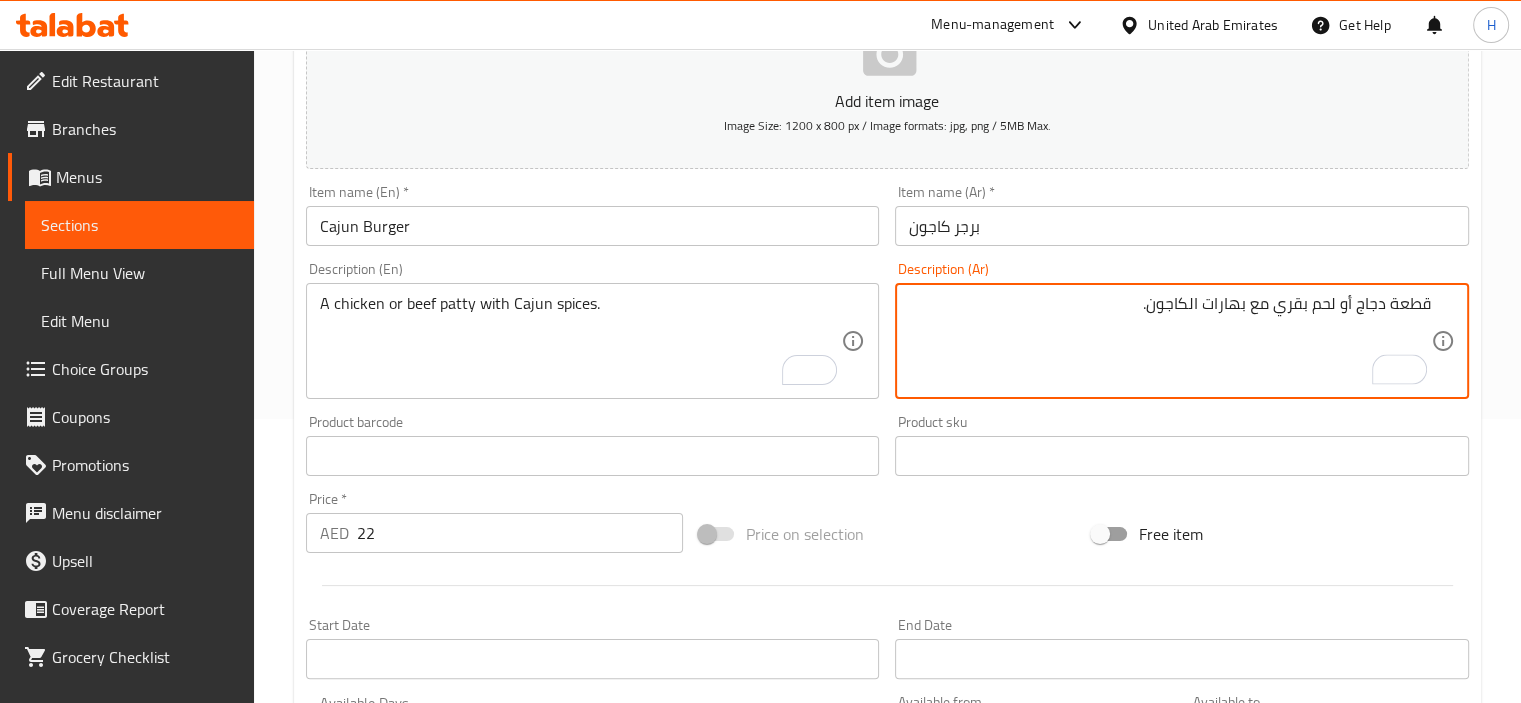click on "Description (En) A chicken or beef patty with Cajun spices. Description (En)" at bounding box center [593, 330] 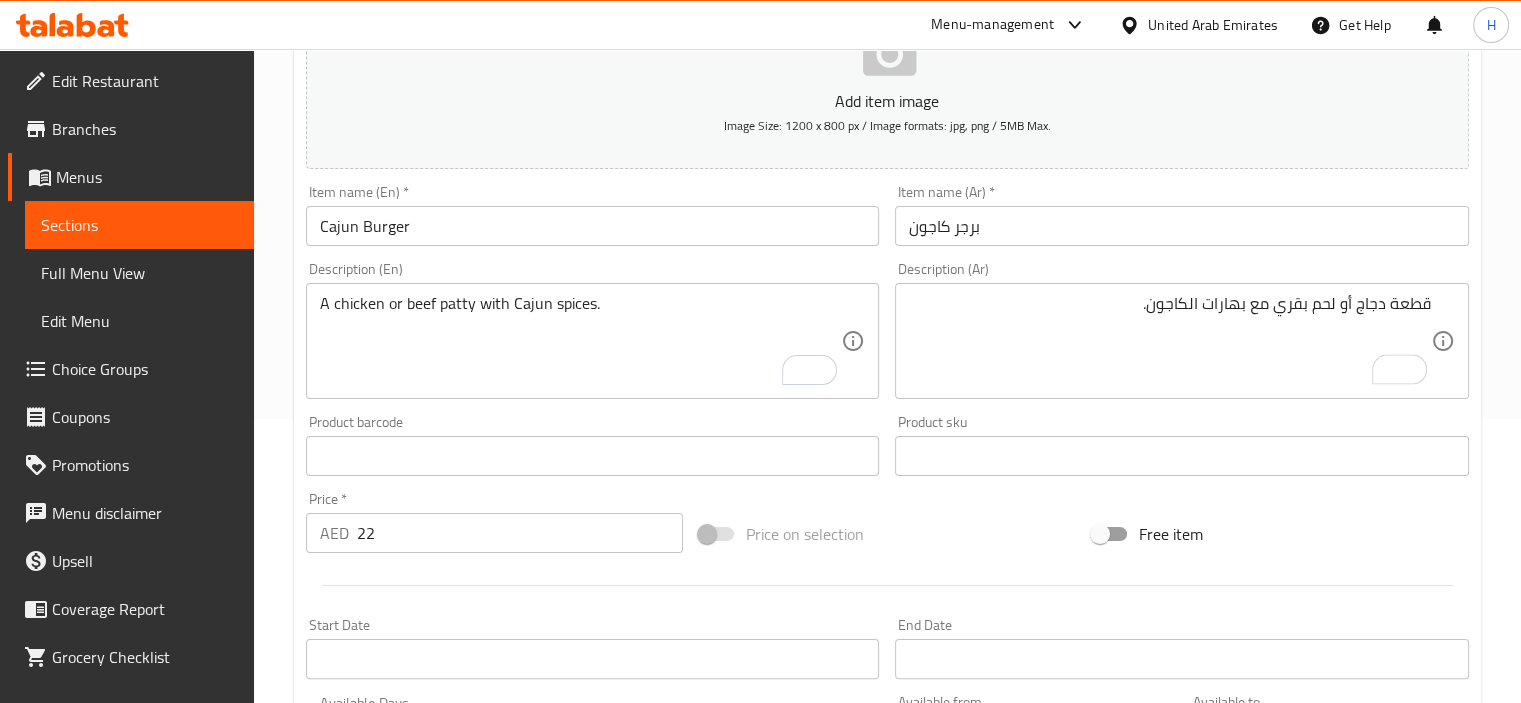 click on "Cajun Burger" at bounding box center [593, 226] 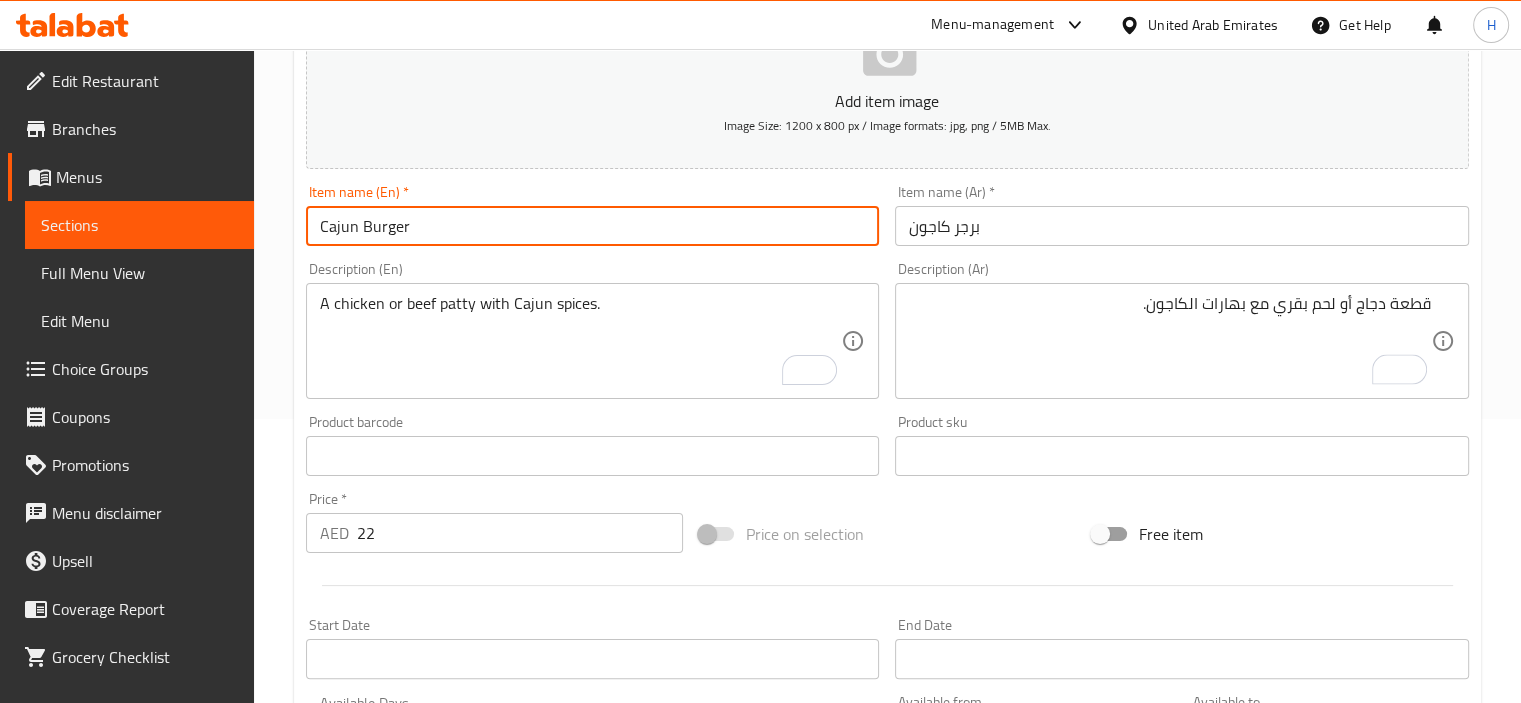 click on "Update" at bounding box center (445, 1075) 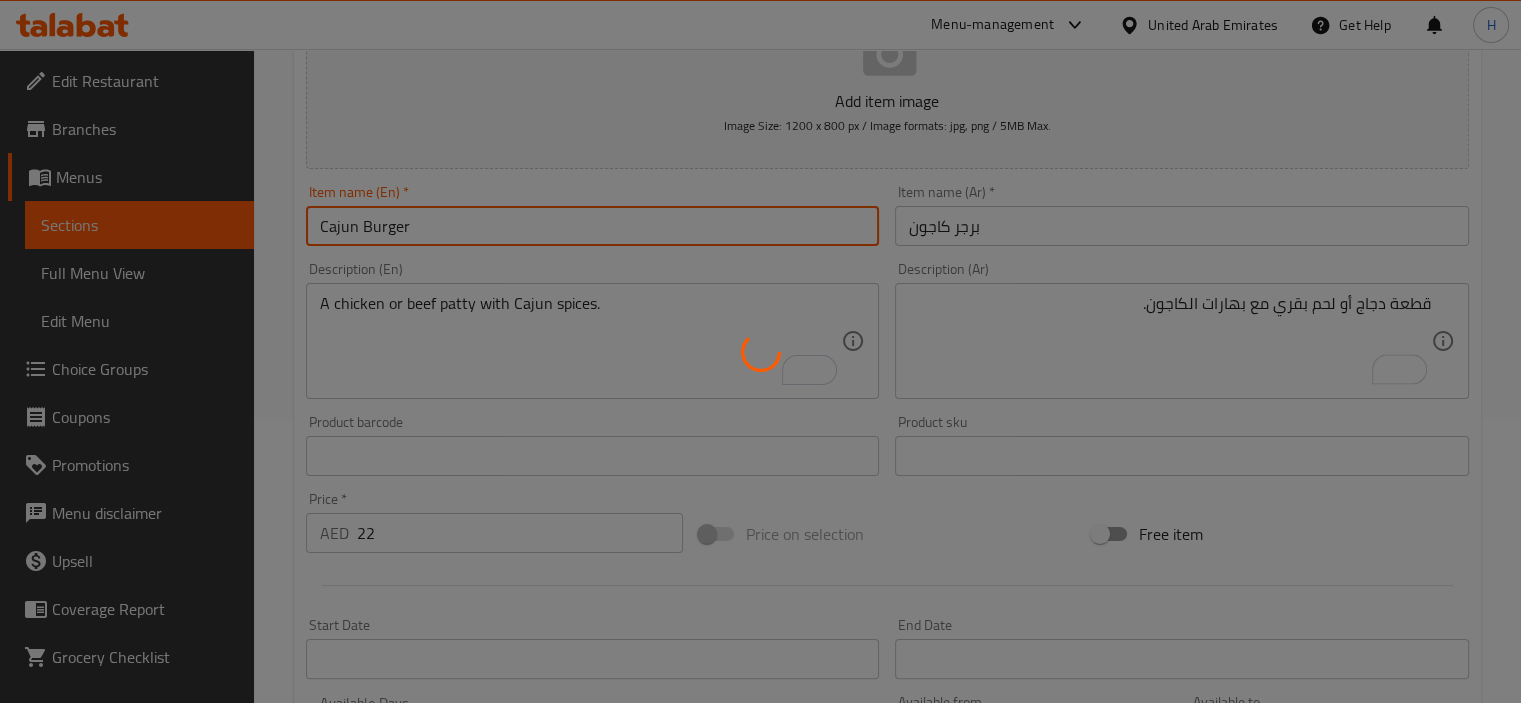 scroll, scrollTop: 0, scrollLeft: 0, axis: both 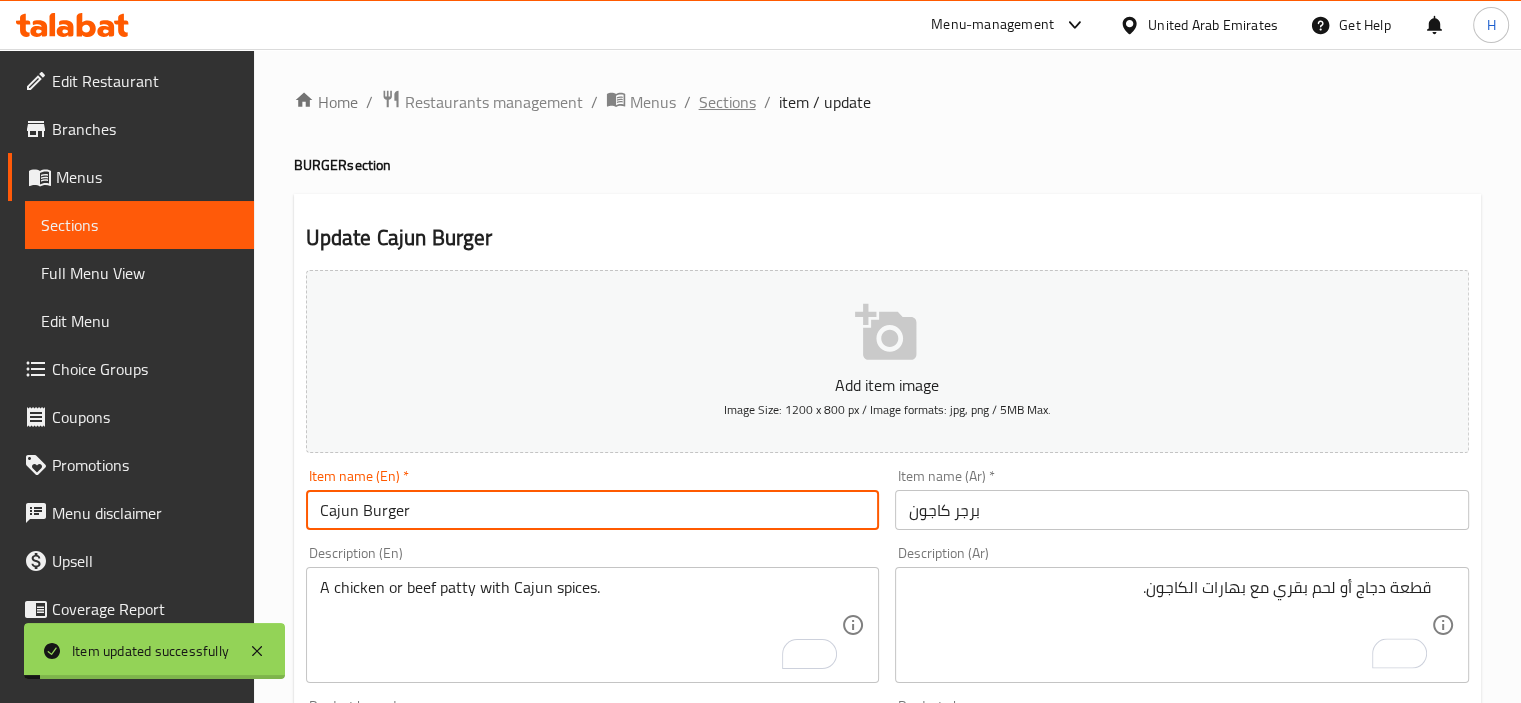 click on "Sections" at bounding box center (727, 102) 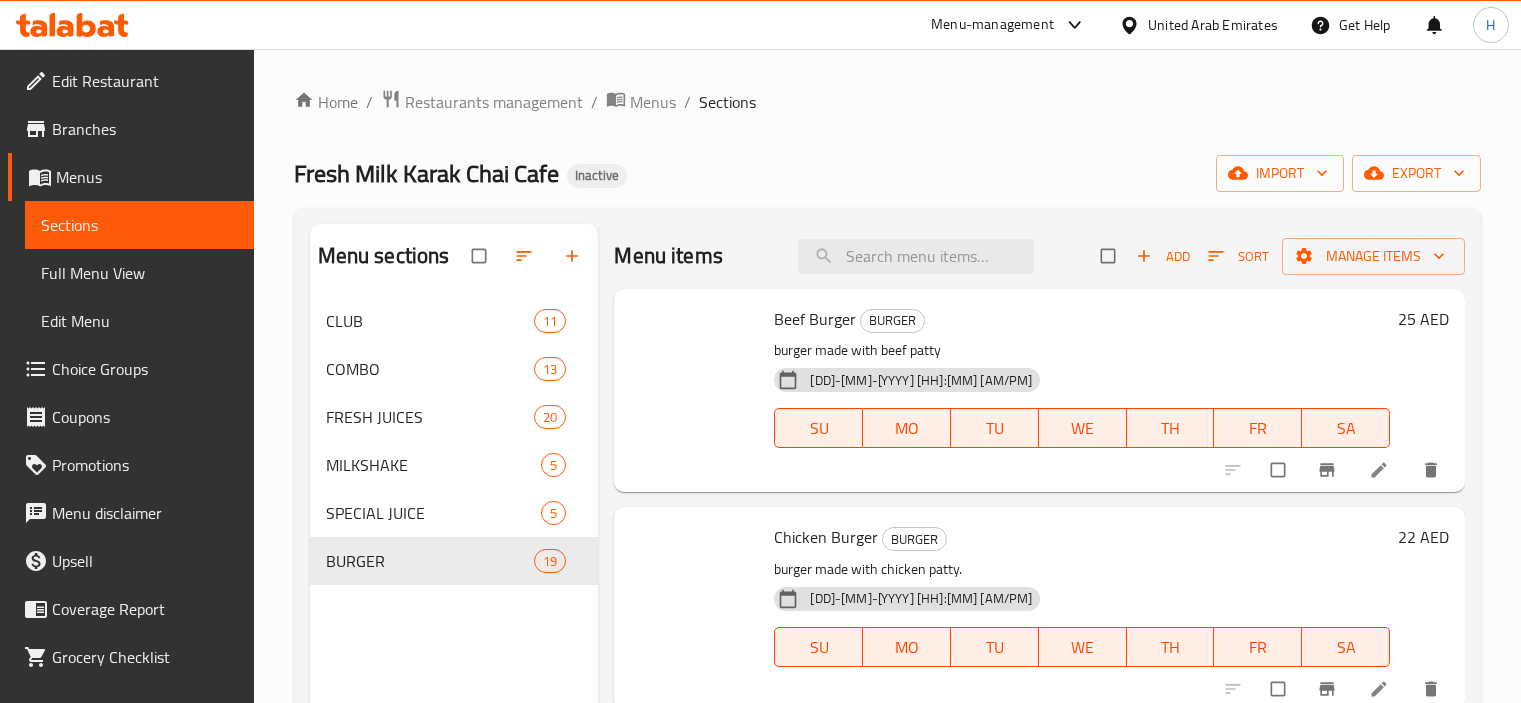scroll, scrollTop: 0, scrollLeft: 0, axis: both 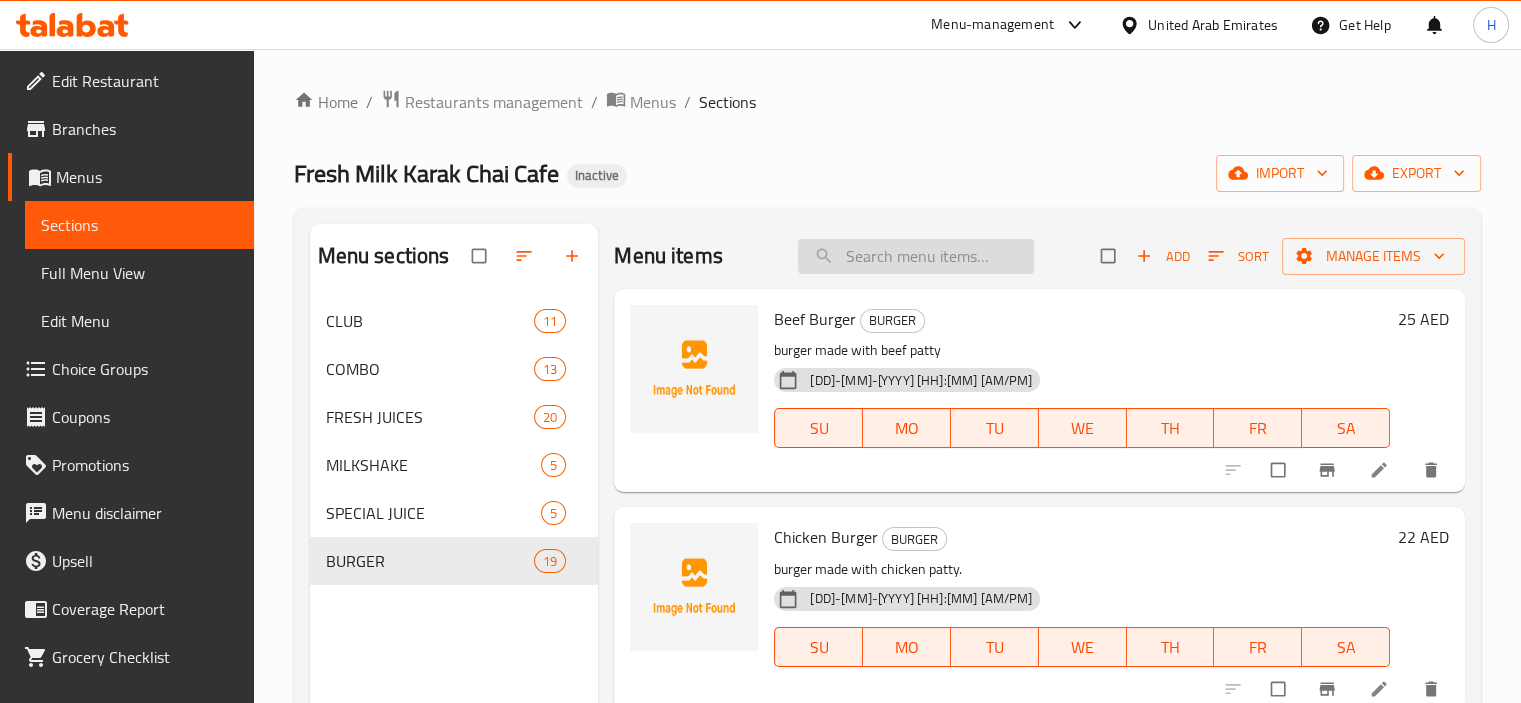 click at bounding box center (916, 256) 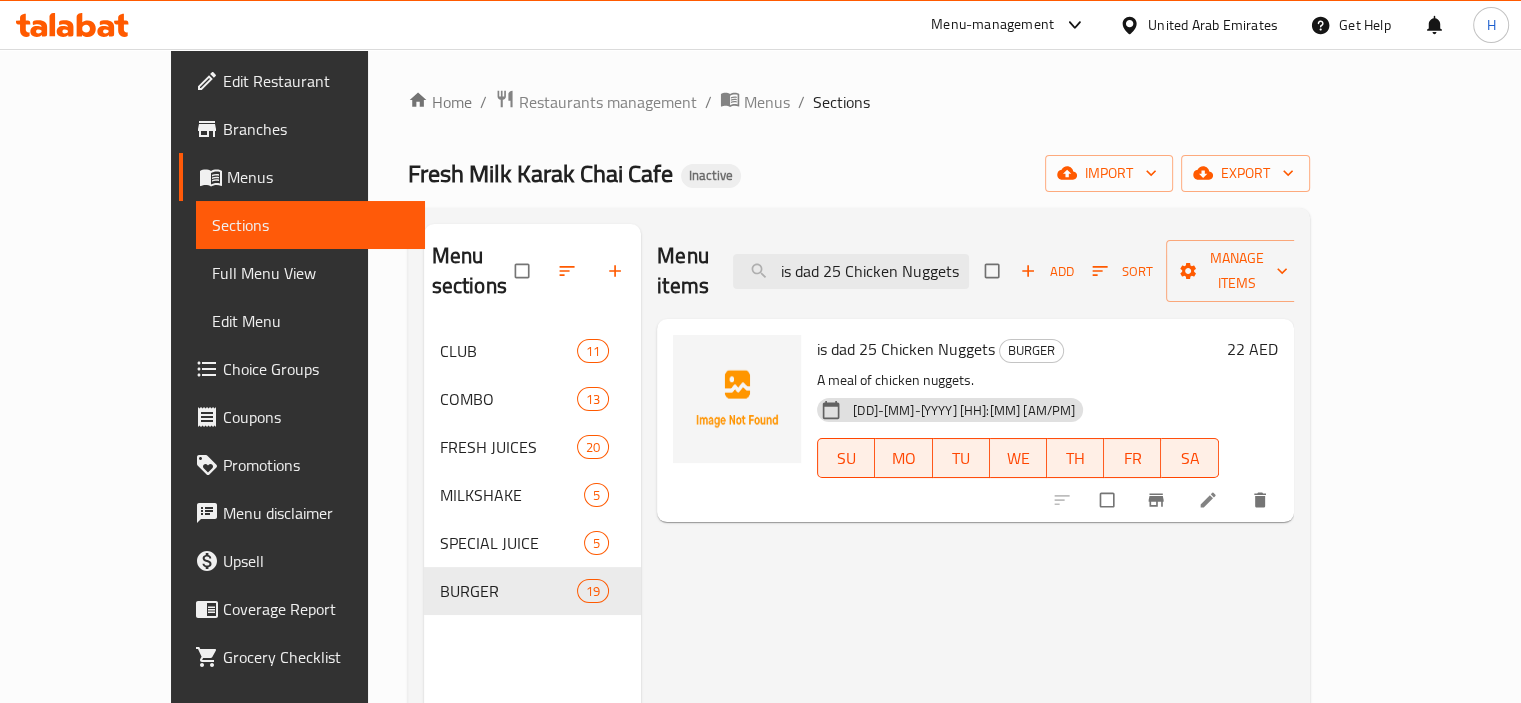 click at bounding box center (1210, 500) 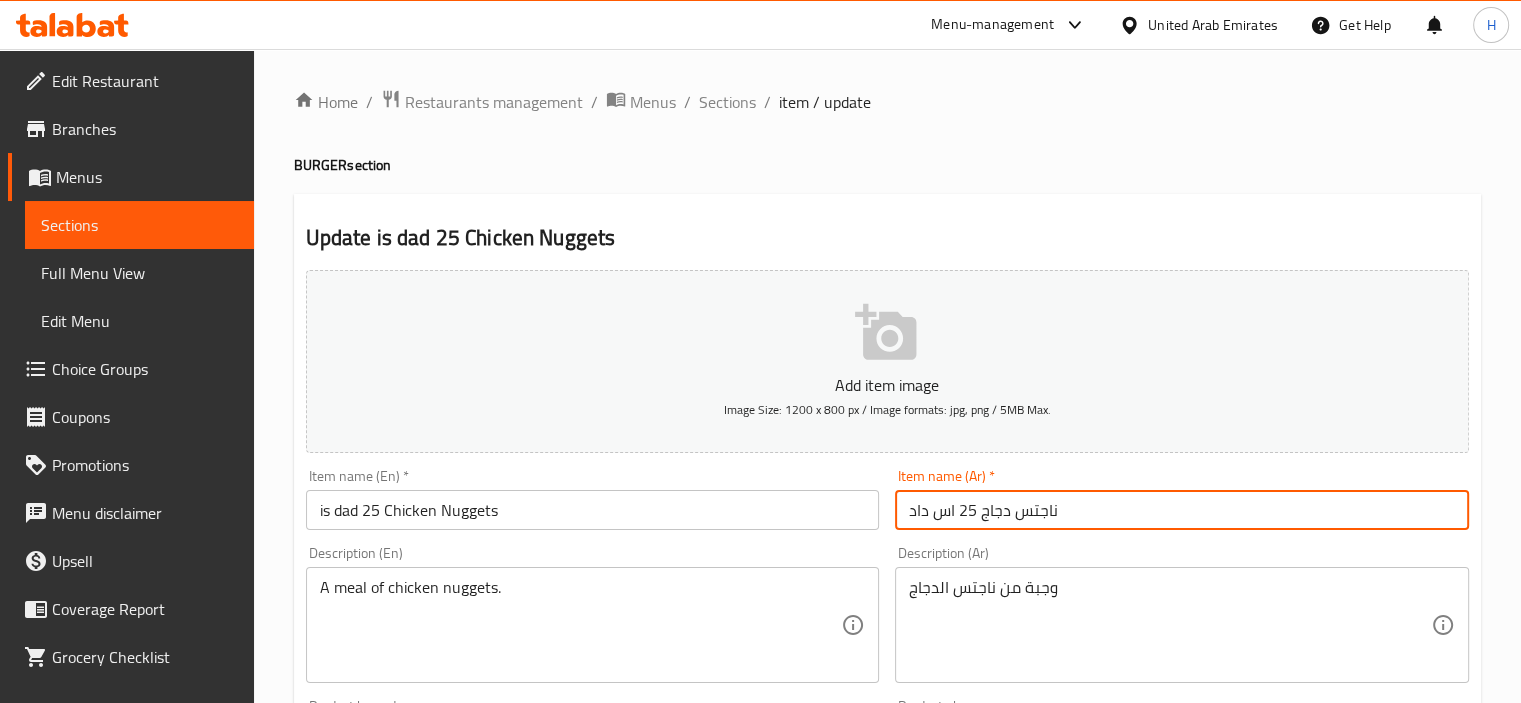 click on "ناجتس دجاج 25 اس داد" at bounding box center [1182, 510] 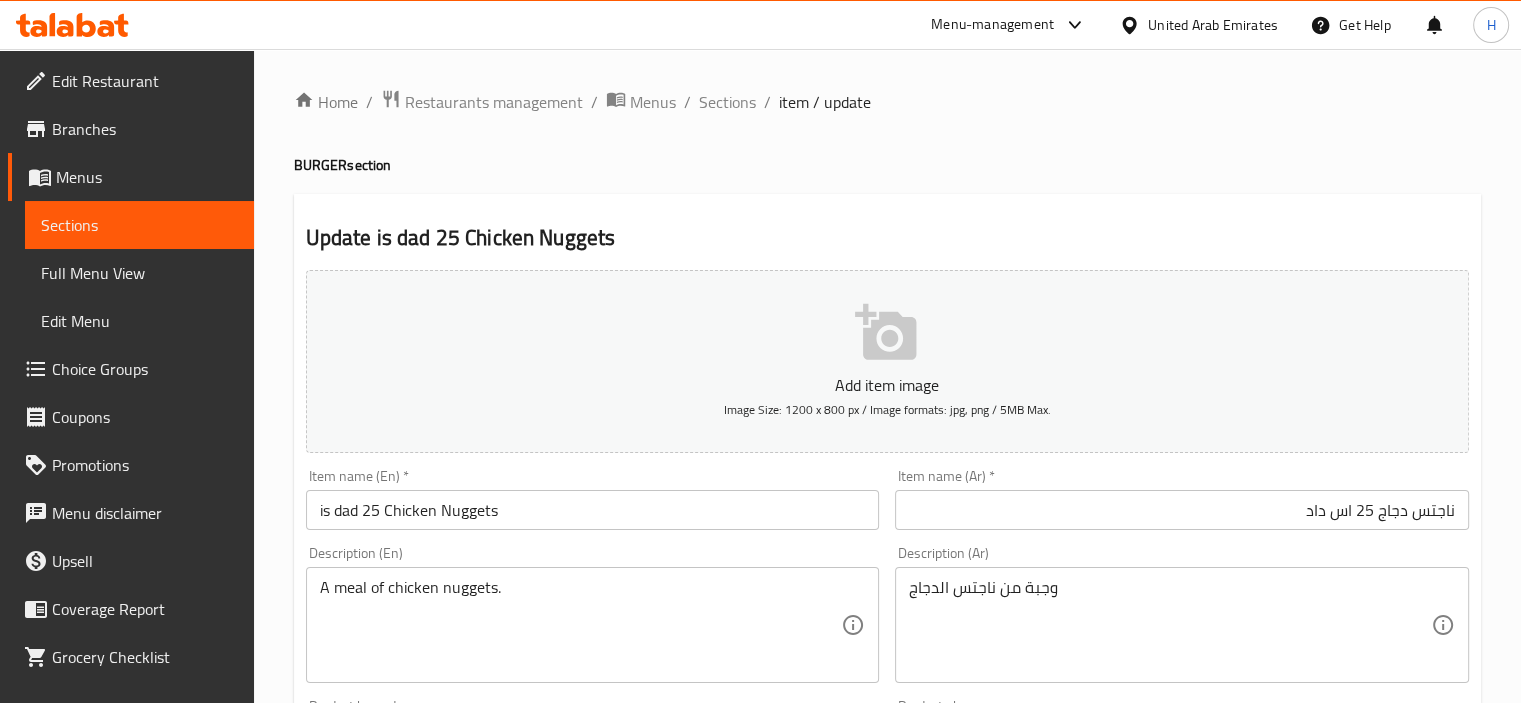 click on "Item name (En)   * is dad 25 Chicken Nuggets Item name (En)  *" at bounding box center [593, 499] 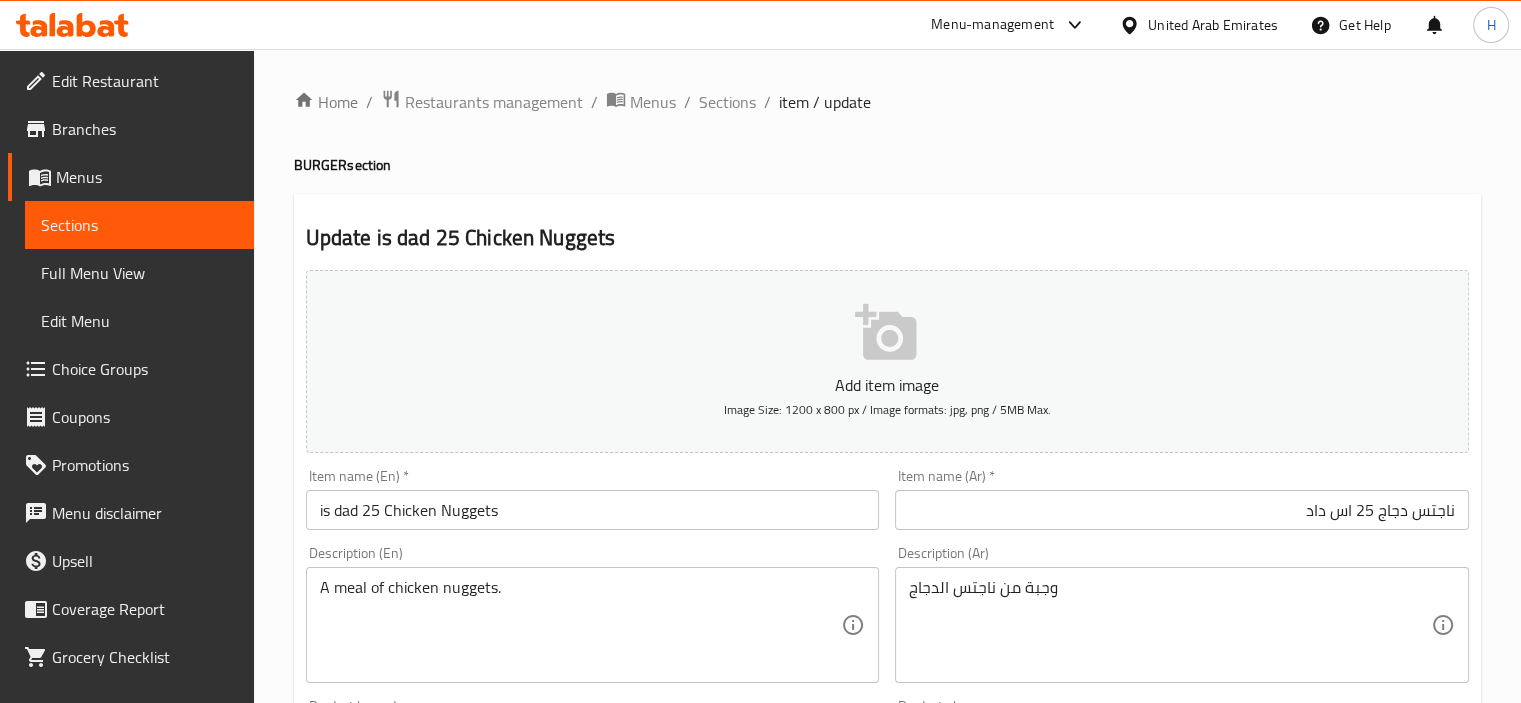 scroll, scrollTop: 54, scrollLeft: 0, axis: vertical 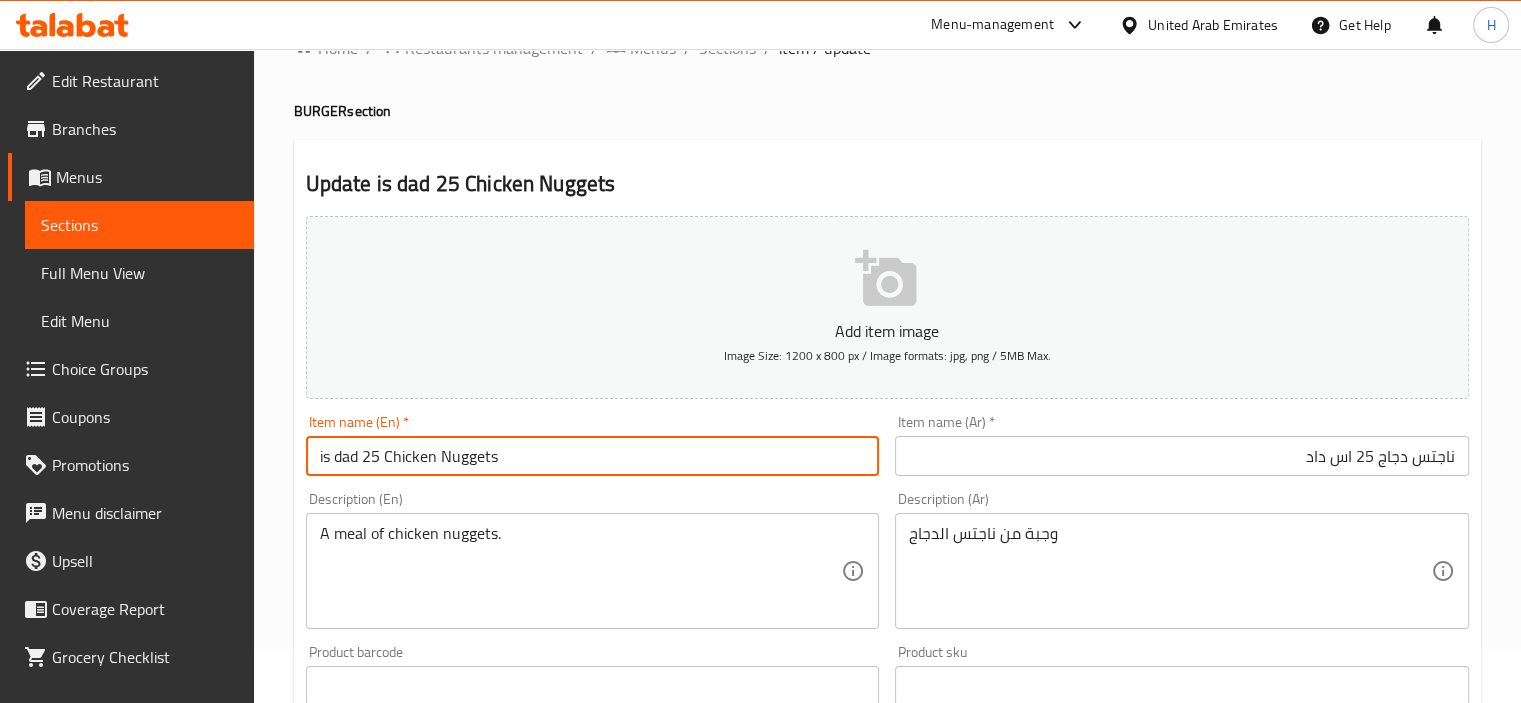 click on "is dad 25 Chicken Nuggets" at bounding box center [593, 456] 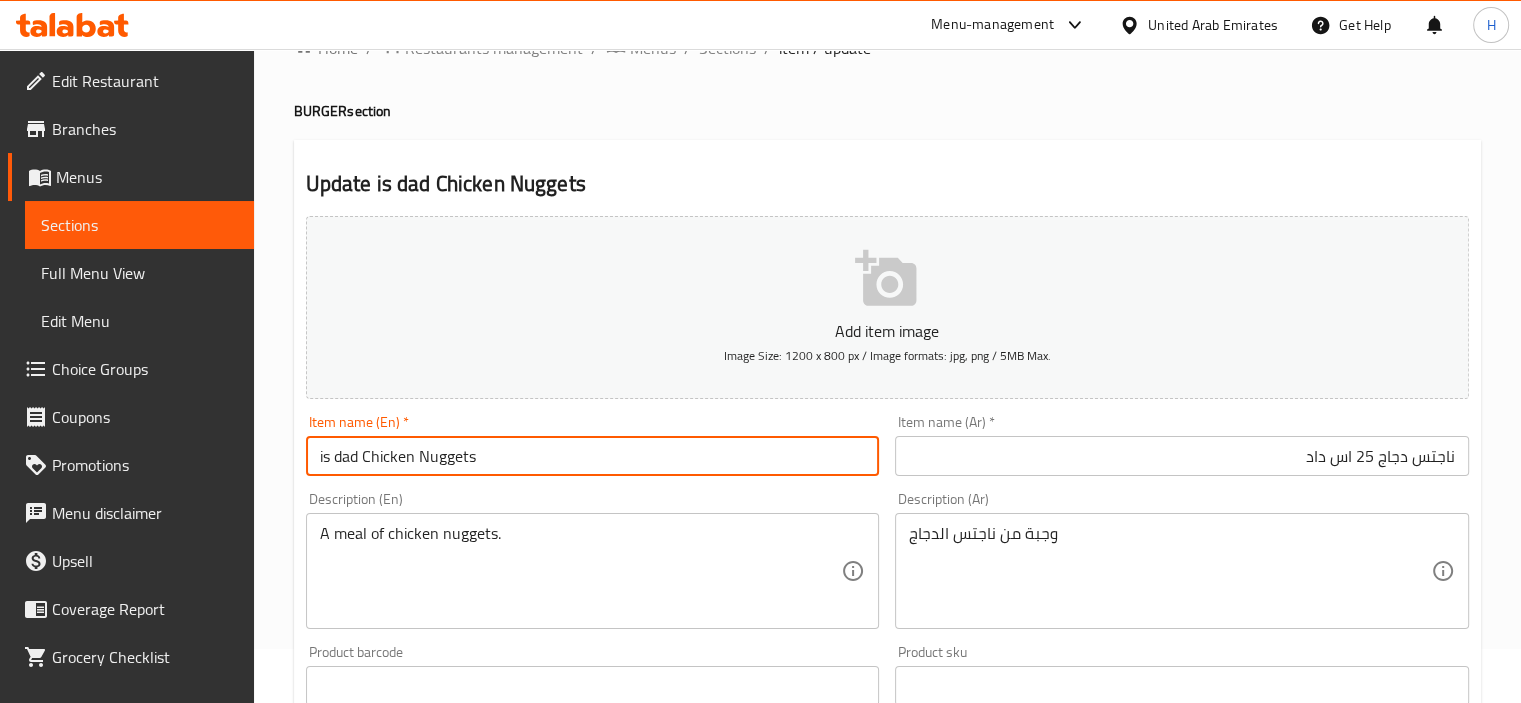 type on "is dad Chicken Nuggets" 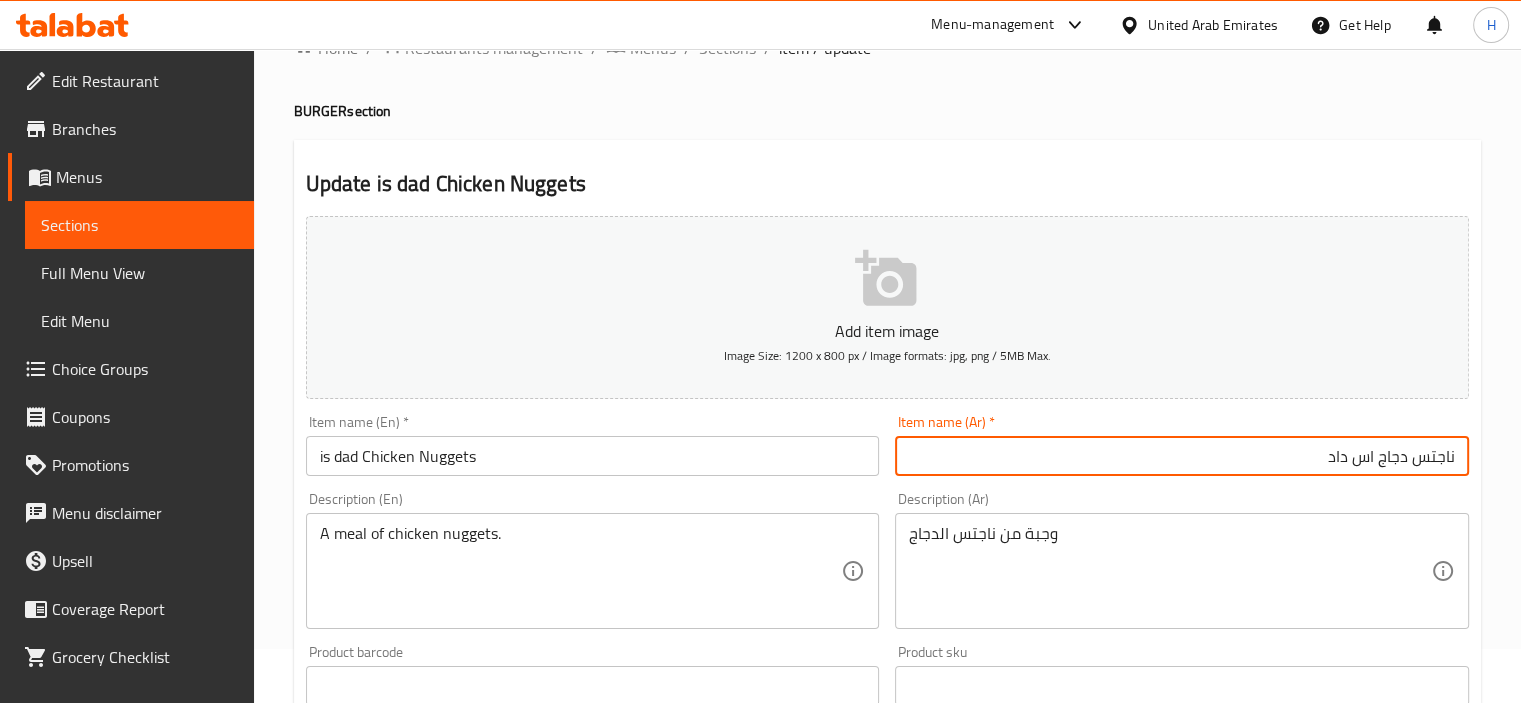 click on "Description (Ar) وجبة من ناجتس الدجاج Description (Ar)" at bounding box center [1182, 560] 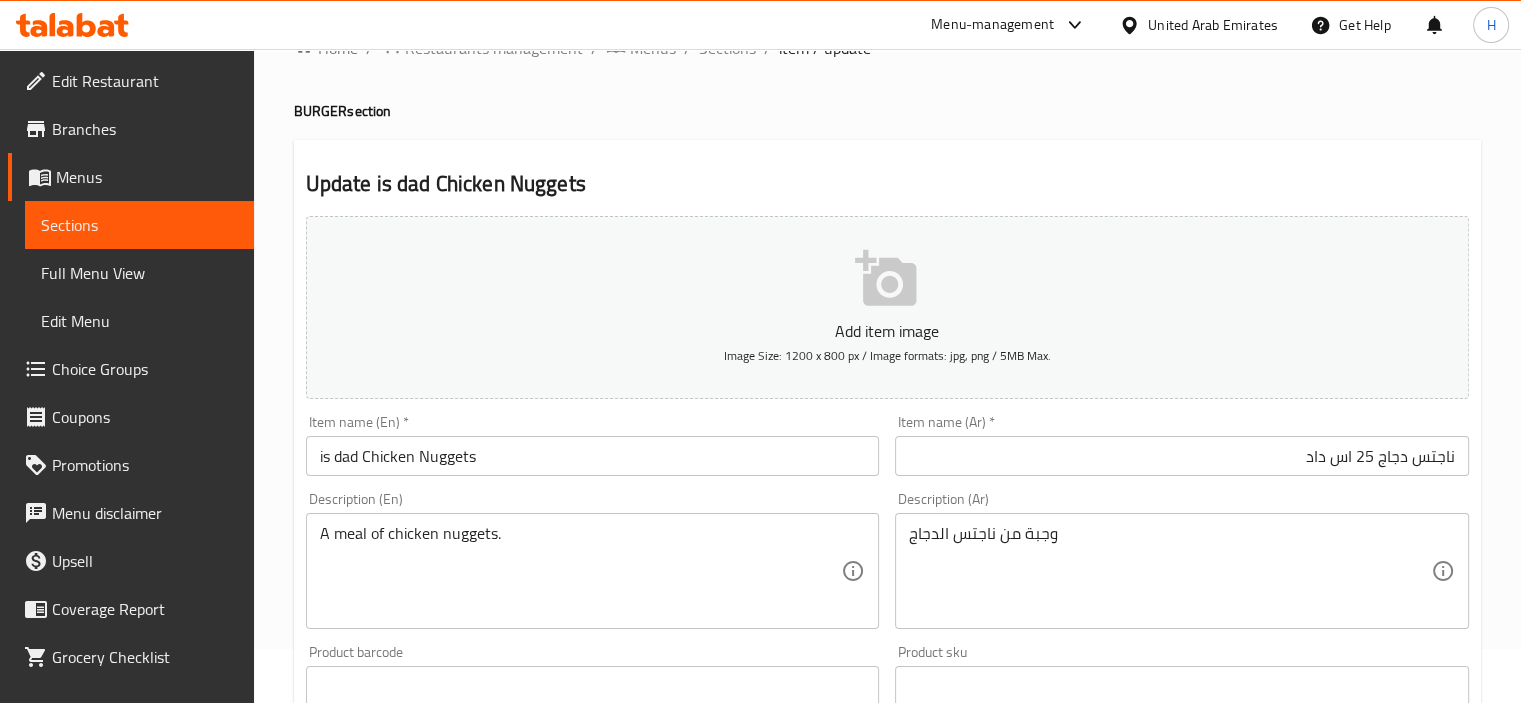 type on "ناجتس دجاج 25 اس داد" 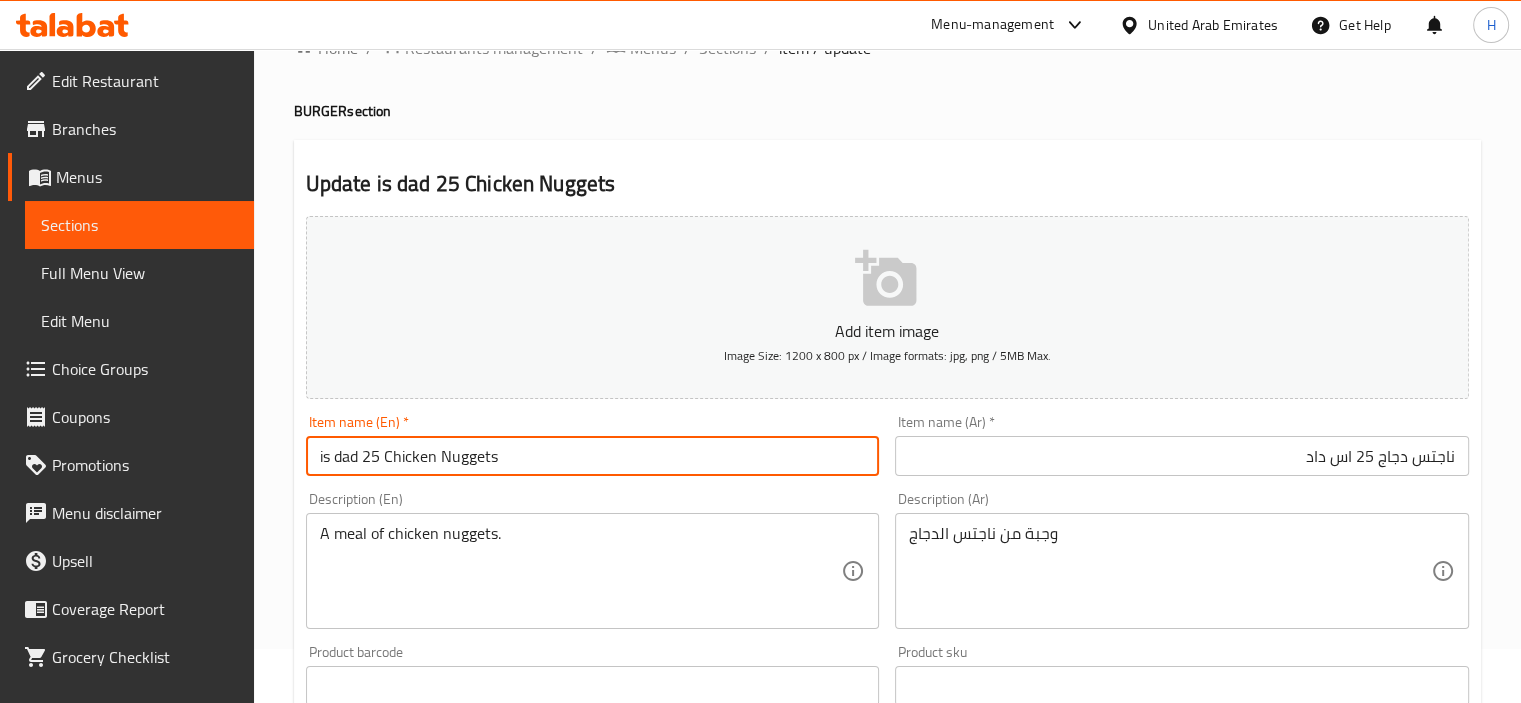 type on "is dad 25 Chicken Nuggets" 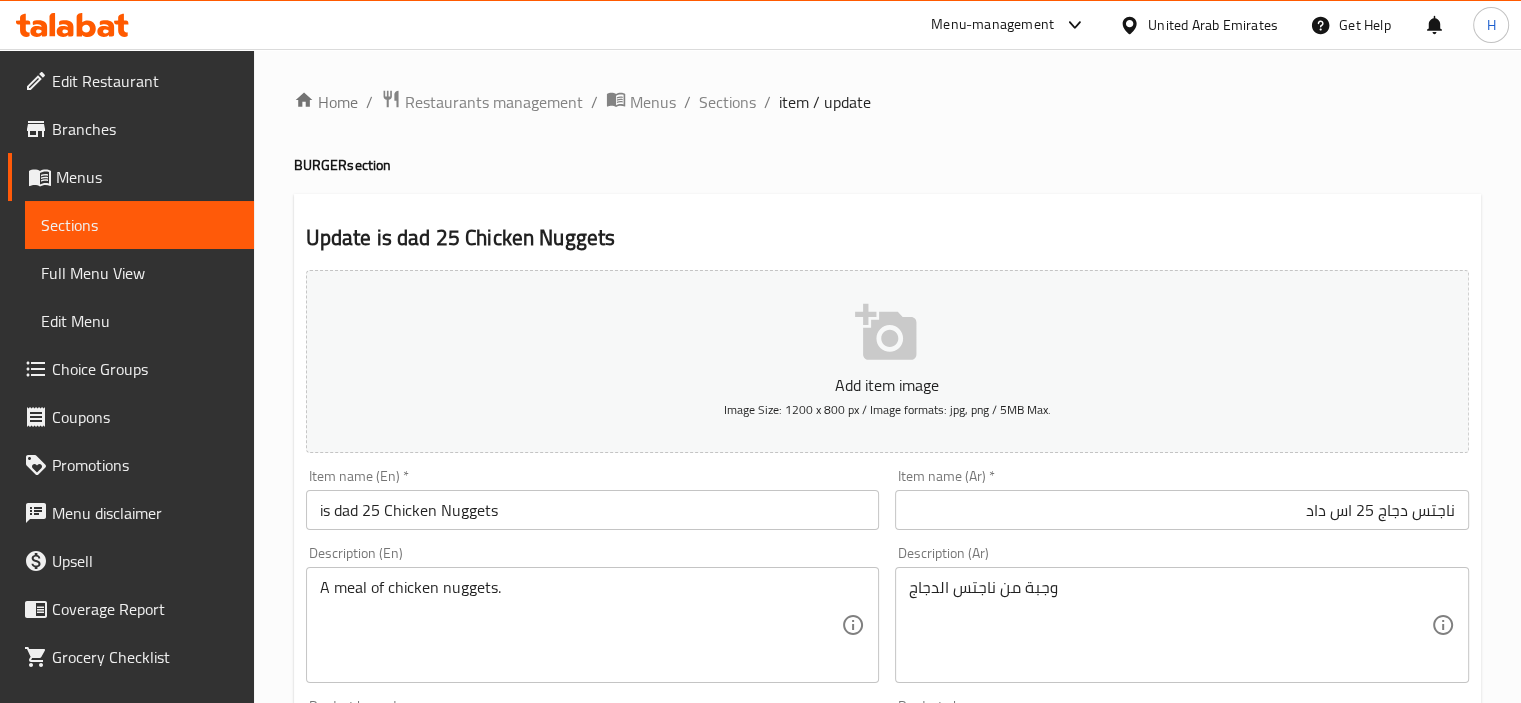 scroll, scrollTop: 0, scrollLeft: 0, axis: both 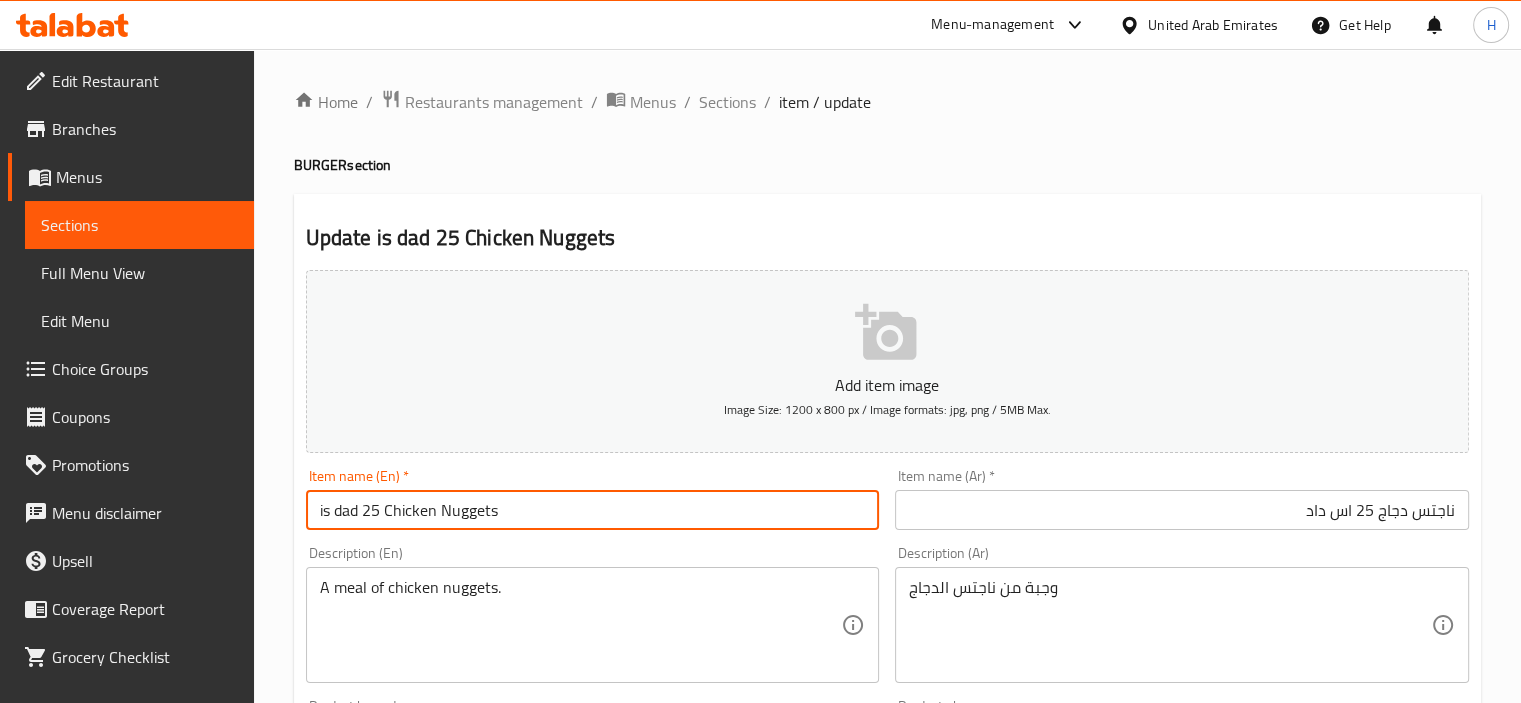 click on "is dad 25 Chicken Nuggets" at bounding box center [593, 510] 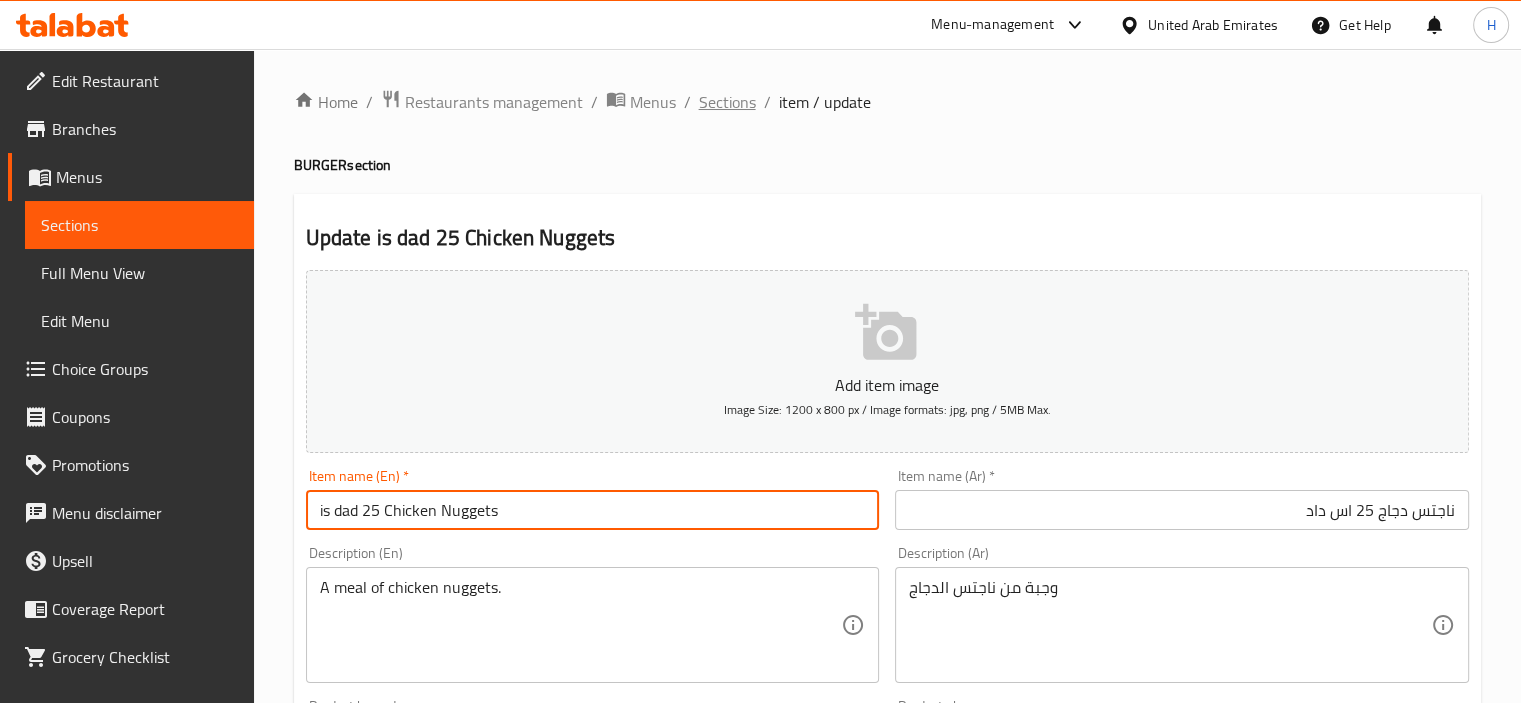 click on "Sections" at bounding box center [727, 102] 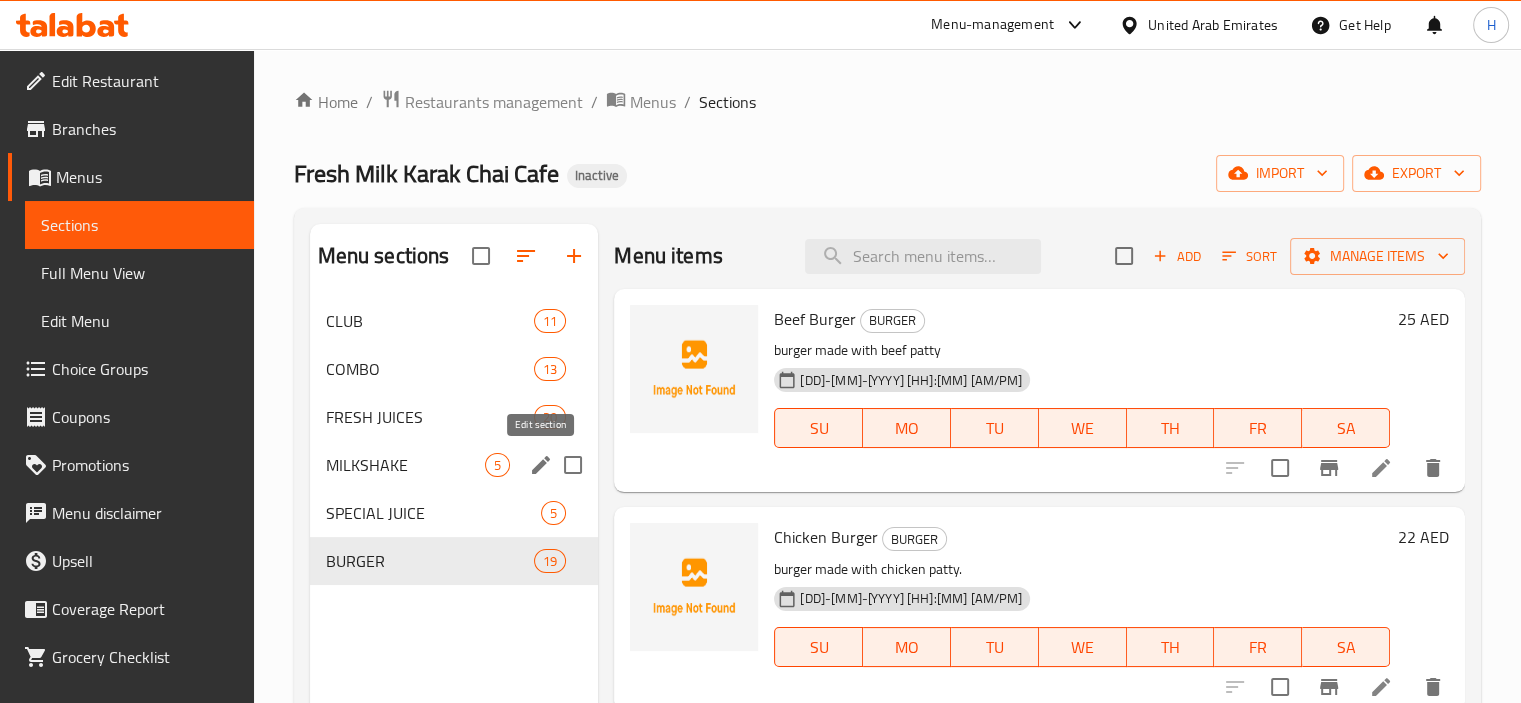 click 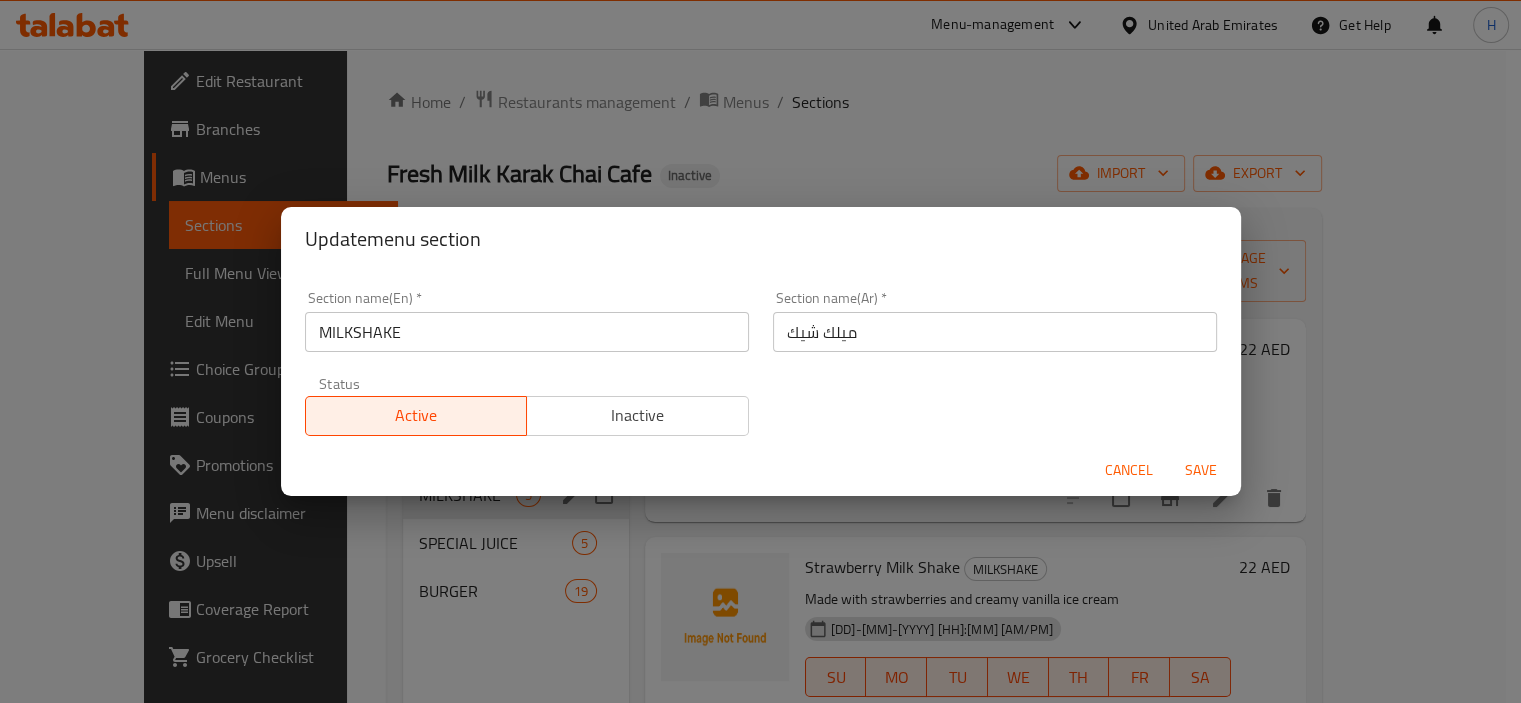 type 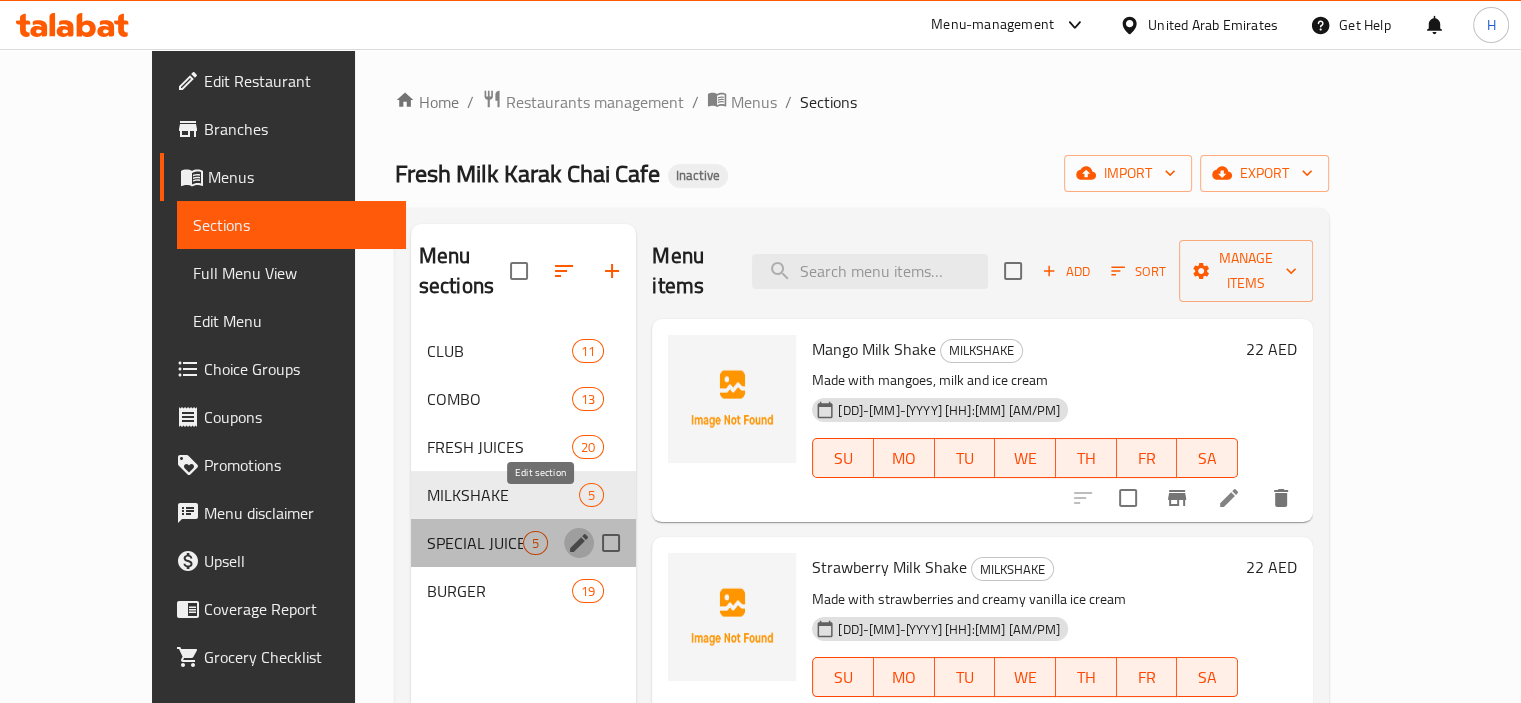 click 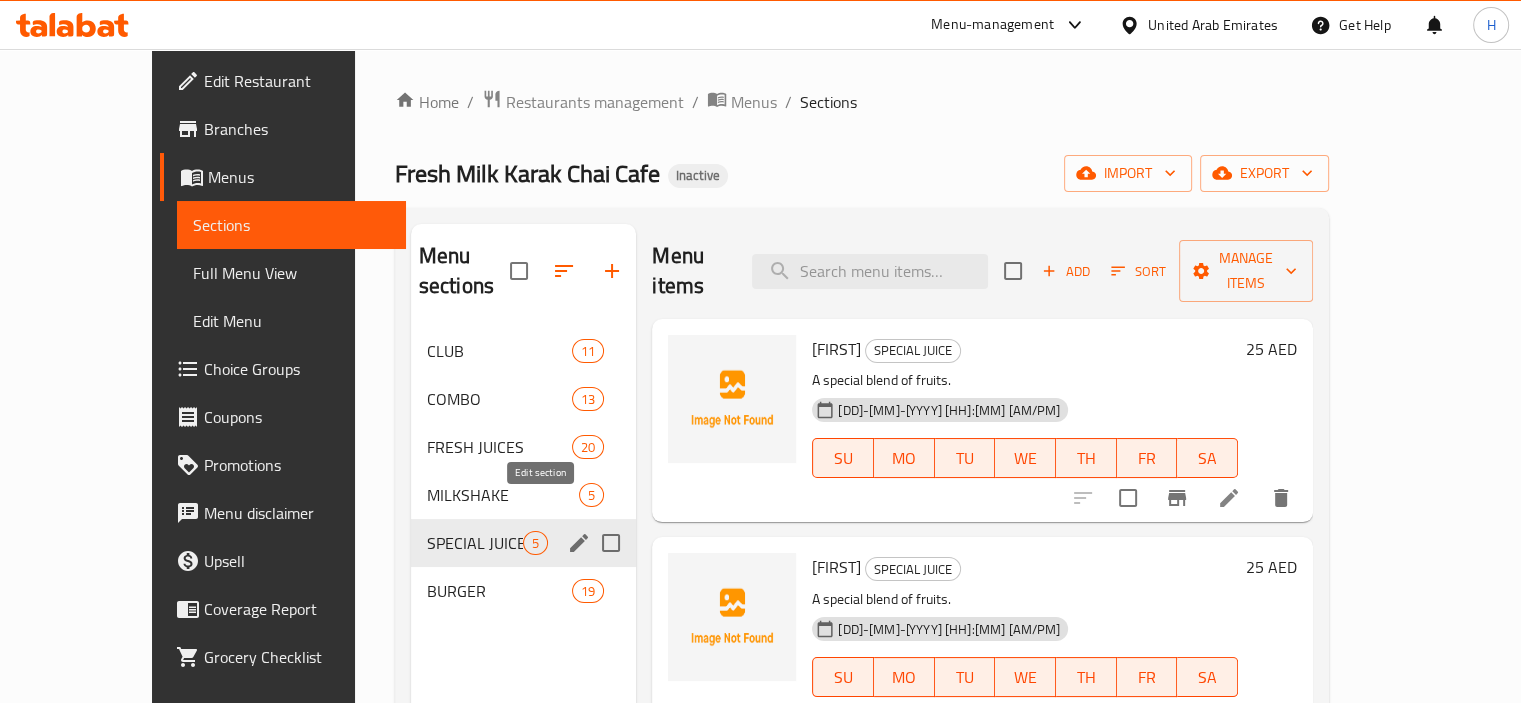 type 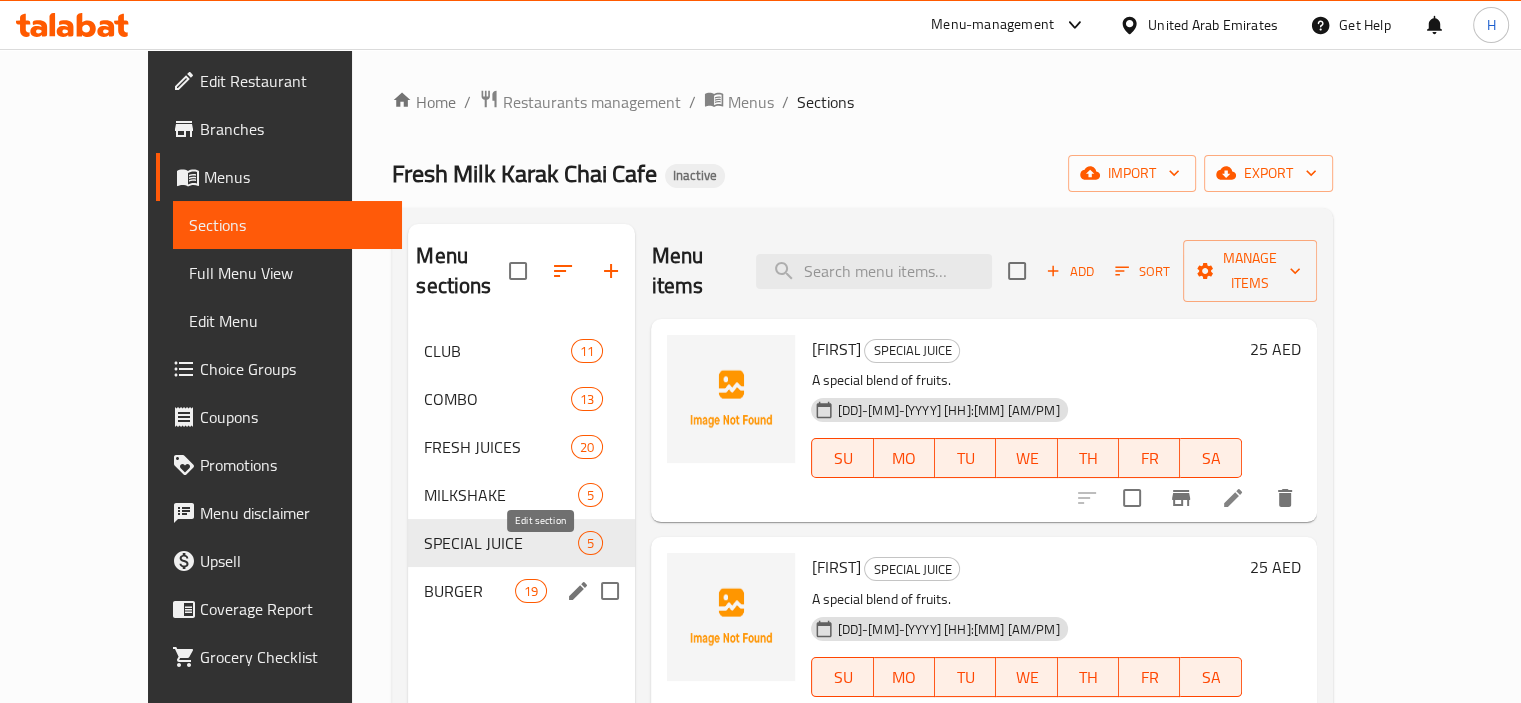 click 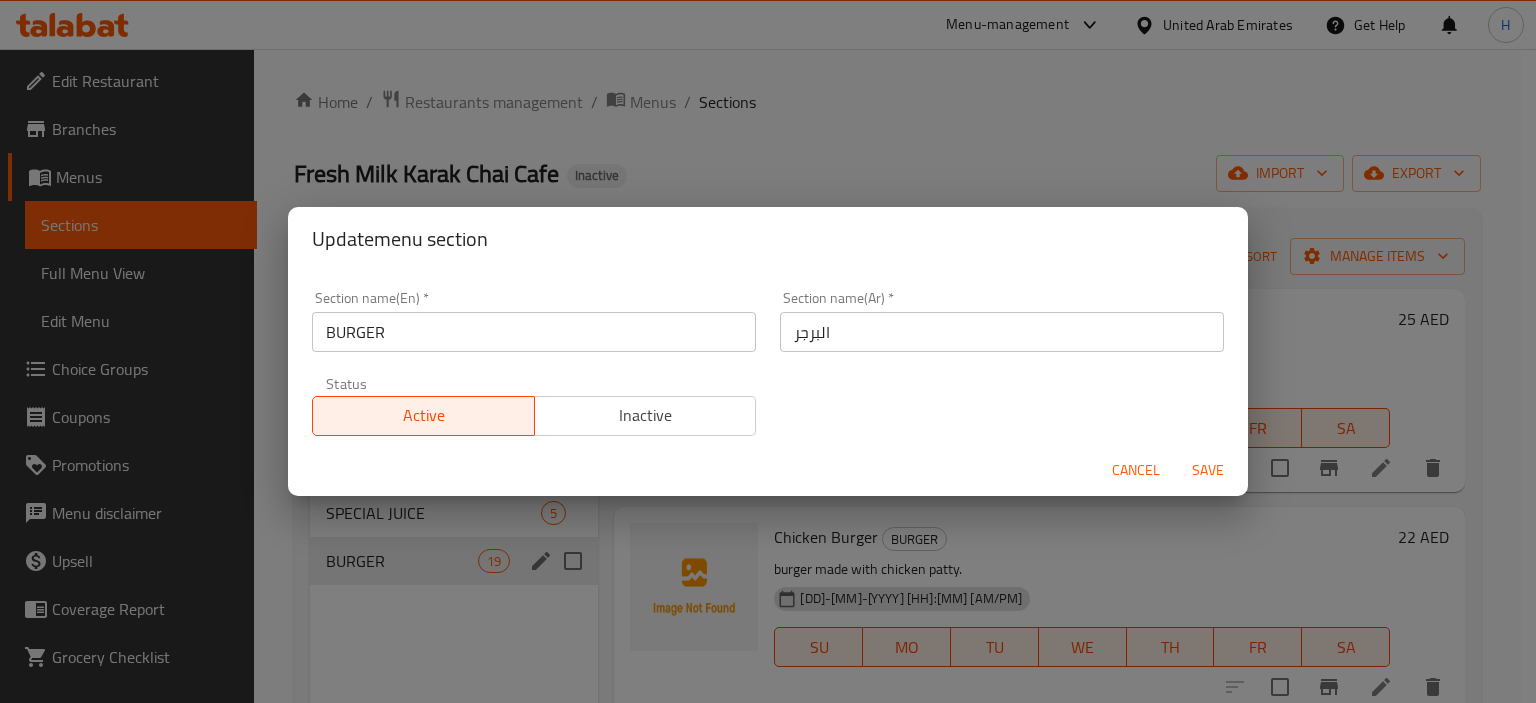 type 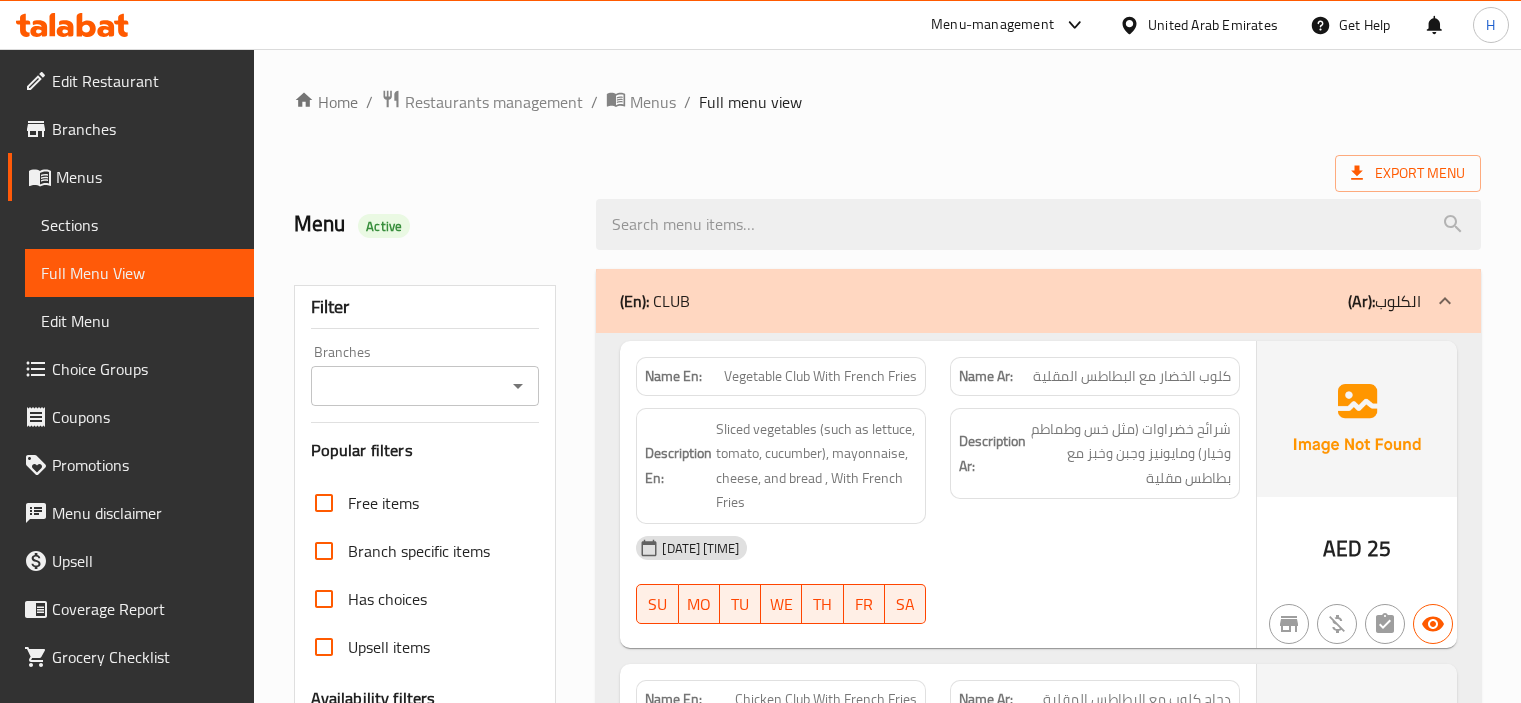 scroll, scrollTop: 359, scrollLeft: 0, axis: vertical 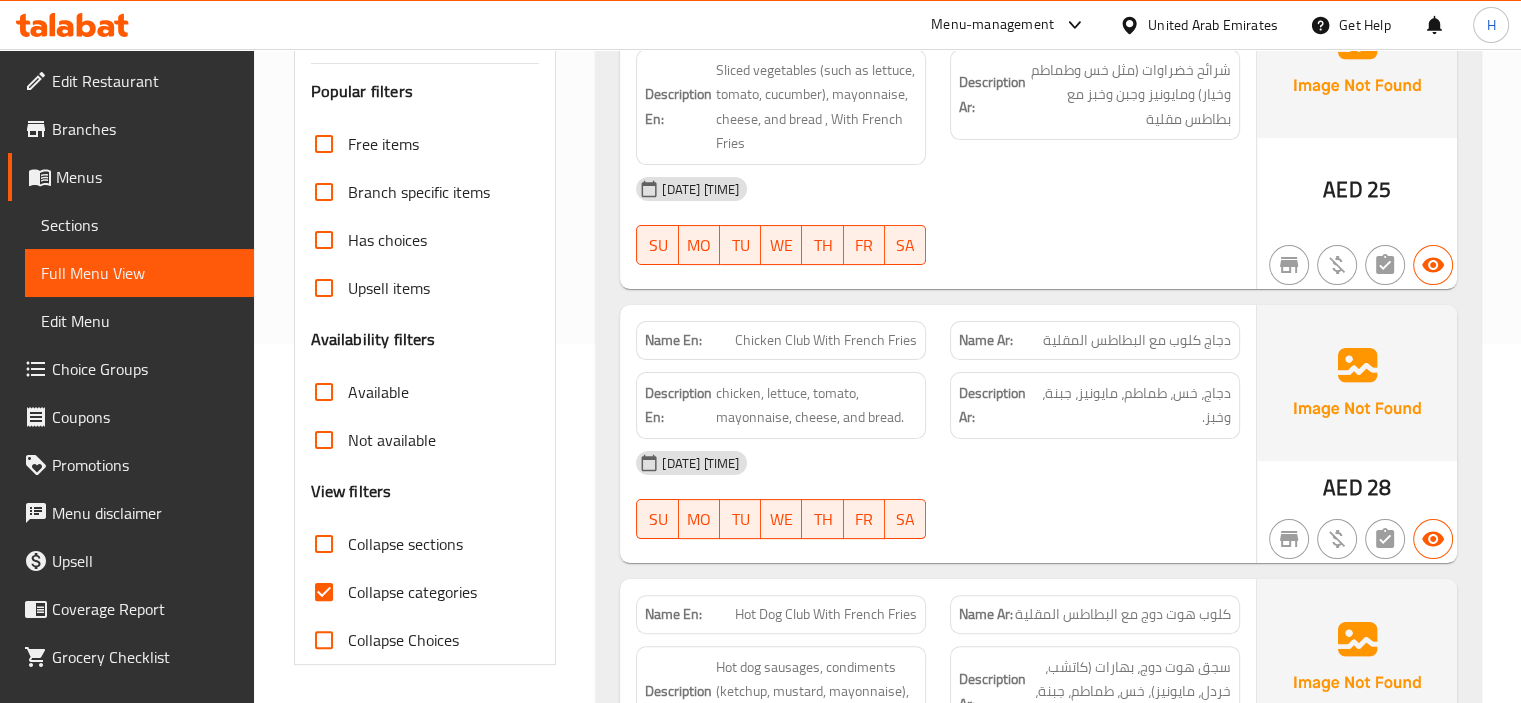 click on "Collapse categories" at bounding box center (324, 592) 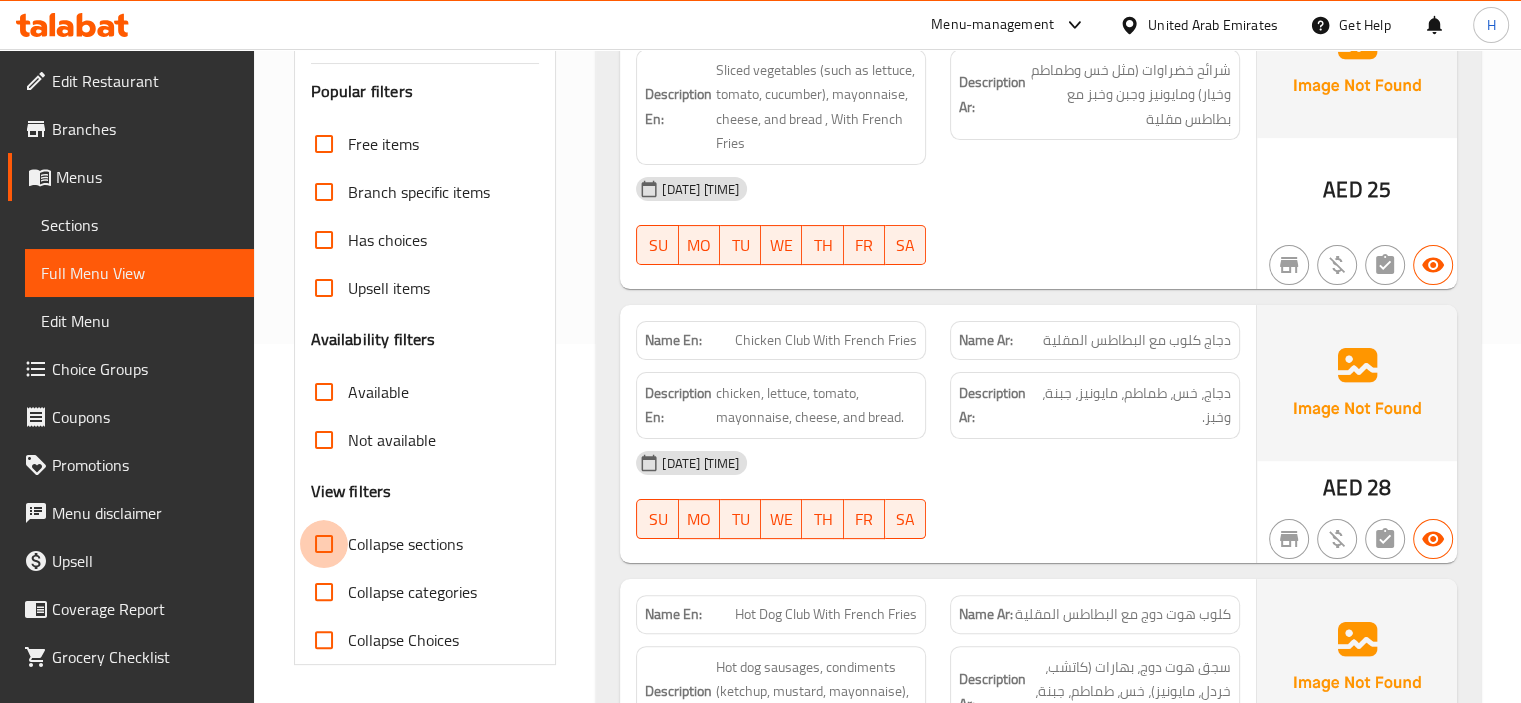 click on "Collapse sections" at bounding box center (324, 544) 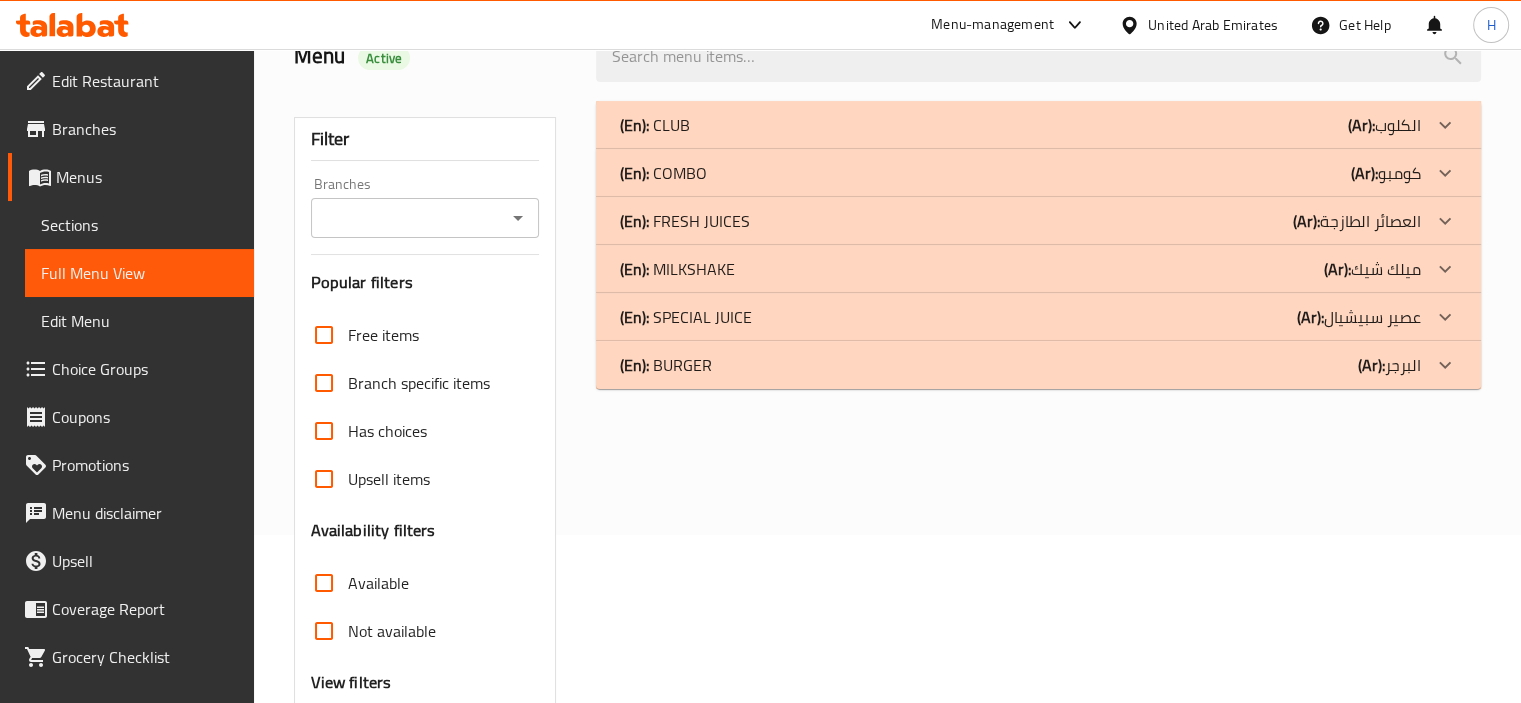 scroll, scrollTop: 127, scrollLeft: 0, axis: vertical 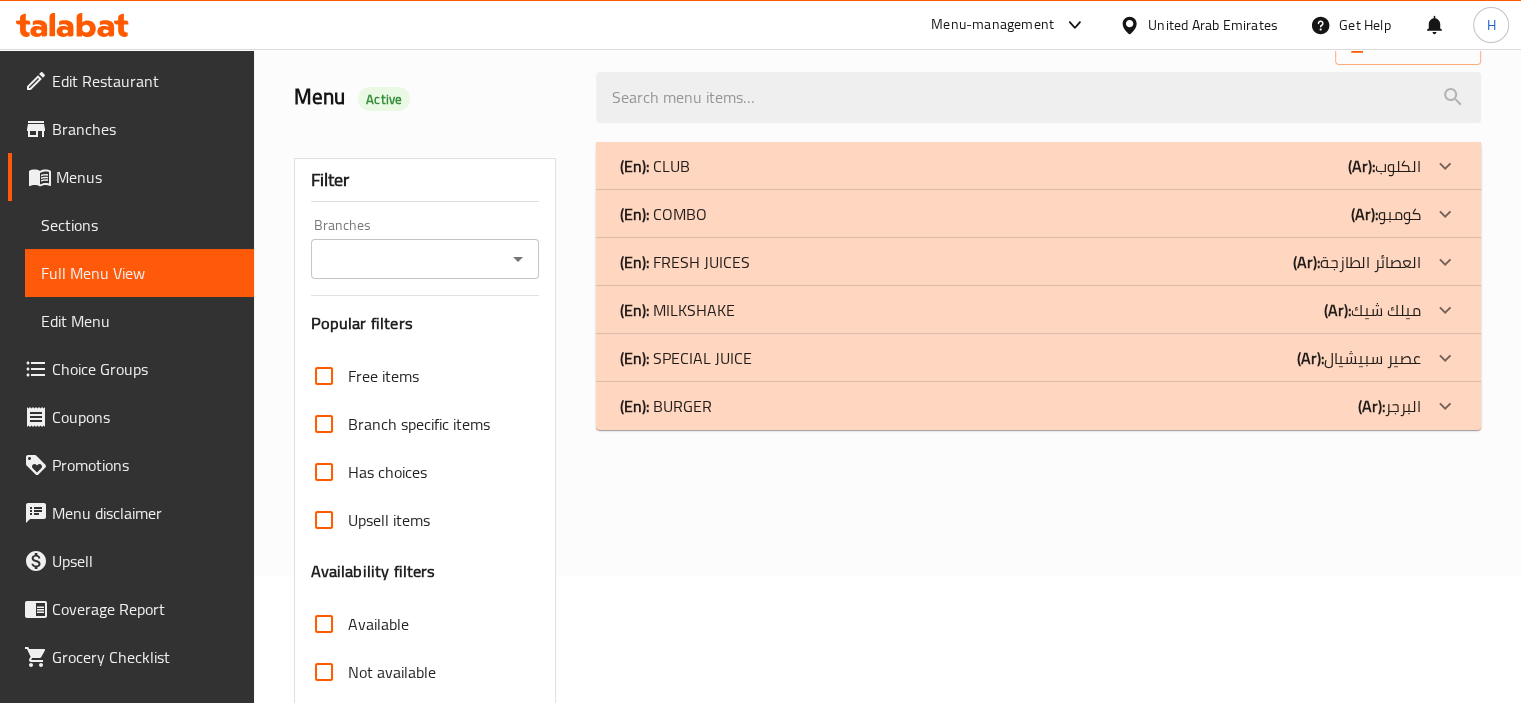 click on "(En):   BURGER (Ar): البرجر" at bounding box center (1020, 166) 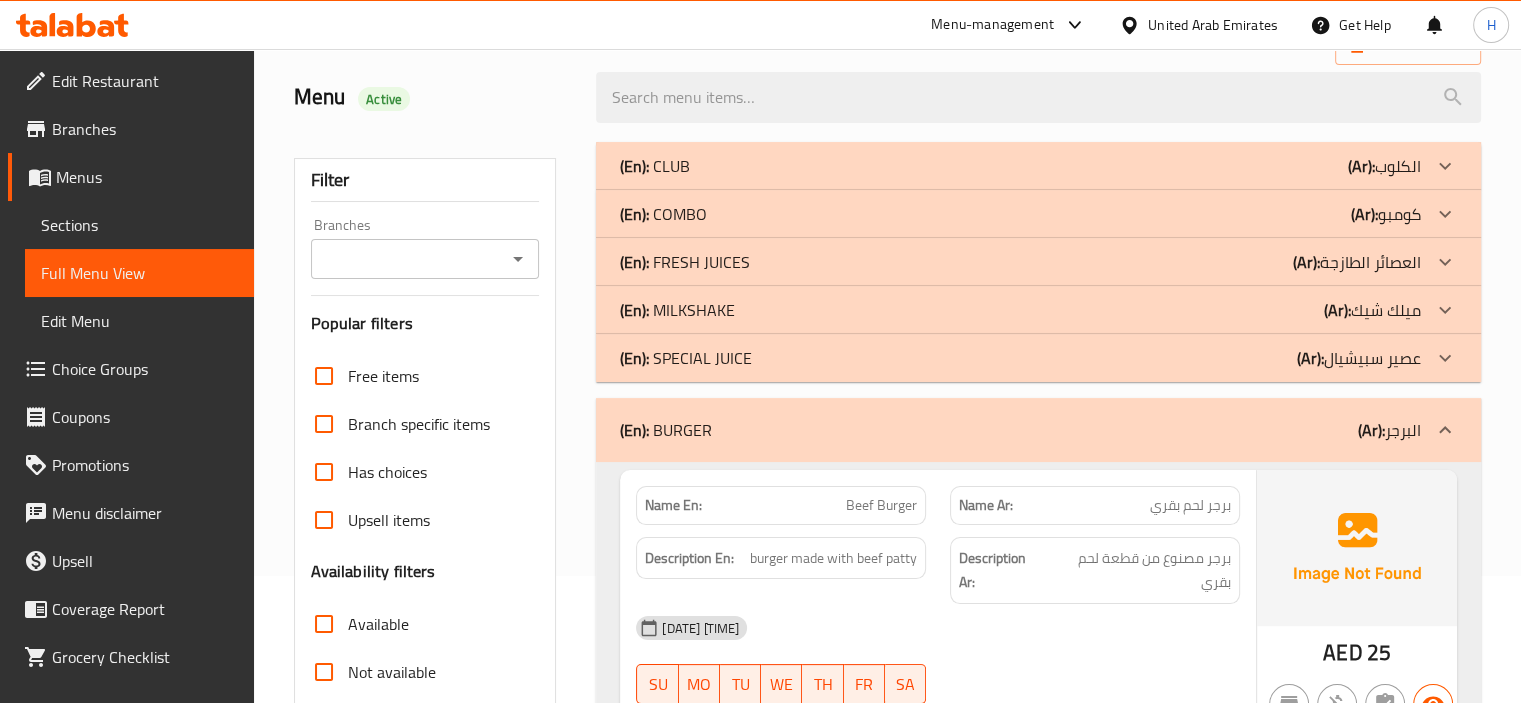 click on "(En):   SPECIAL JUICE (Ar): عصير سبيشيال" at bounding box center (1020, 166) 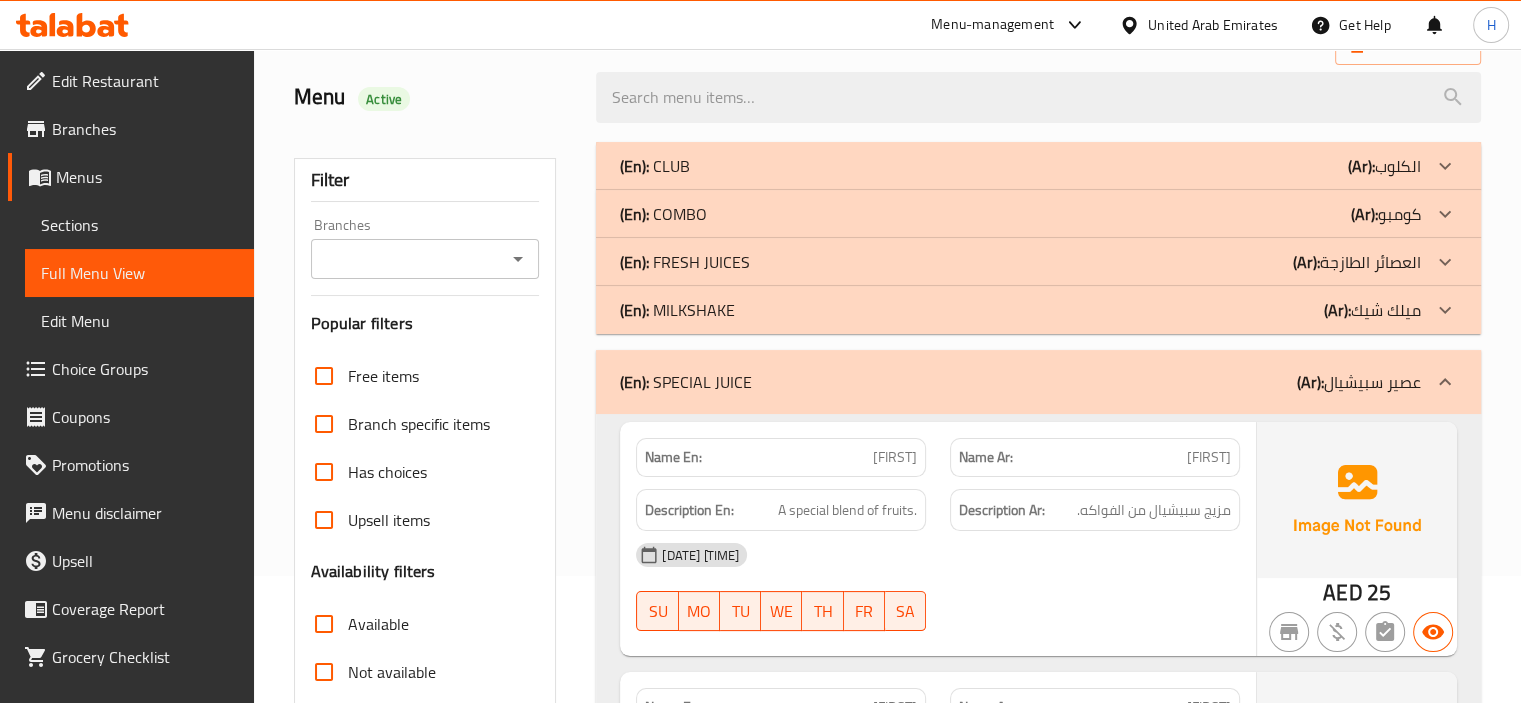 click on "(En):   MILKSHAKE (Ar): ميلك شيك" at bounding box center (1020, 166) 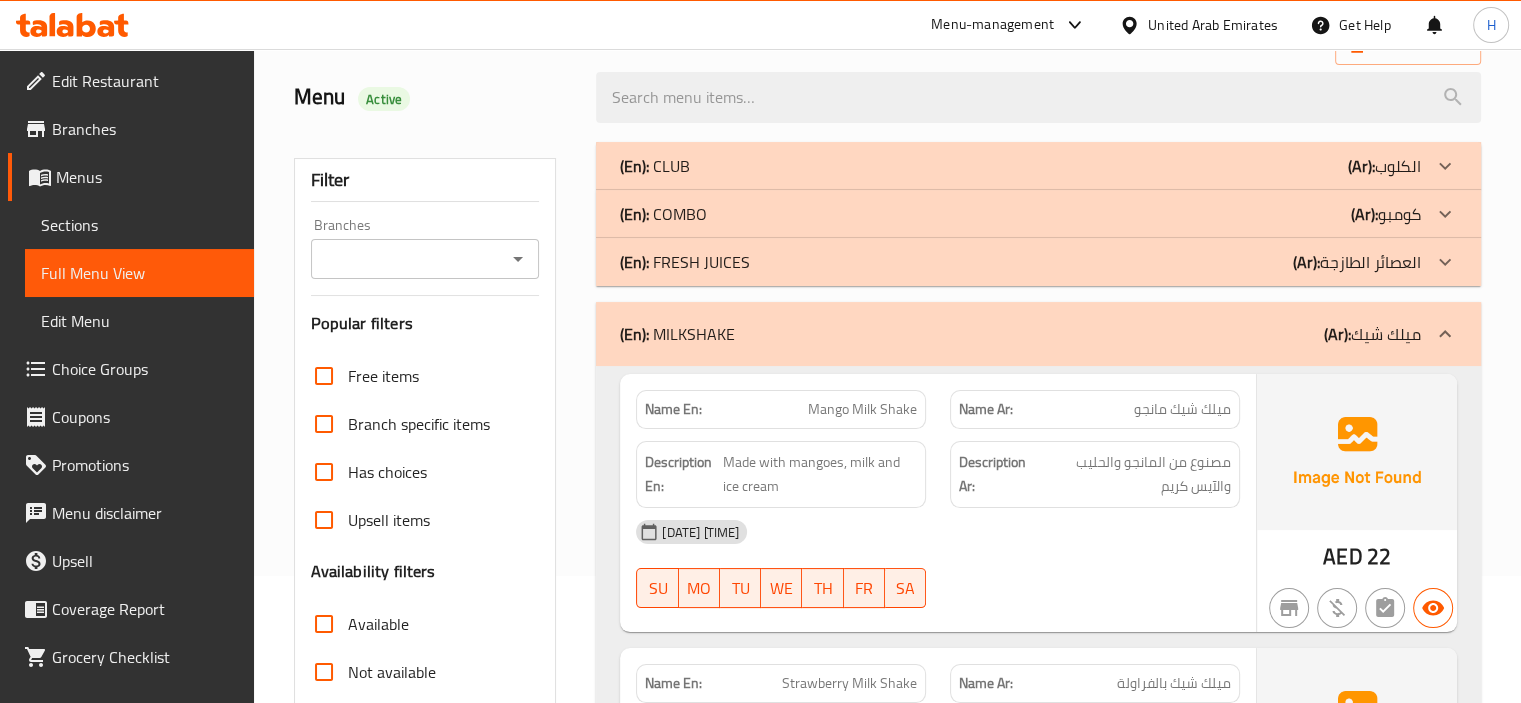 scroll, scrollTop: 7, scrollLeft: 0, axis: vertical 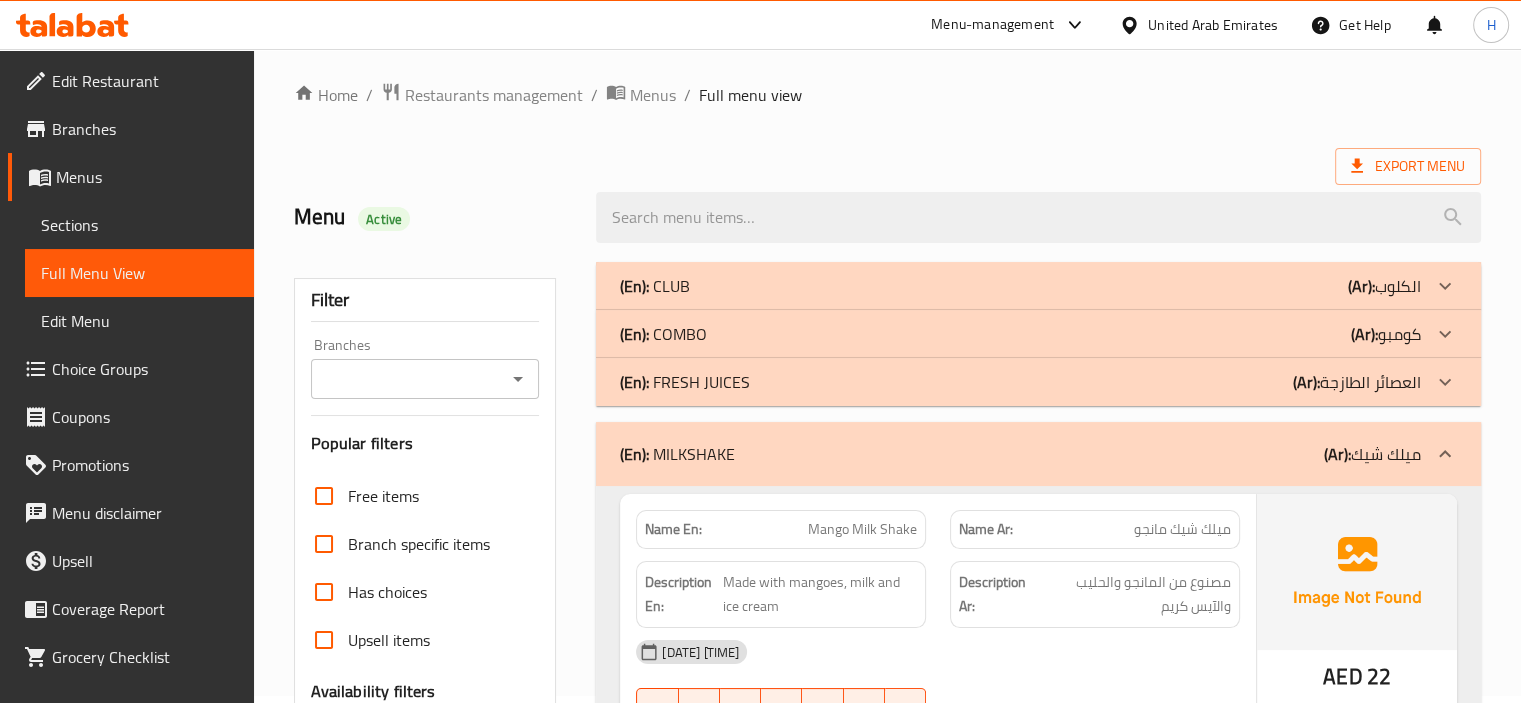 click on "Name En: Mango Milk Shake" at bounding box center (781, 529) 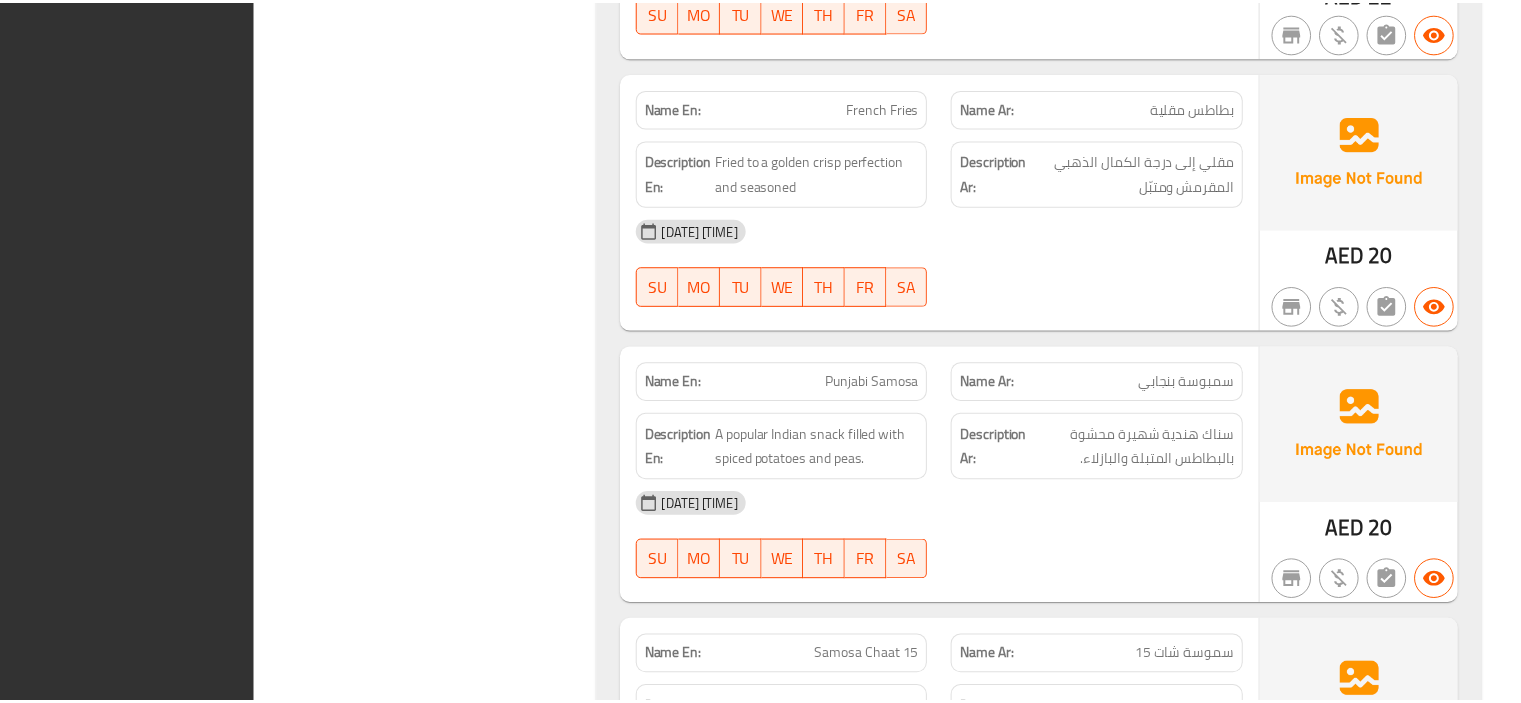 scroll, scrollTop: 8757, scrollLeft: 0, axis: vertical 